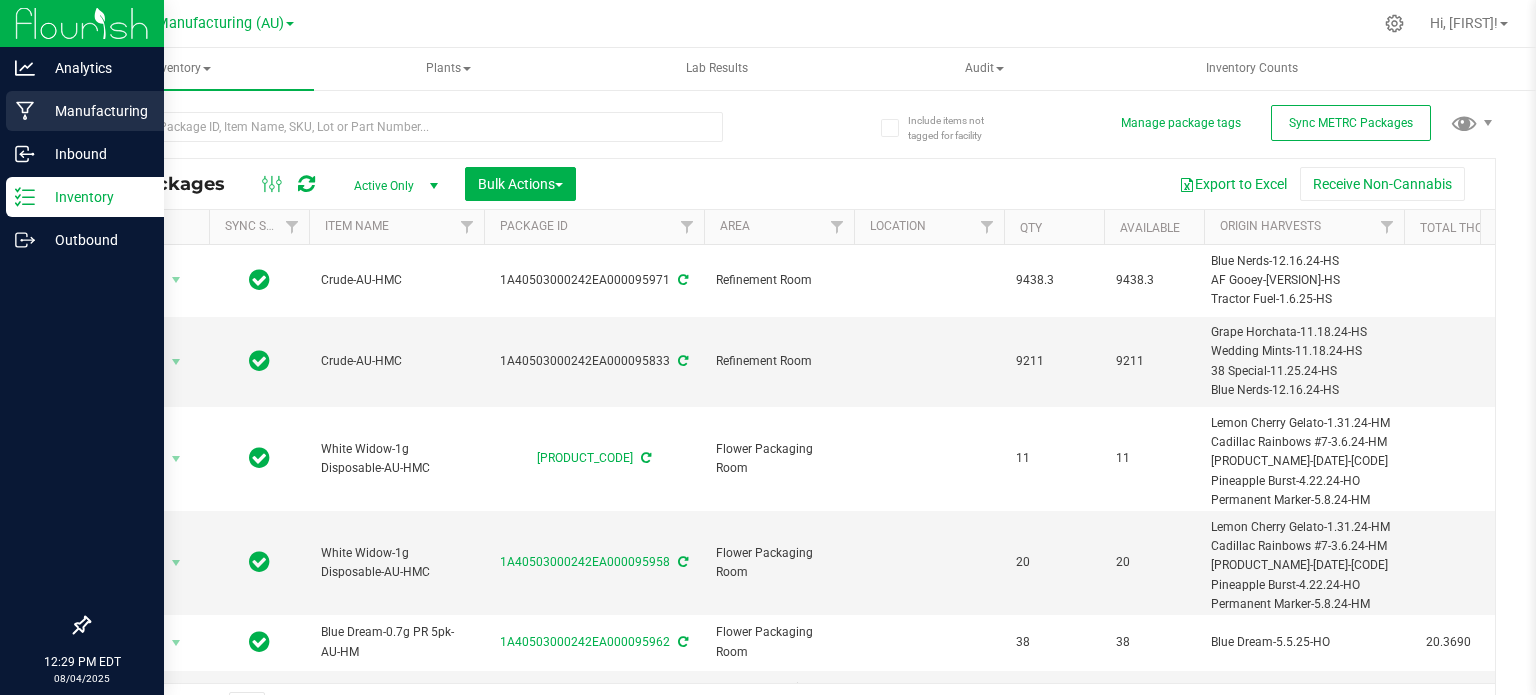 scroll, scrollTop: 0, scrollLeft: 0, axis: both 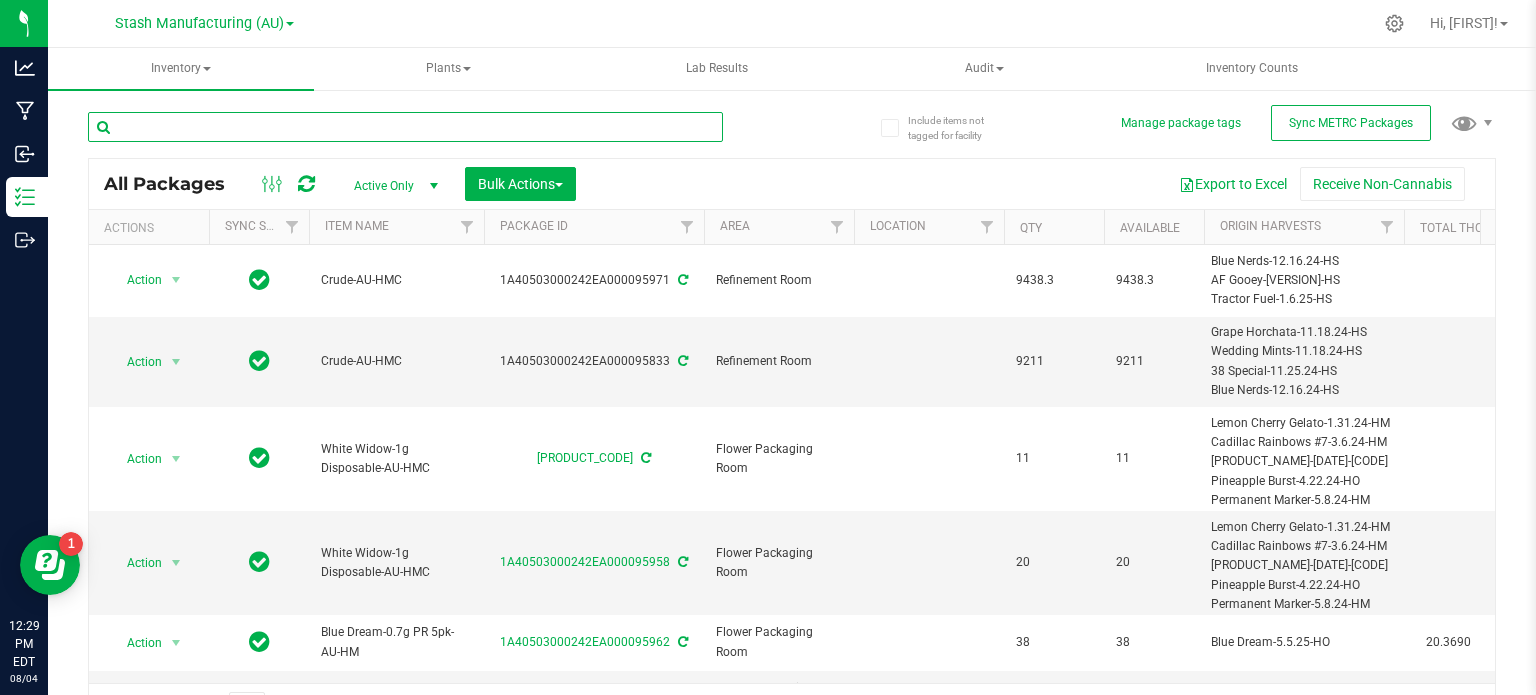 click at bounding box center (405, 127) 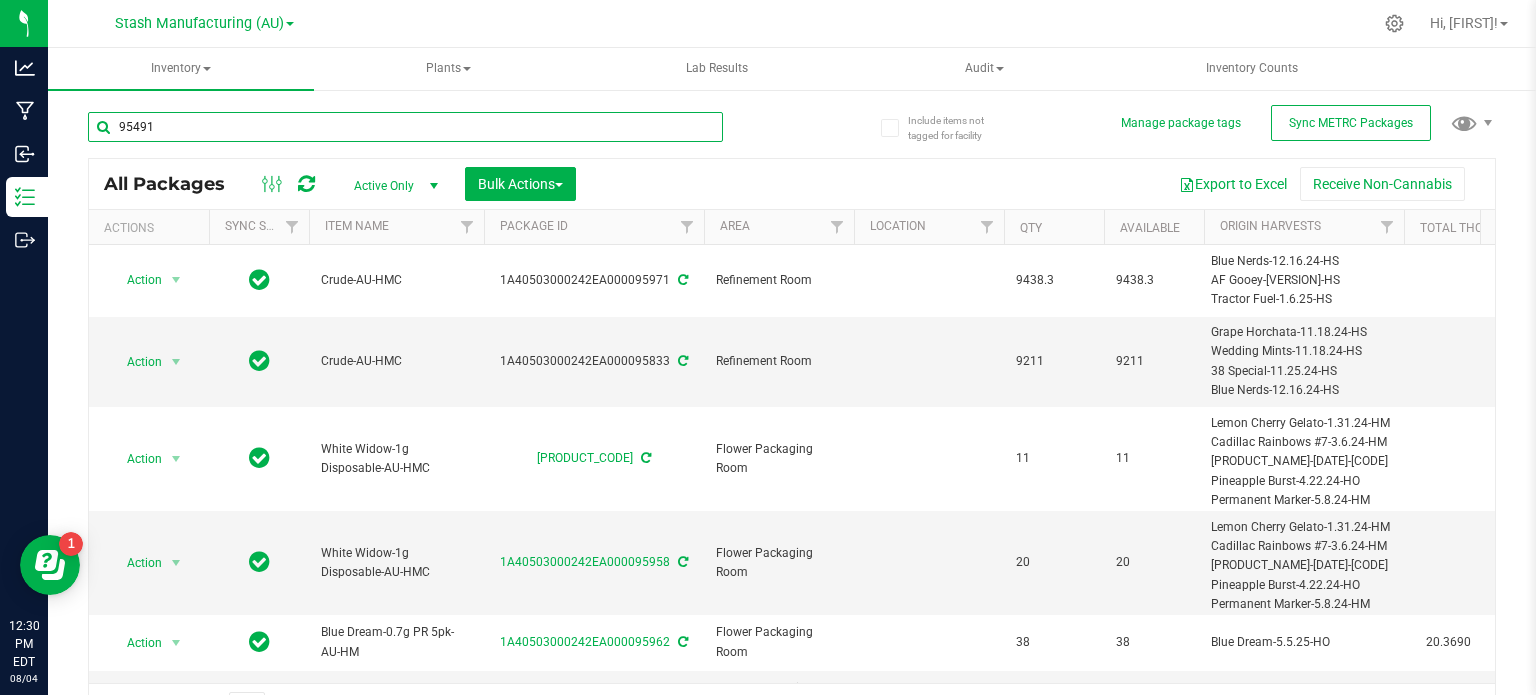 type on "95491" 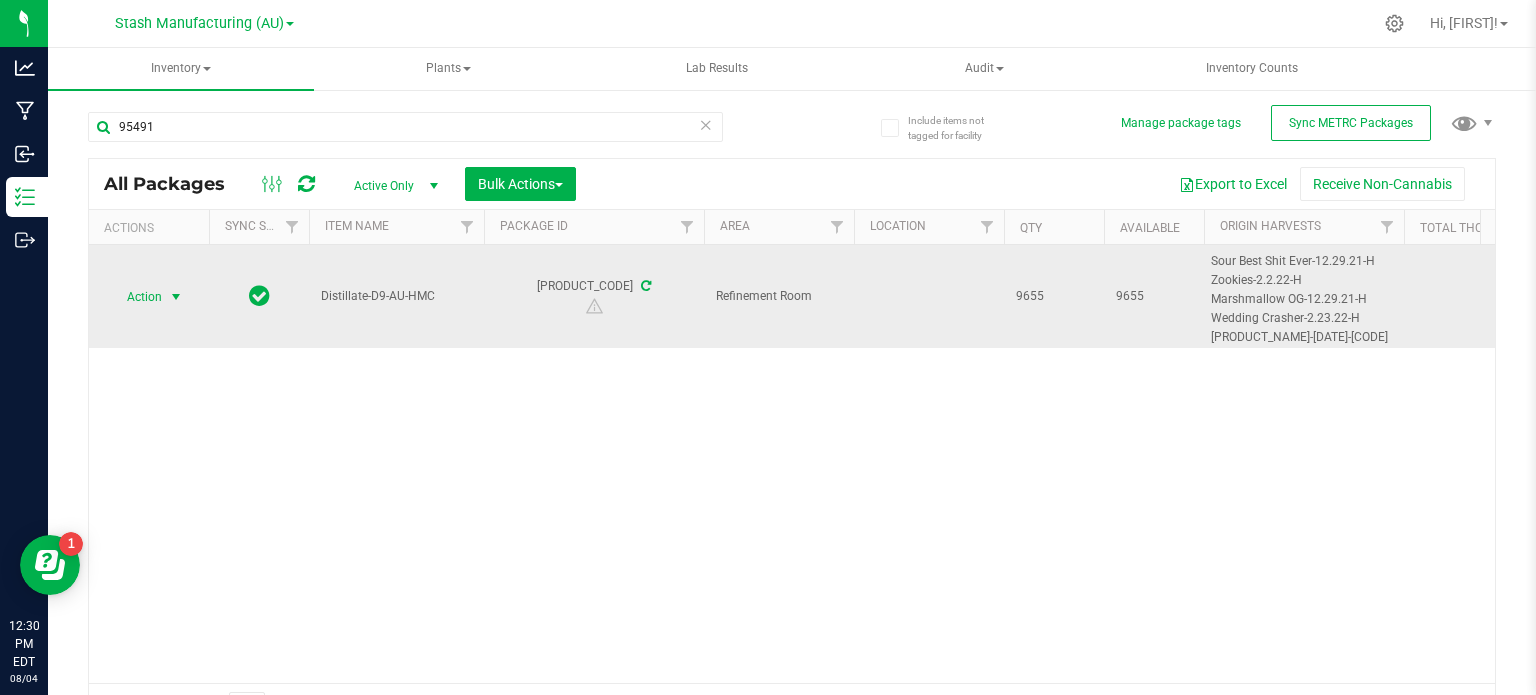 click at bounding box center [176, 297] 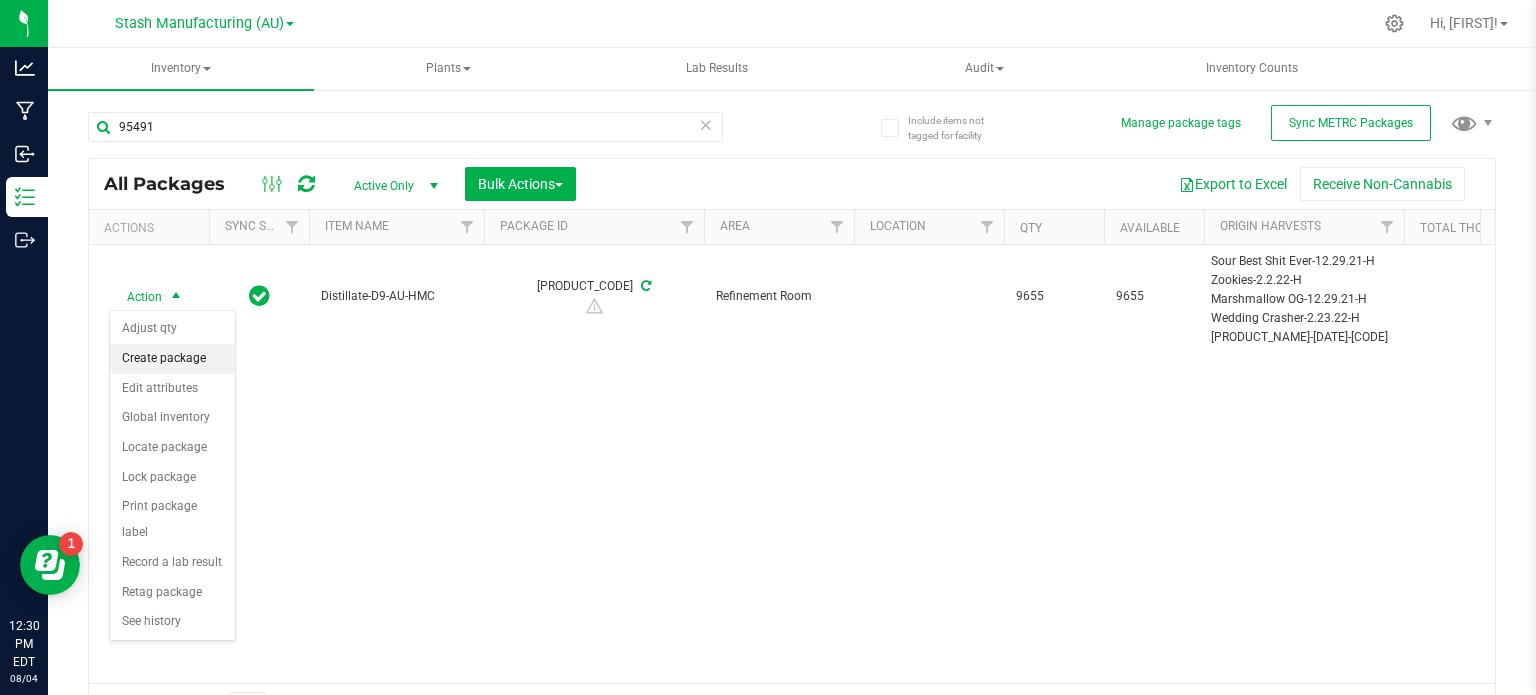 click on "Create package" at bounding box center (172, 359) 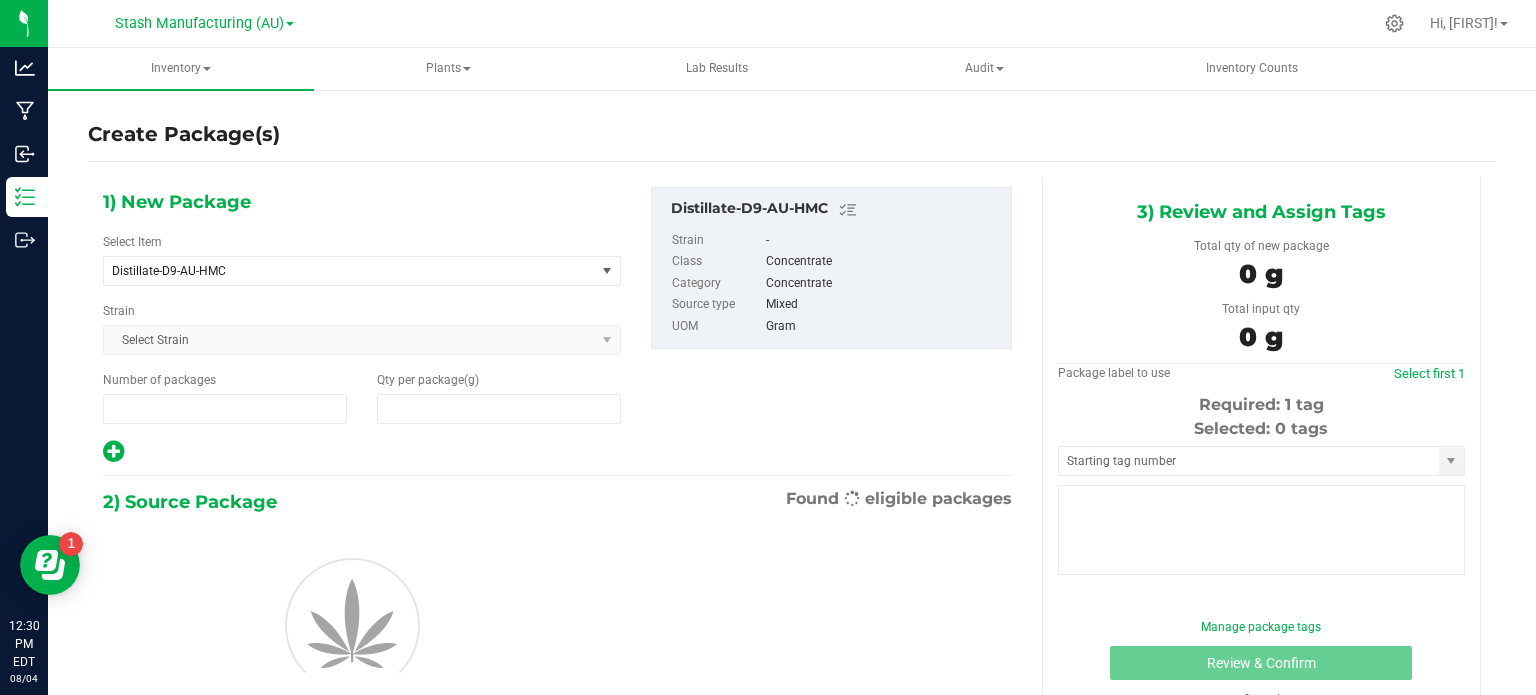 type on "1" 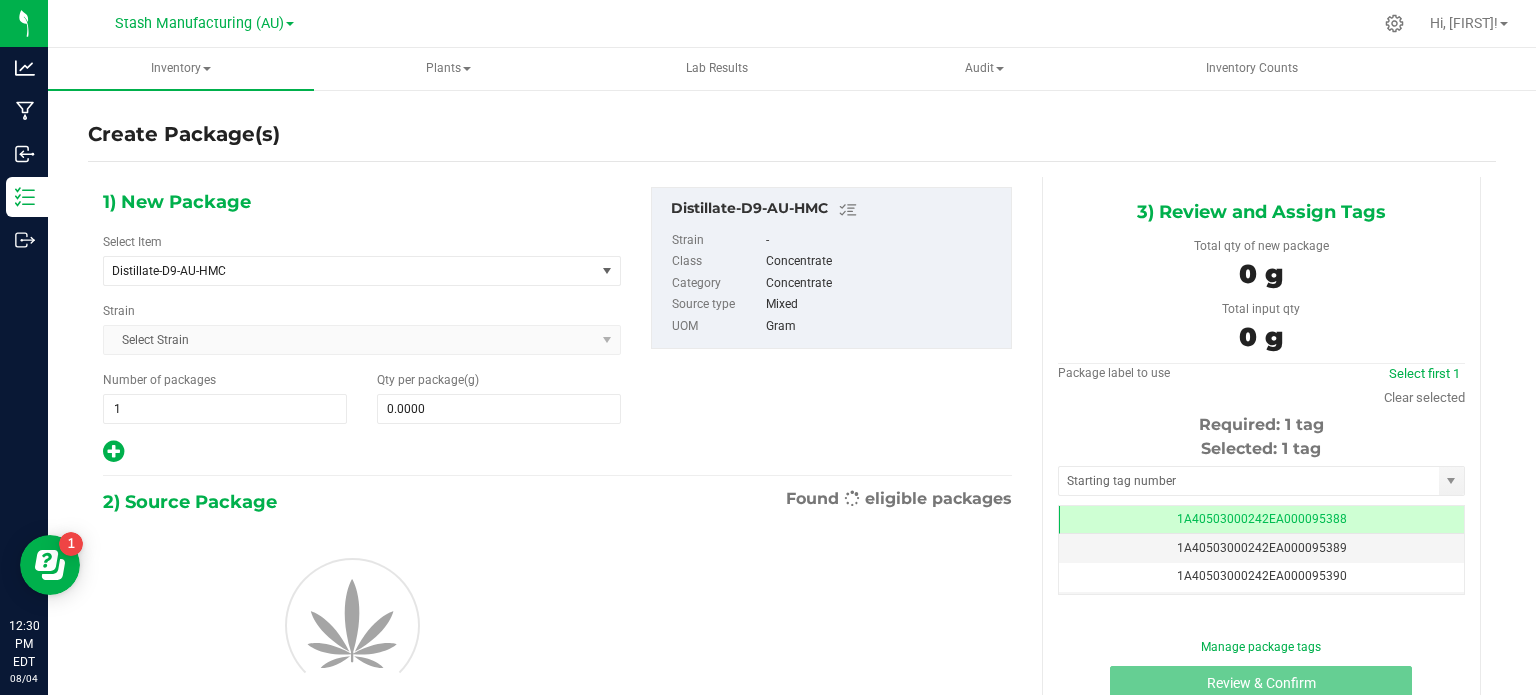 scroll, scrollTop: 0, scrollLeft: 0, axis: both 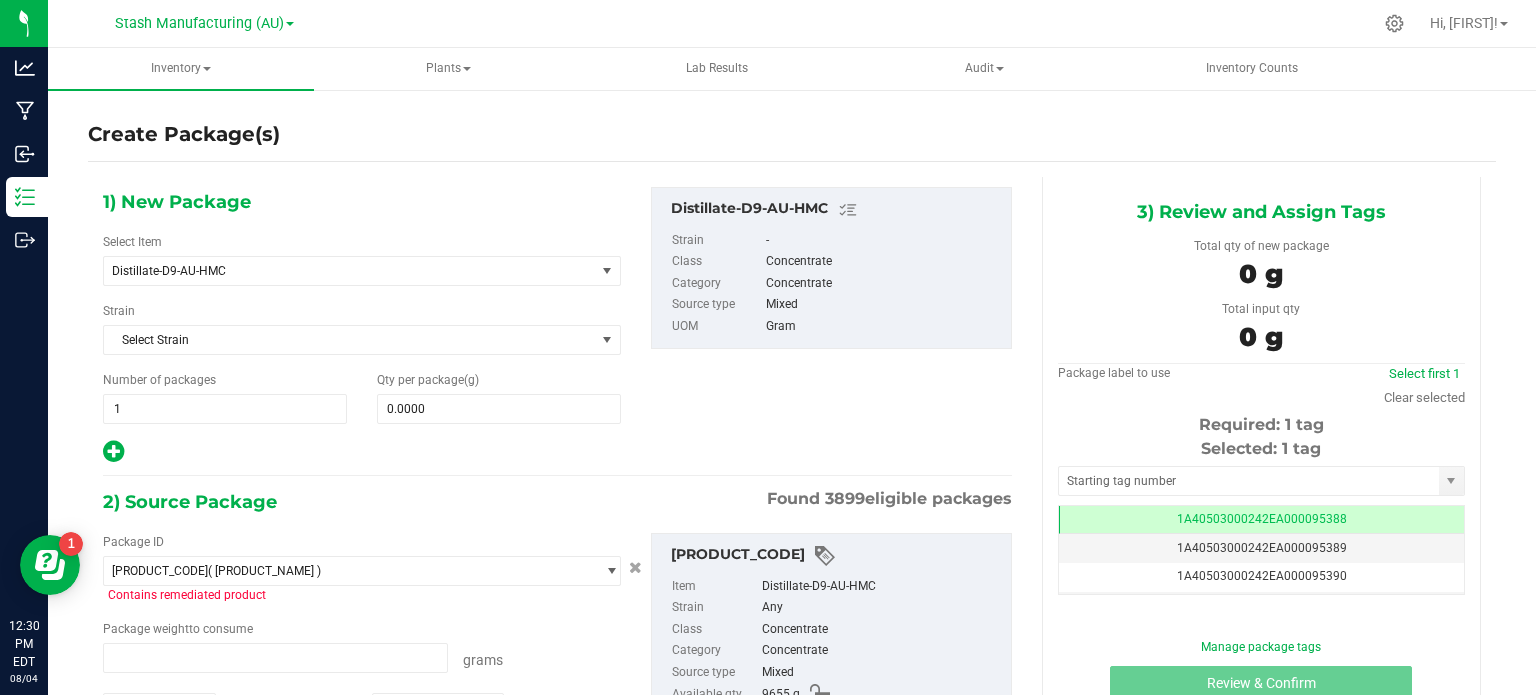 type on "0.0000 g" 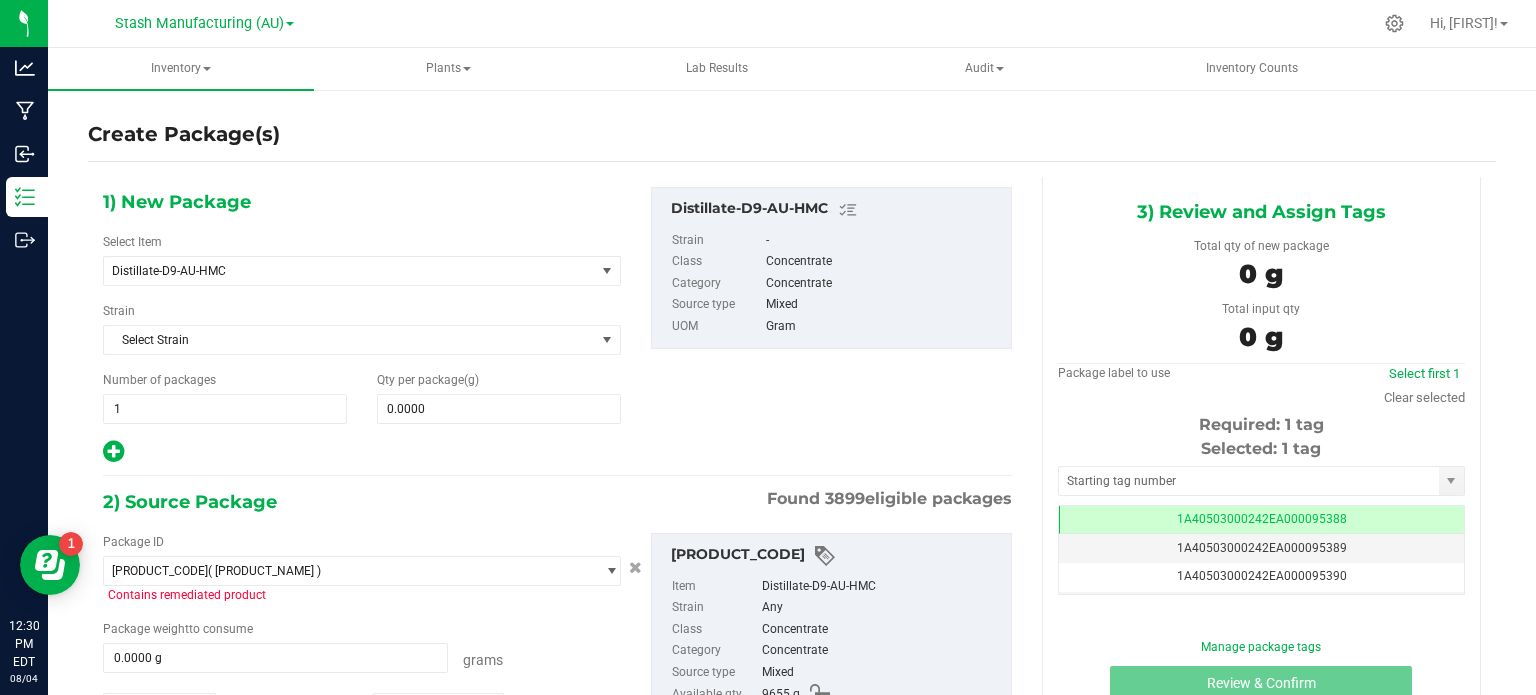 click on "Item Name
Distillate-D9-AU-HMC
Total Qty
1 package  totaling [QUANTITY] g
*
Created Date/Time
[DATE] [TIME]
Now
Trade Sample" at bounding box center (362, 259) 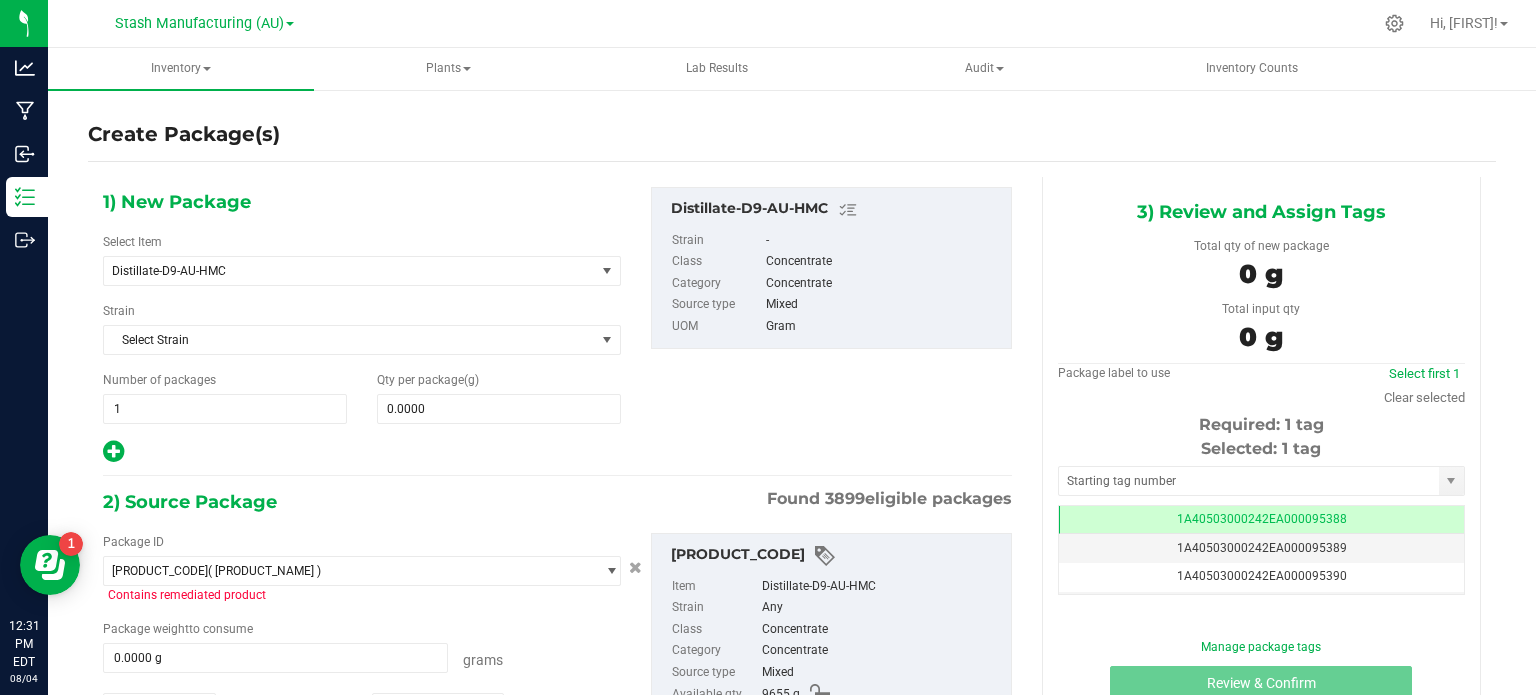 scroll, scrollTop: 120, scrollLeft: 0, axis: vertical 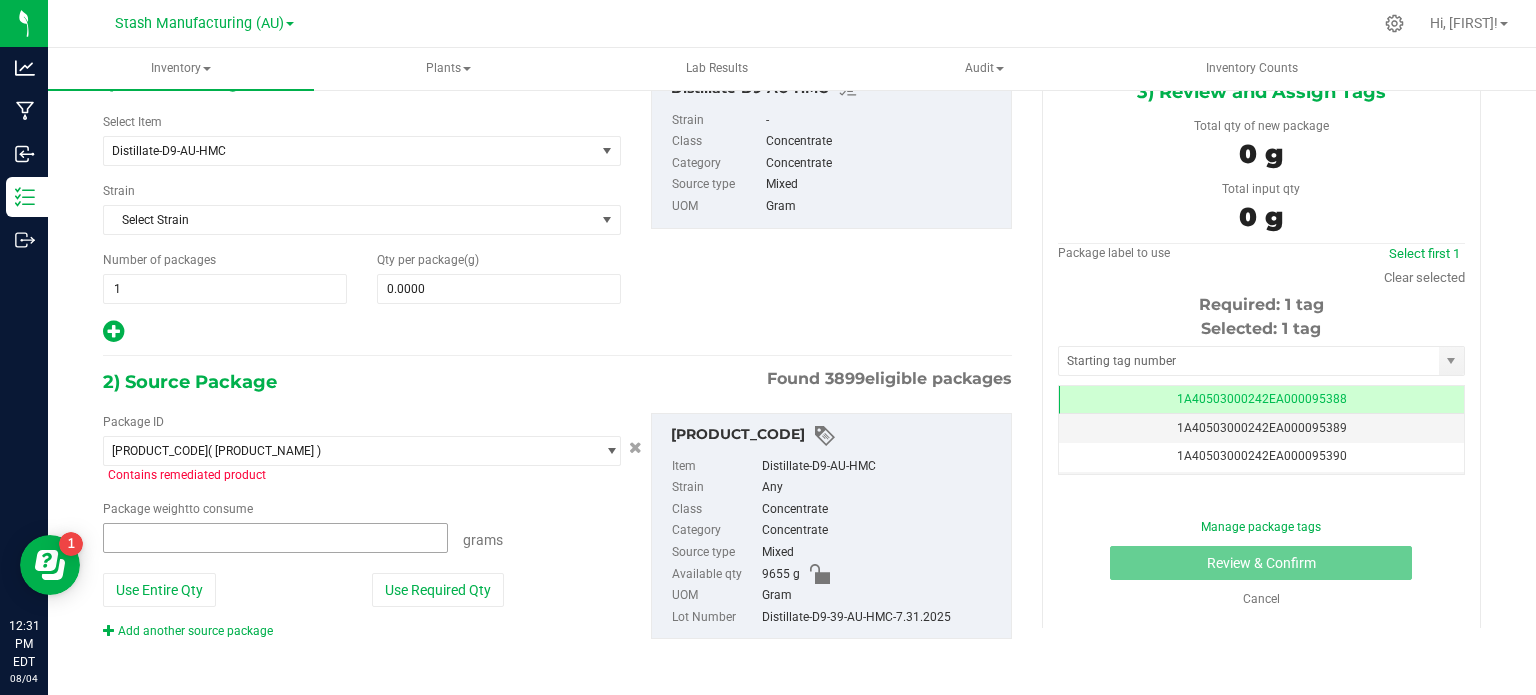 click at bounding box center [275, 538] 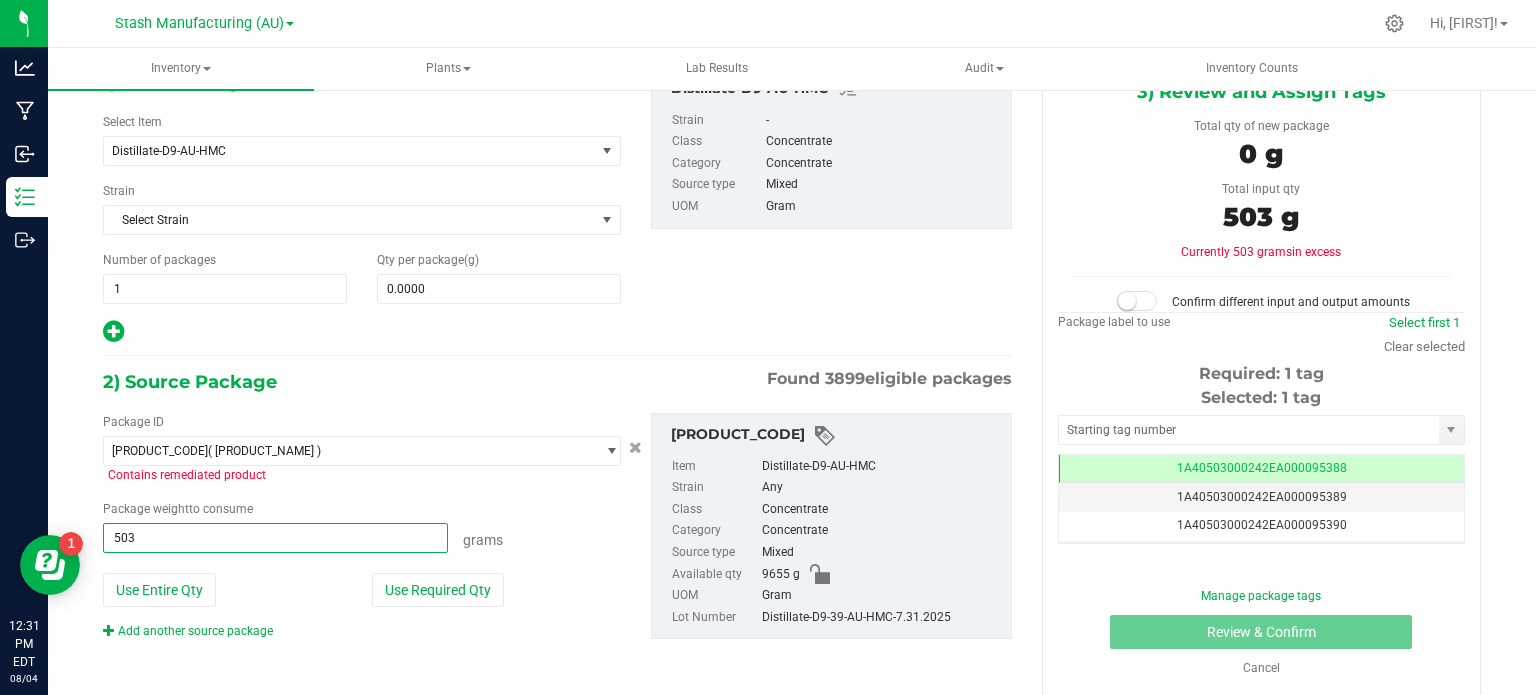 type on "5035" 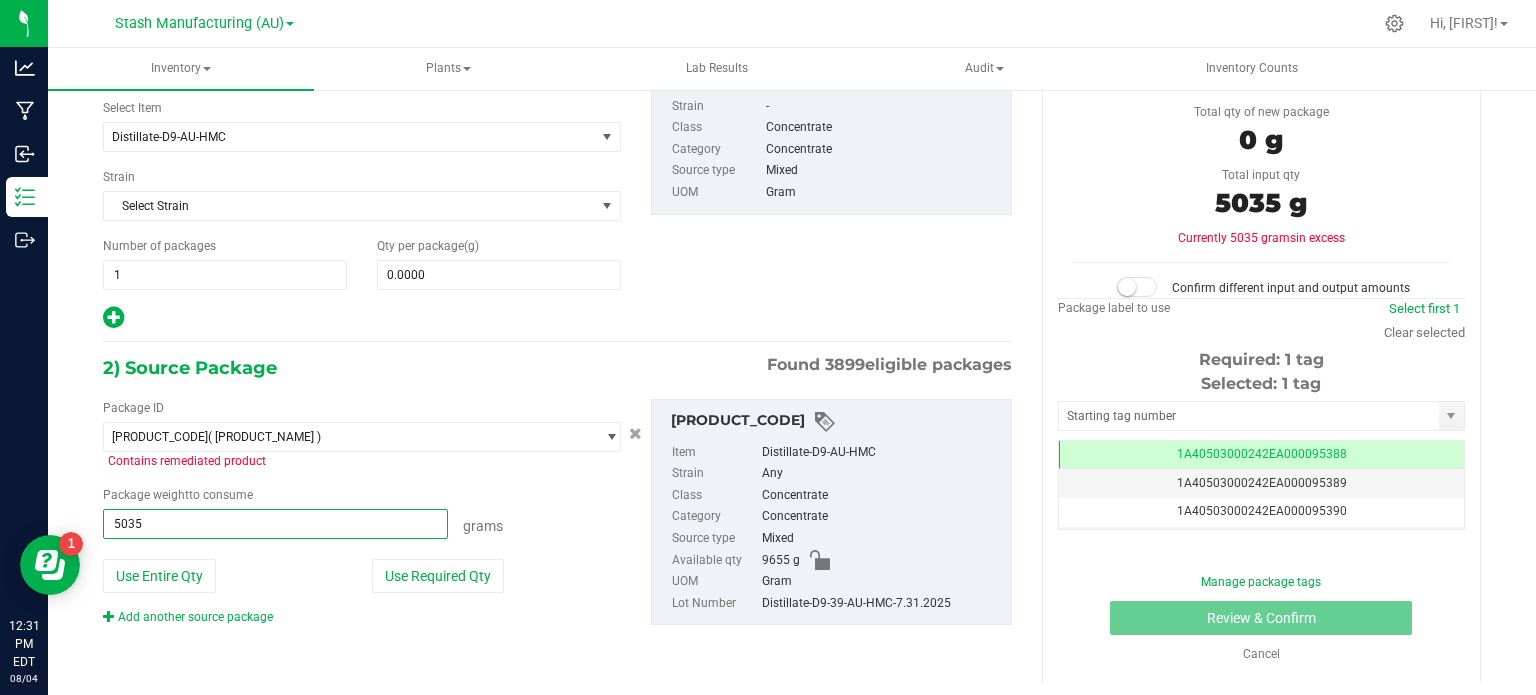 scroll, scrollTop: 0, scrollLeft: 0, axis: both 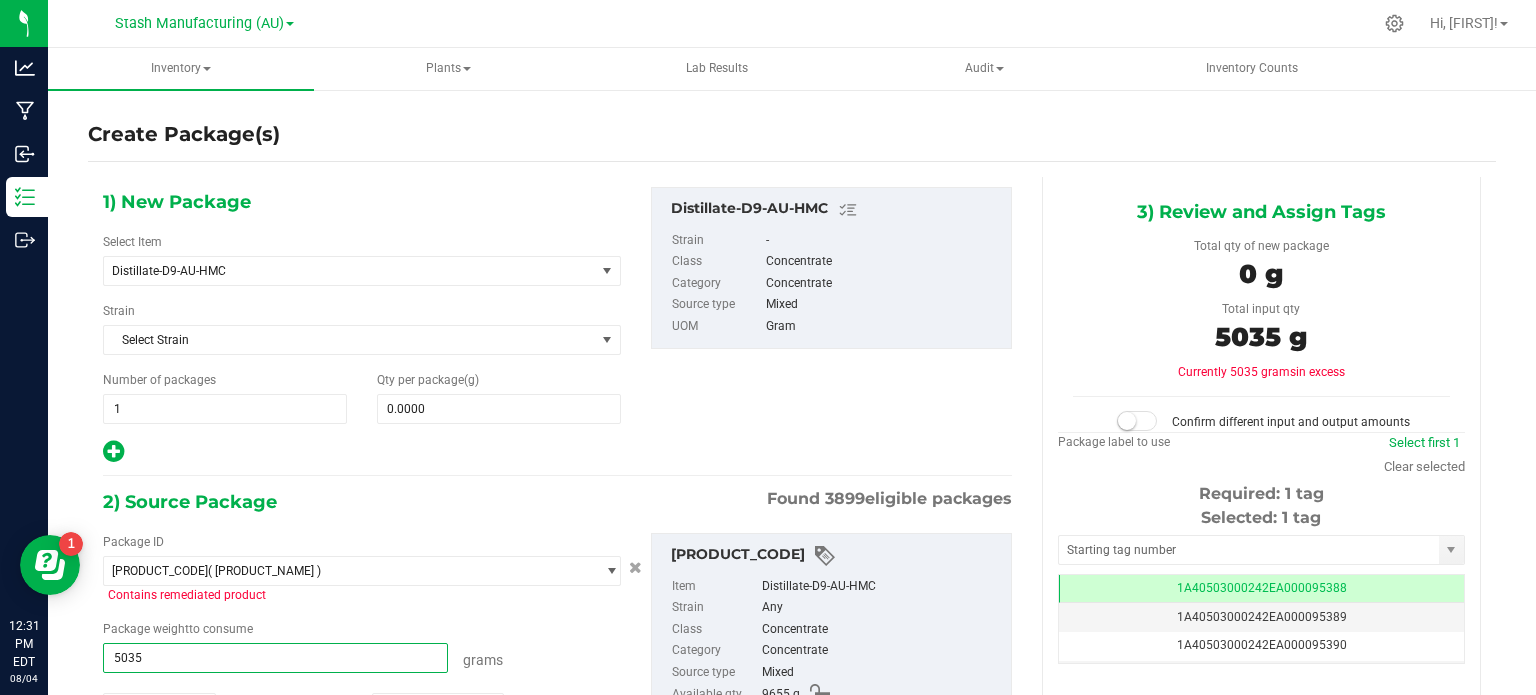type on "5035.0000 g" 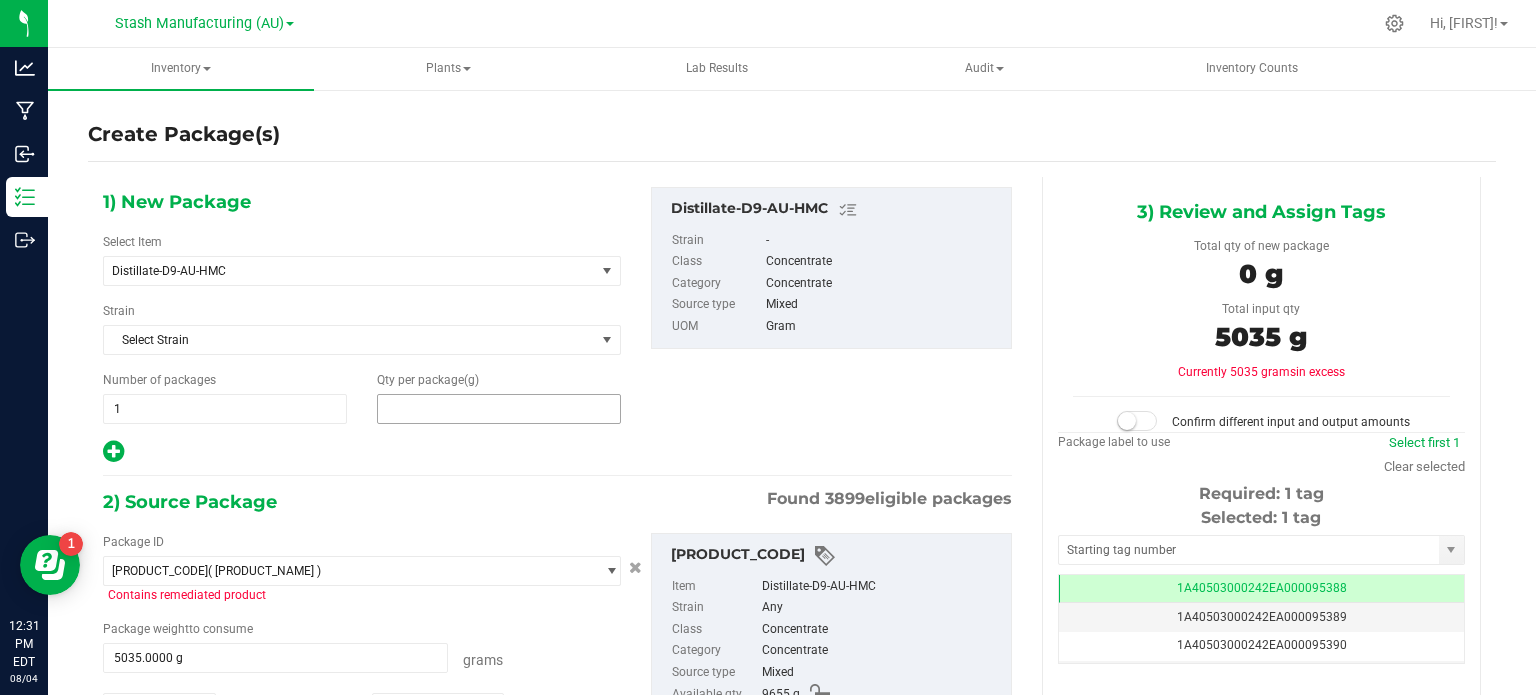 click at bounding box center [499, 409] 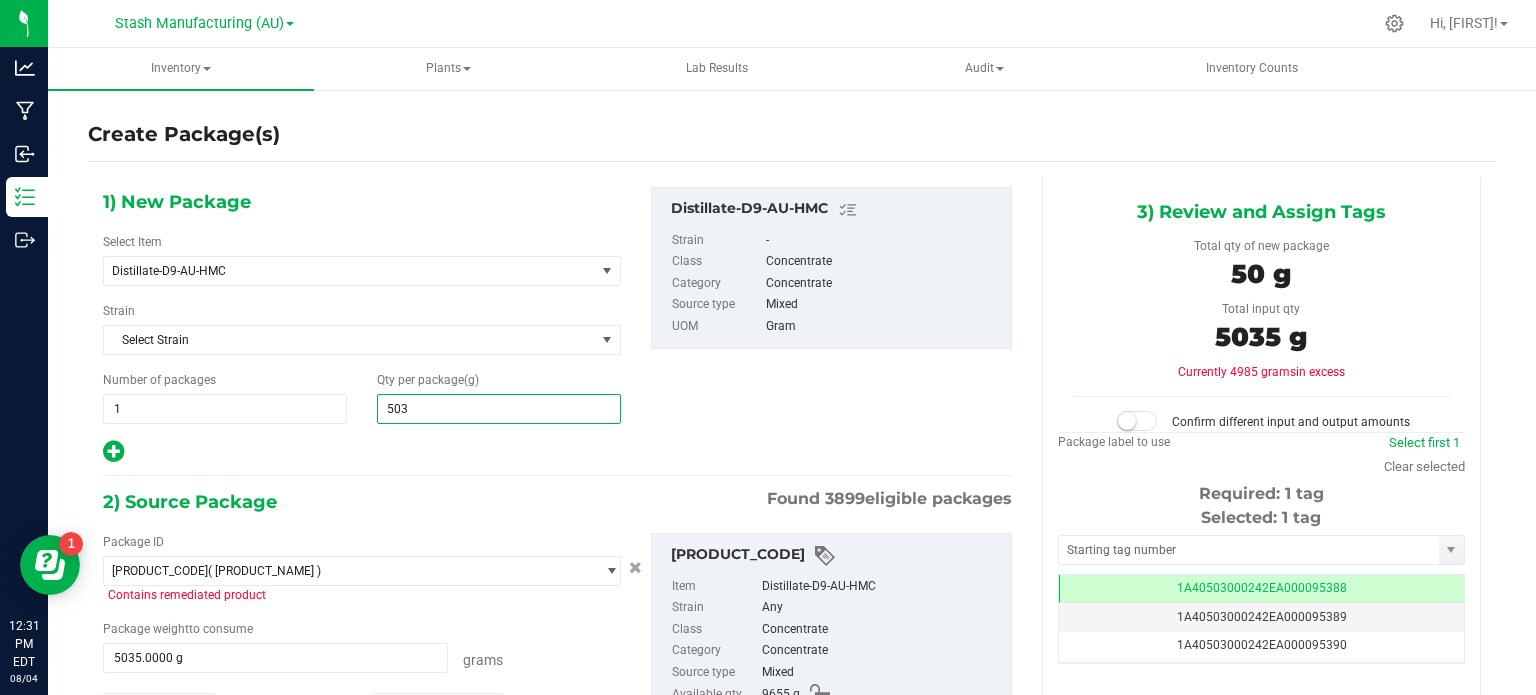 type on "5035" 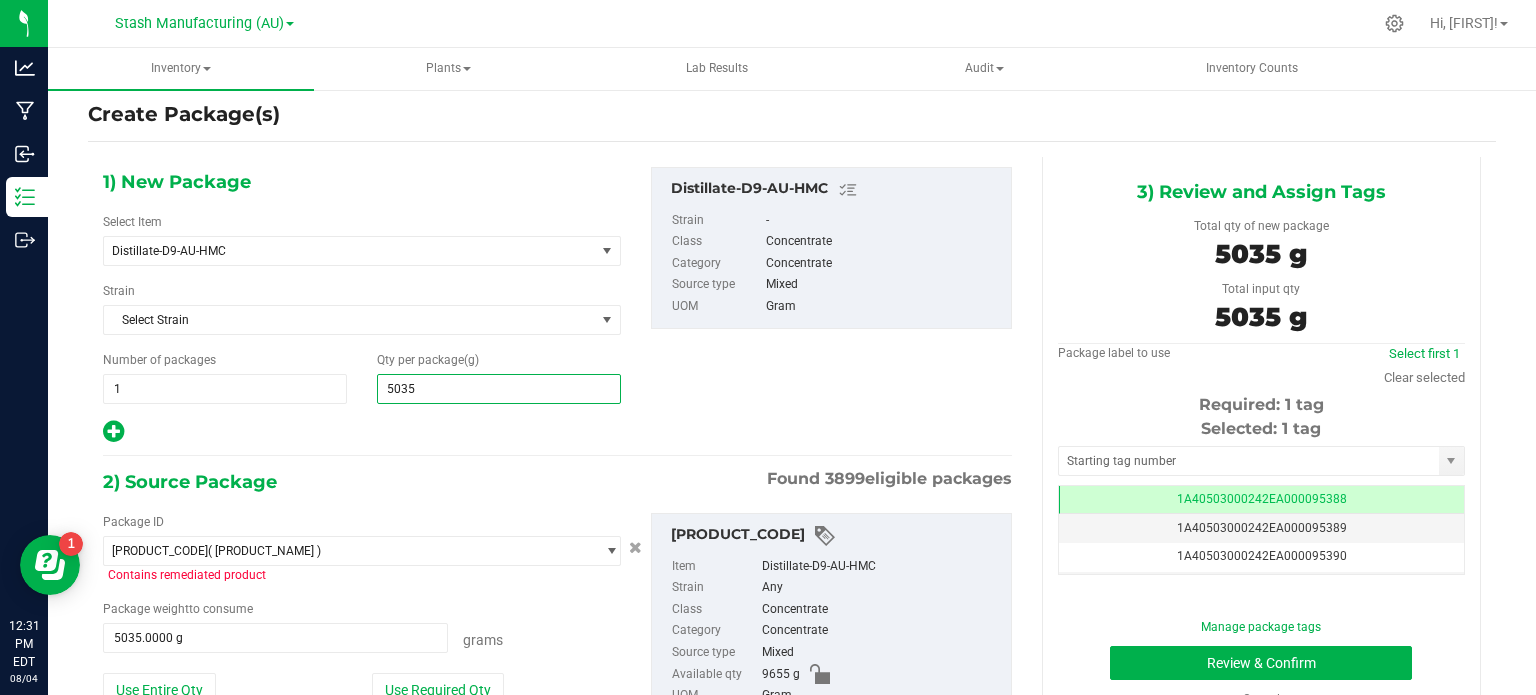 scroll, scrollTop: 40, scrollLeft: 0, axis: vertical 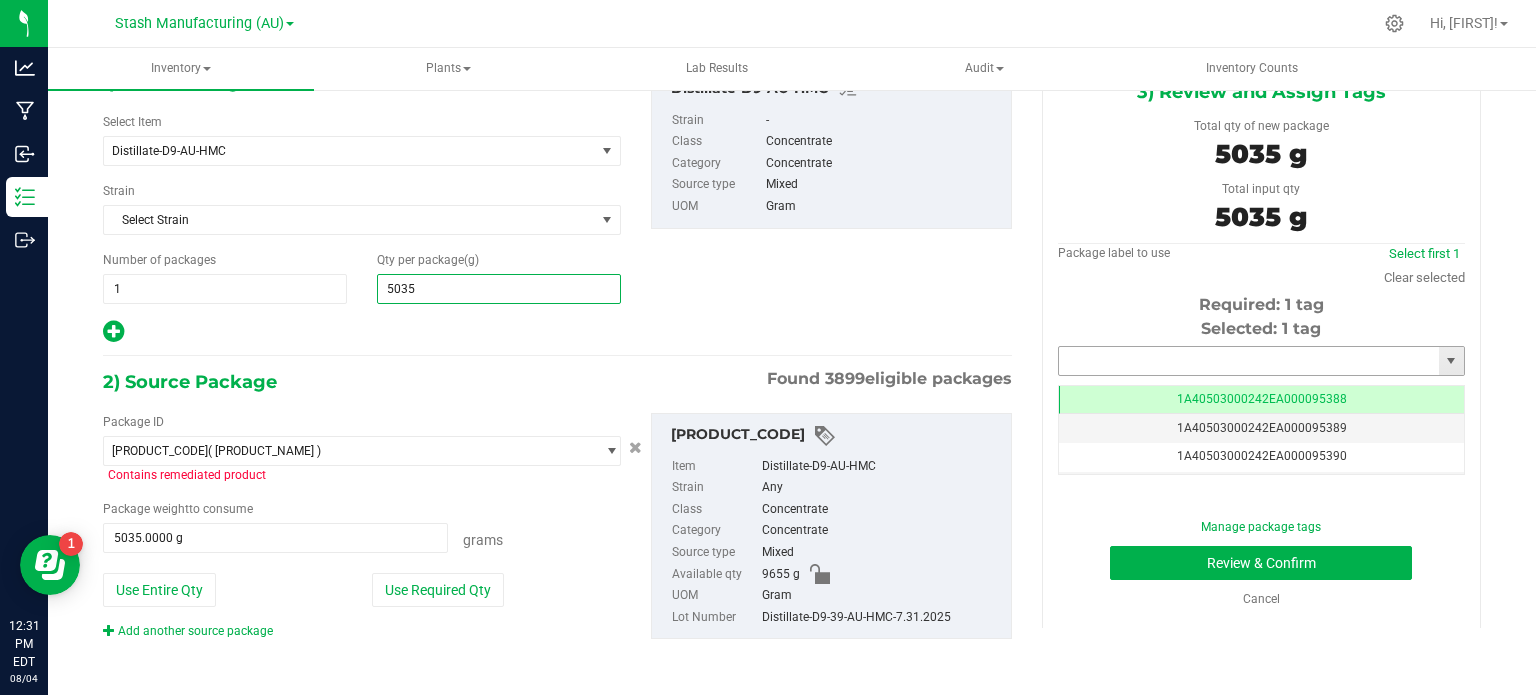 type on "5,035.0000" 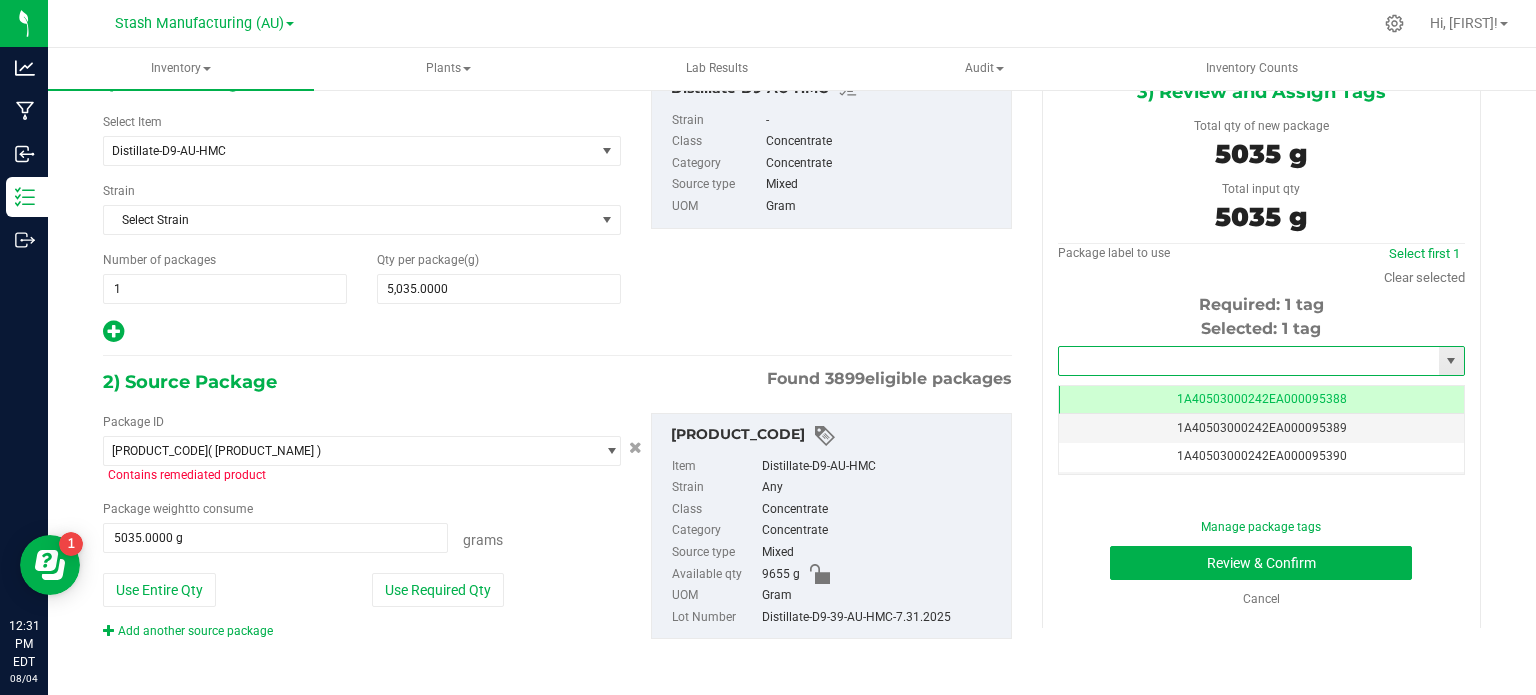 drag, startPoint x: 1336, startPoint y: 355, endPoint x: 1368, endPoint y: 357, distance: 32.06244 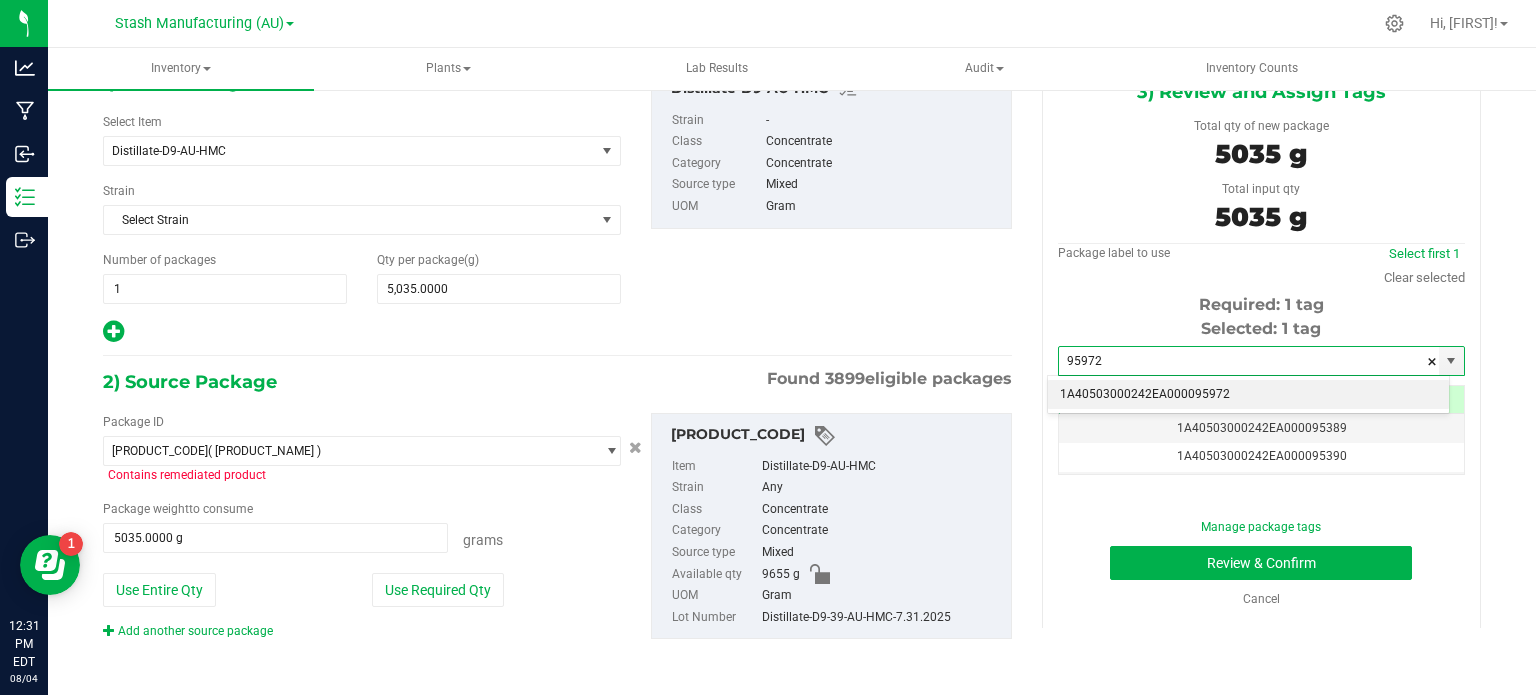 click on "1A40503000242EA000095972" at bounding box center (1248, 395) 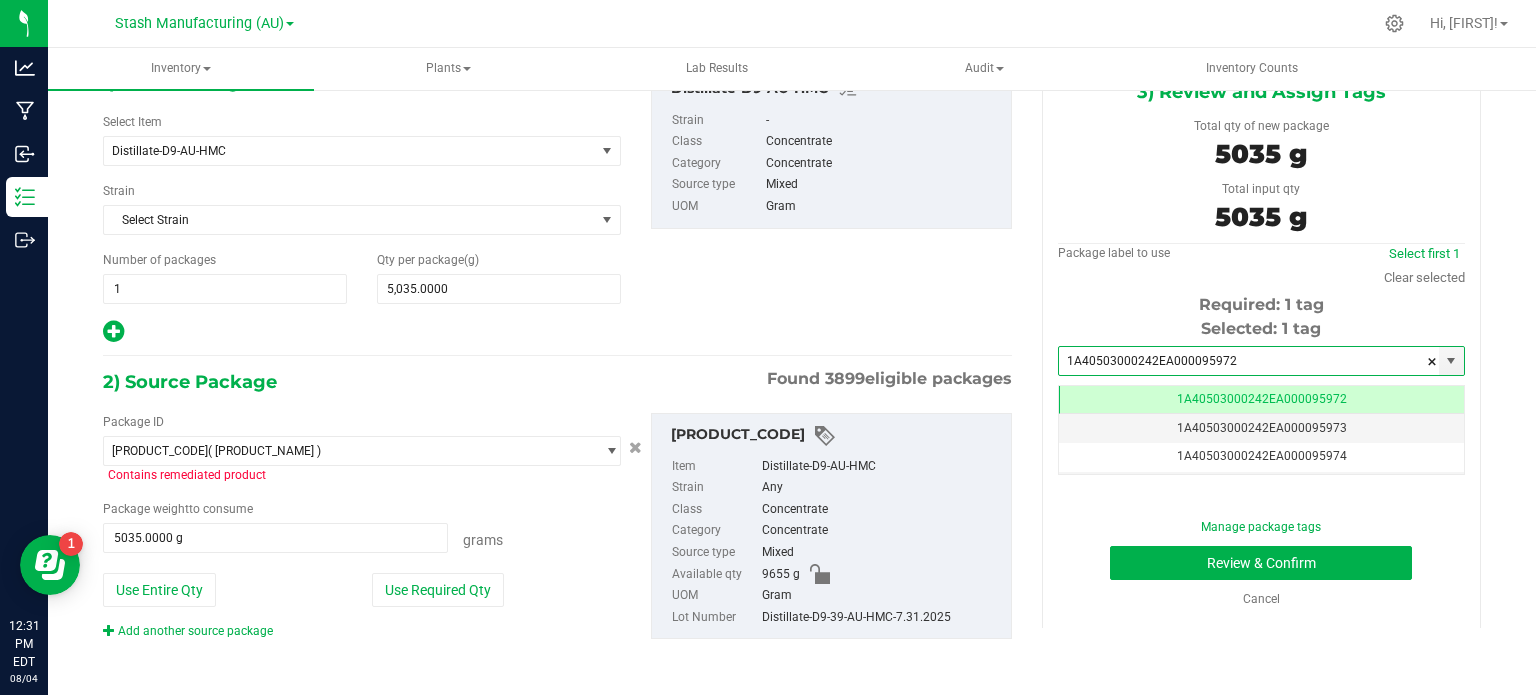 type on "1A40503000242EA000095972" 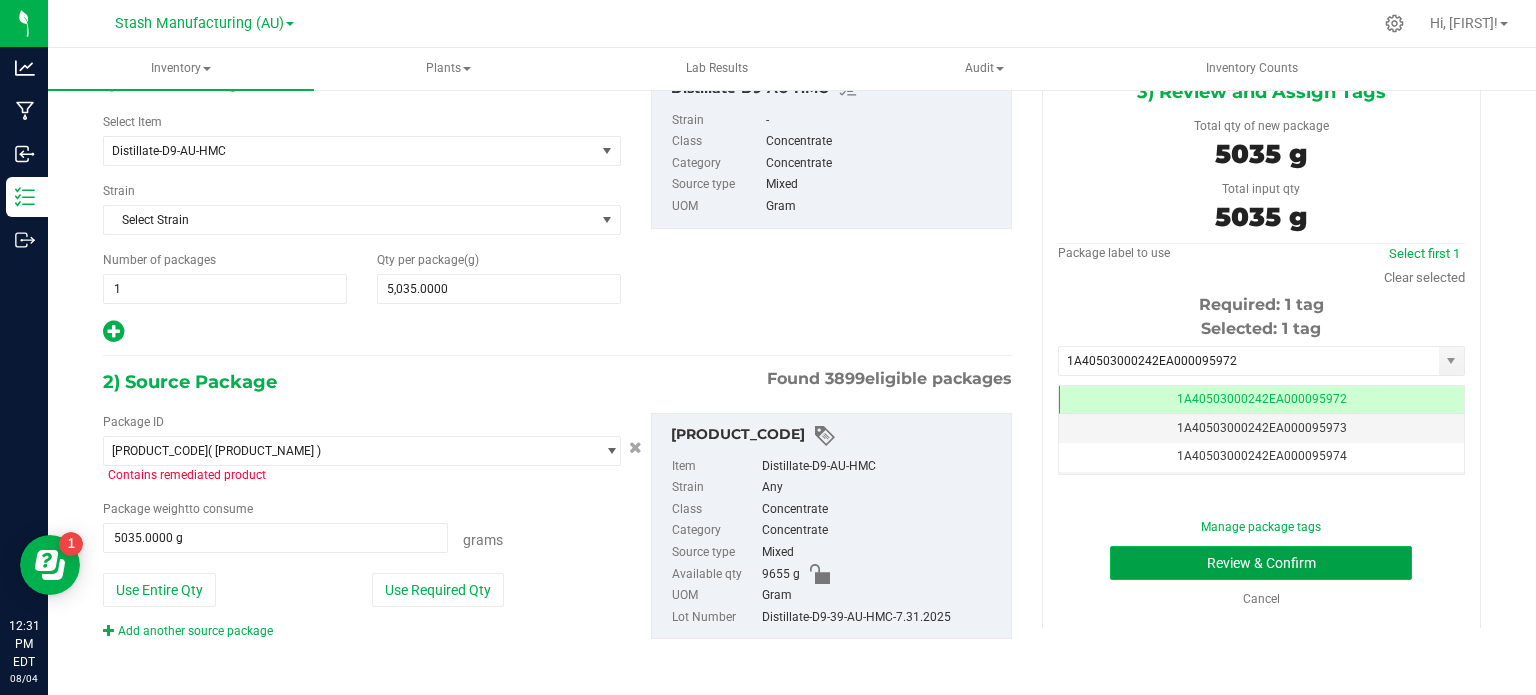 click on "Review & Confirm" at bounding box center (1261, 563) 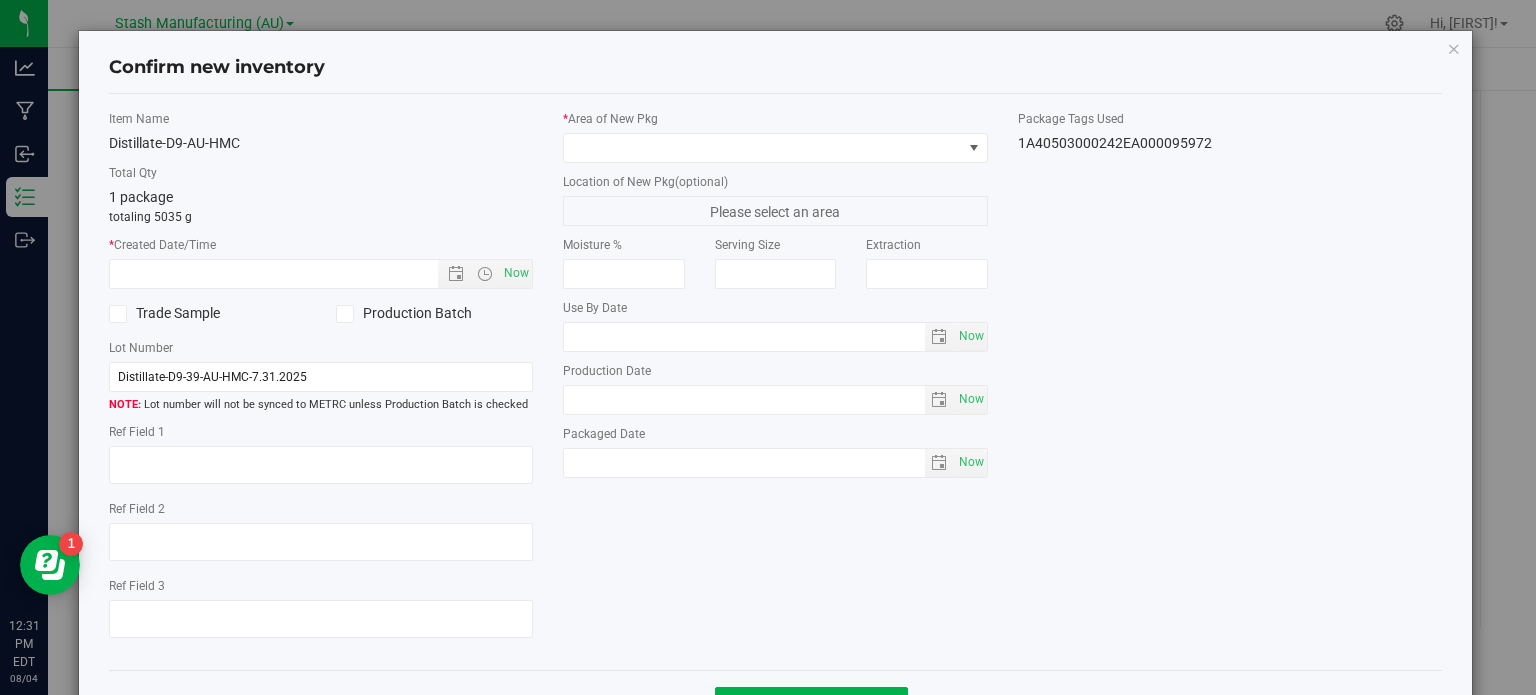 type on "2027-07-31" 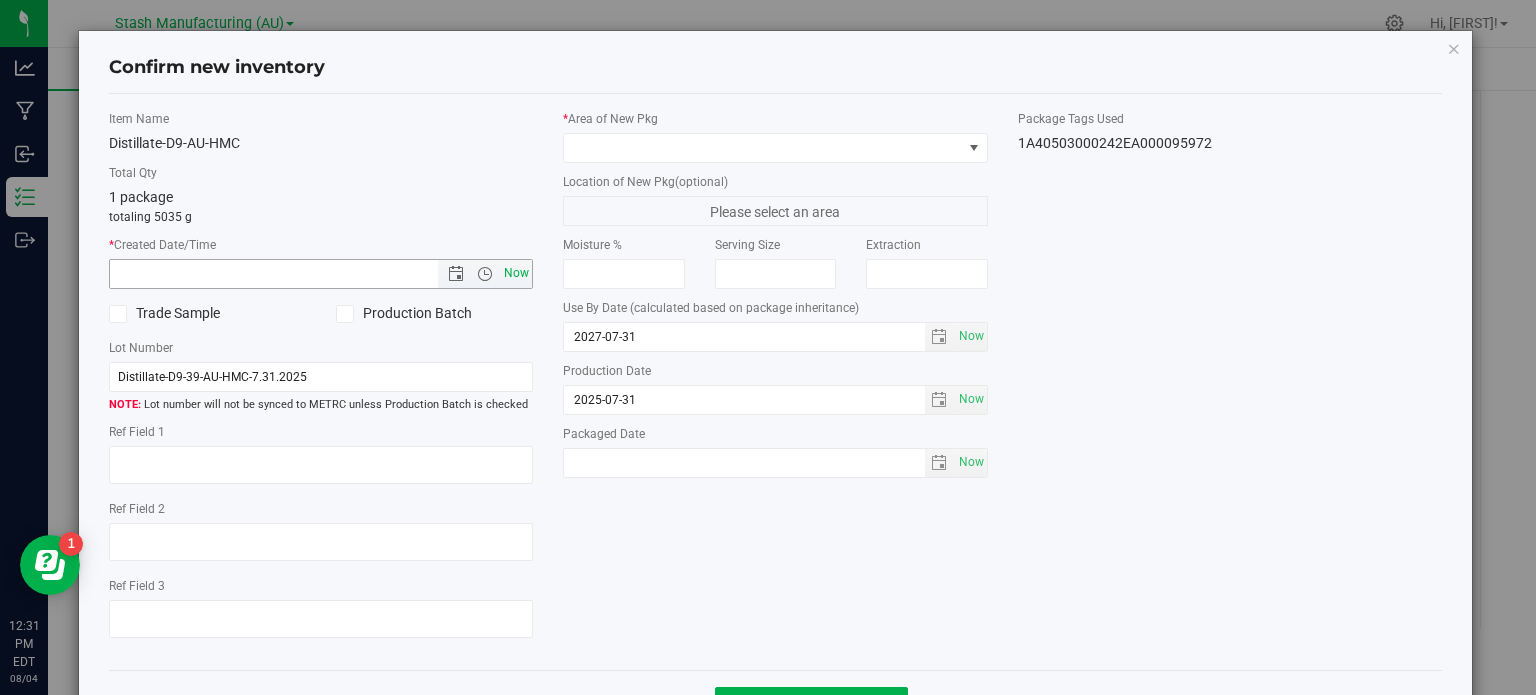 click on "Now" at bounding box center (517, 273) 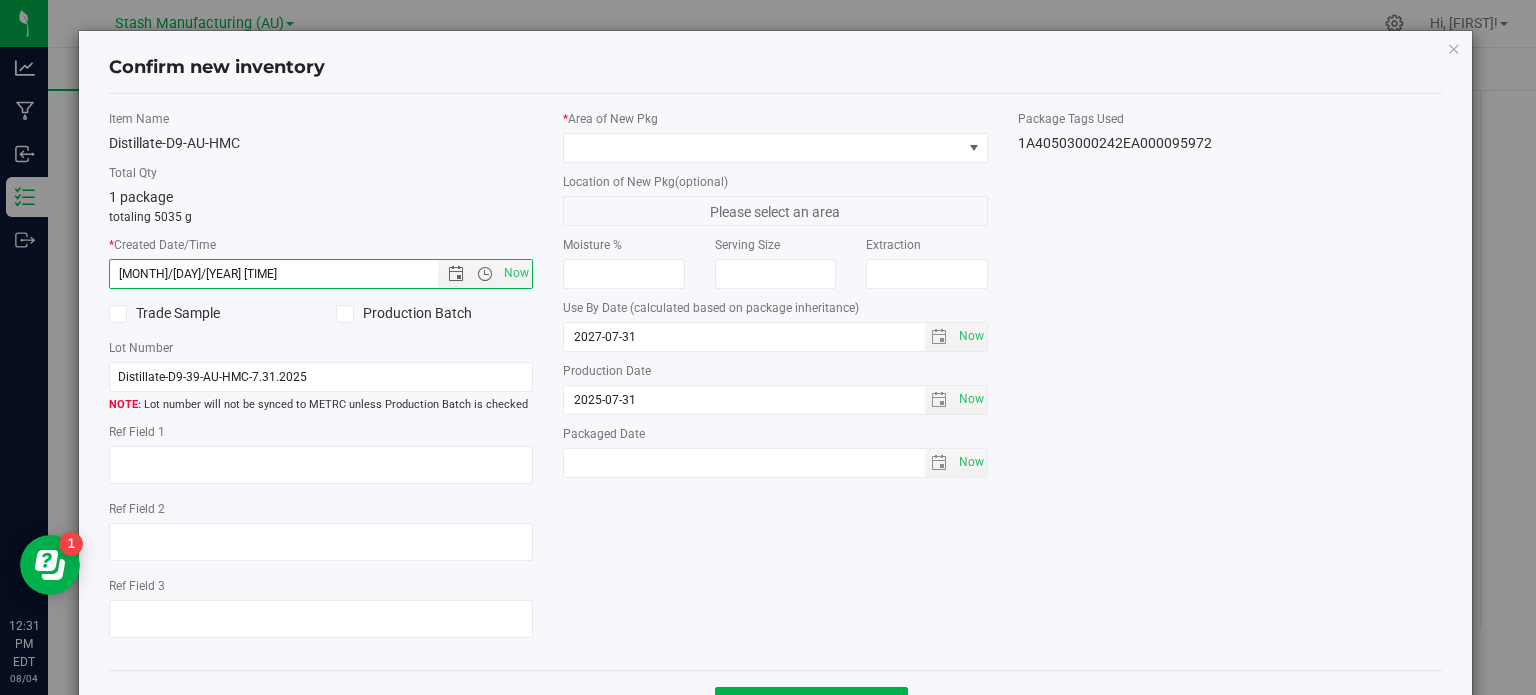 click on "Item Name
Distillate-D9-AU-HMC
Total Qty
1 package  totaling 5035 g
*
Created Date/Time
8/4/2025 12:31 PM
Now
Trade Sample
Production Batch
Lot Number" at bounding box center [321, 382] 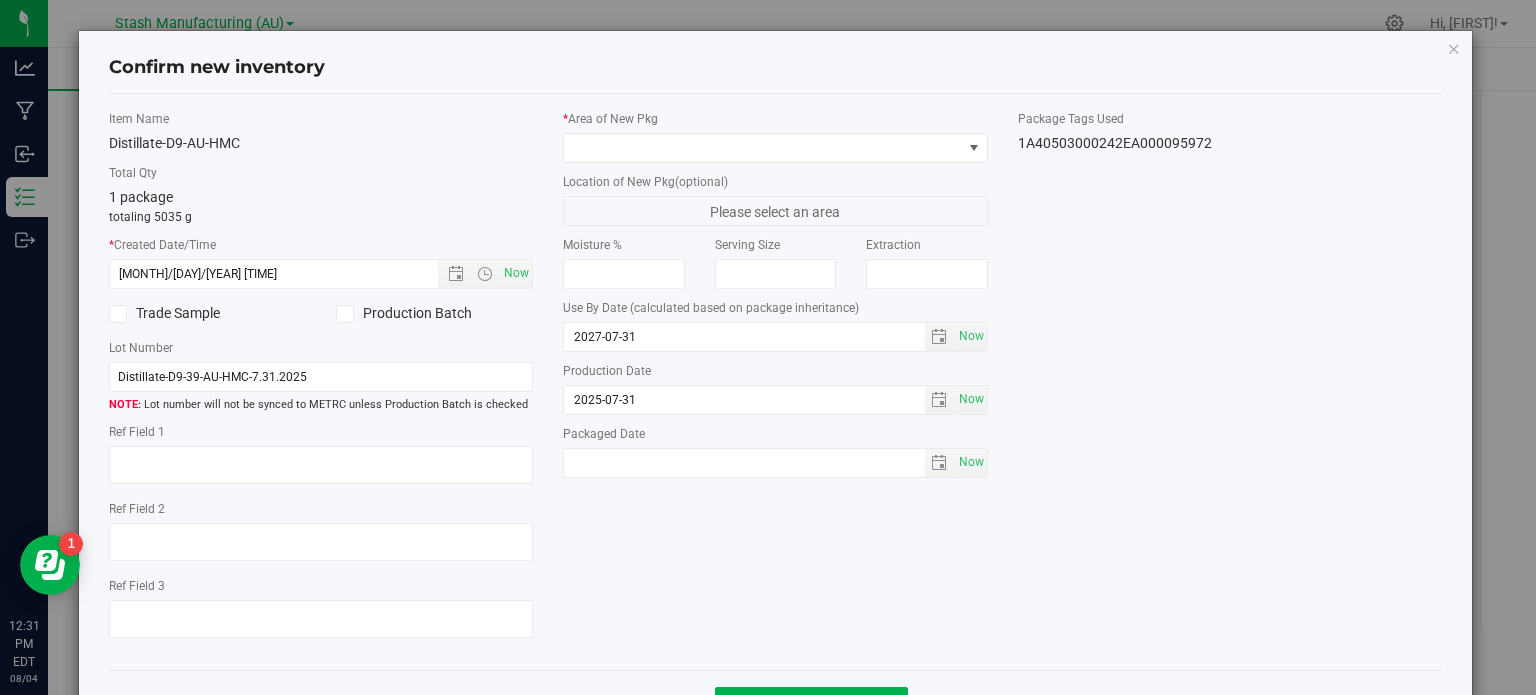 click on "Production Batch" at bounding box center [434, 313] 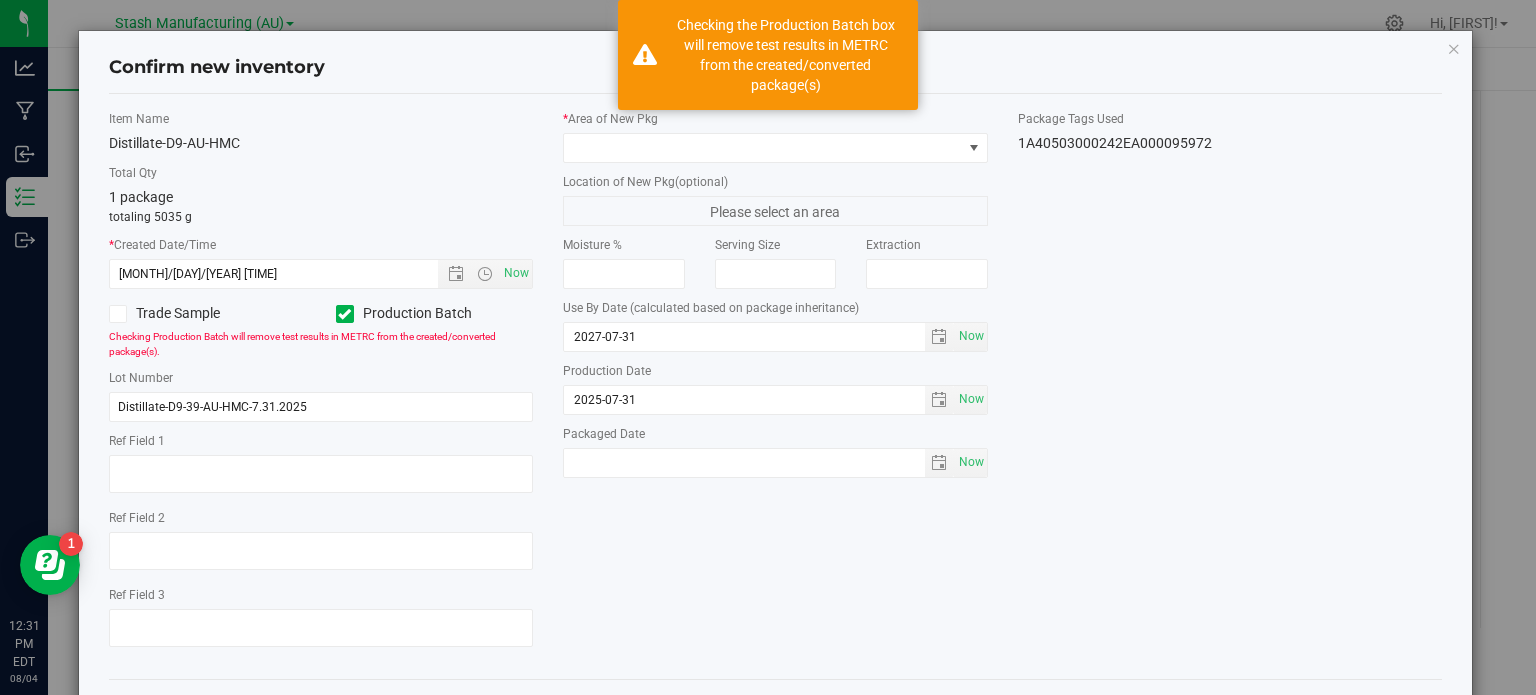 click on "Item Name
Distillate-D9-AU-HMC
Total Qty
1 package  totaling 5035 g
*
Created Date/Time
8/4/2025 12:31 PM
Now
Trade Sample
Production Batch" at bounding box center (321, 386) 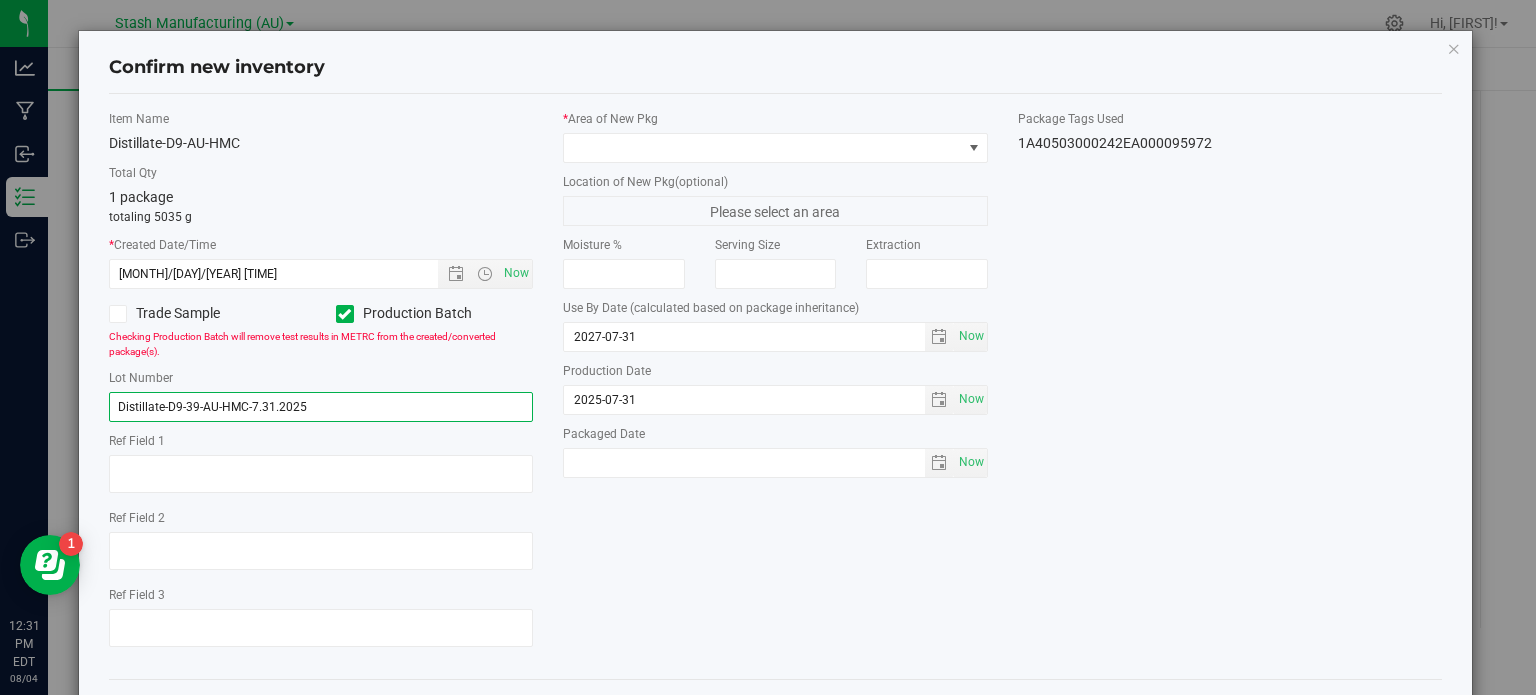 click on "Distillate-D9-39-AU-HMC-7.31.2025" at bounding box center (321, 407) 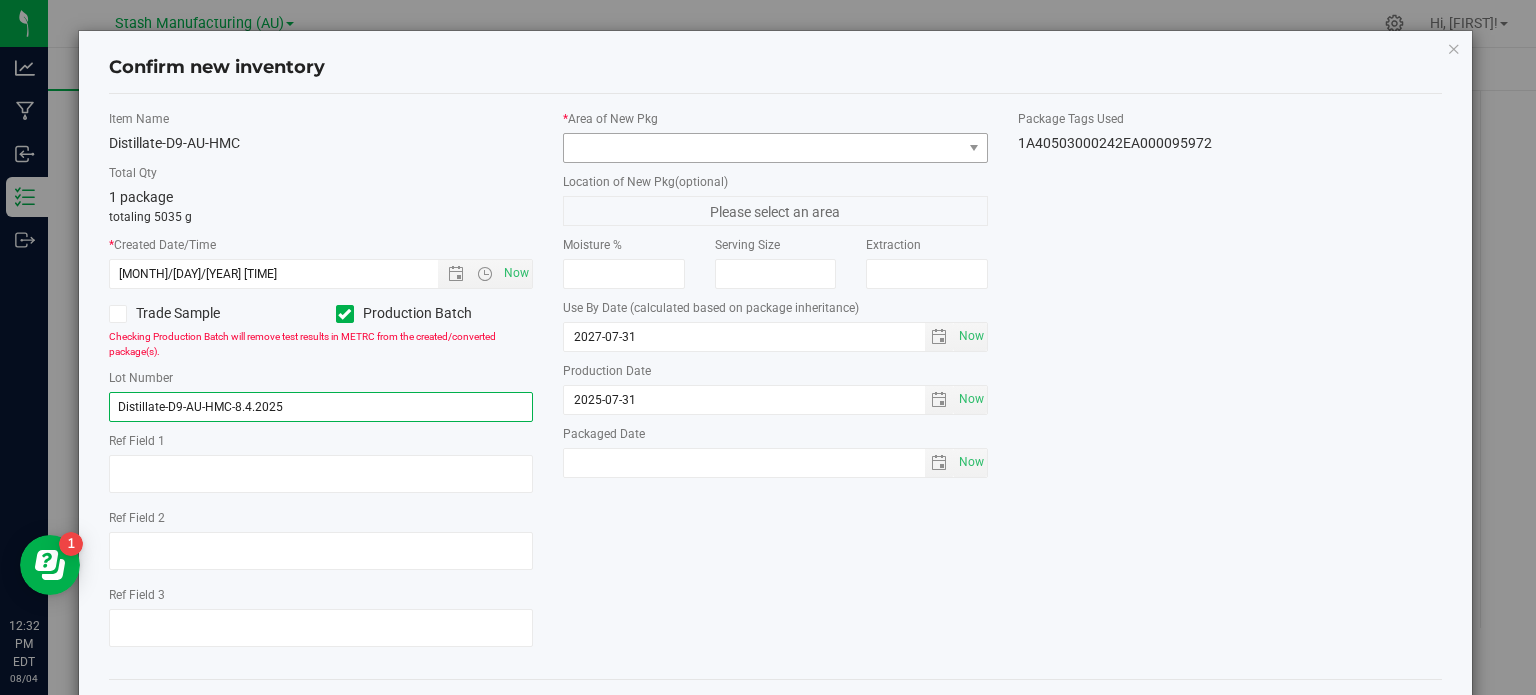 type on "Distillate-D9-AU-HMC-8.4.2025" 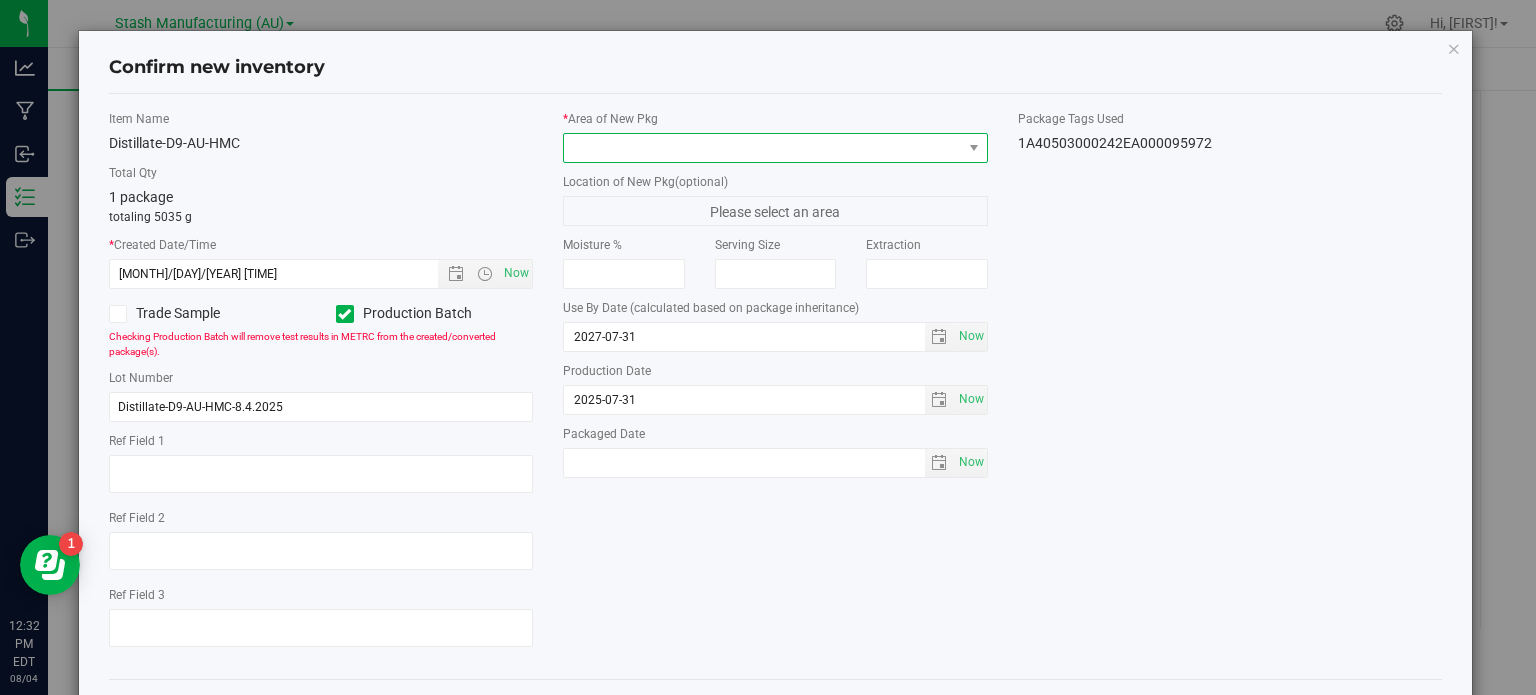 click at bounding box center (763, 148) 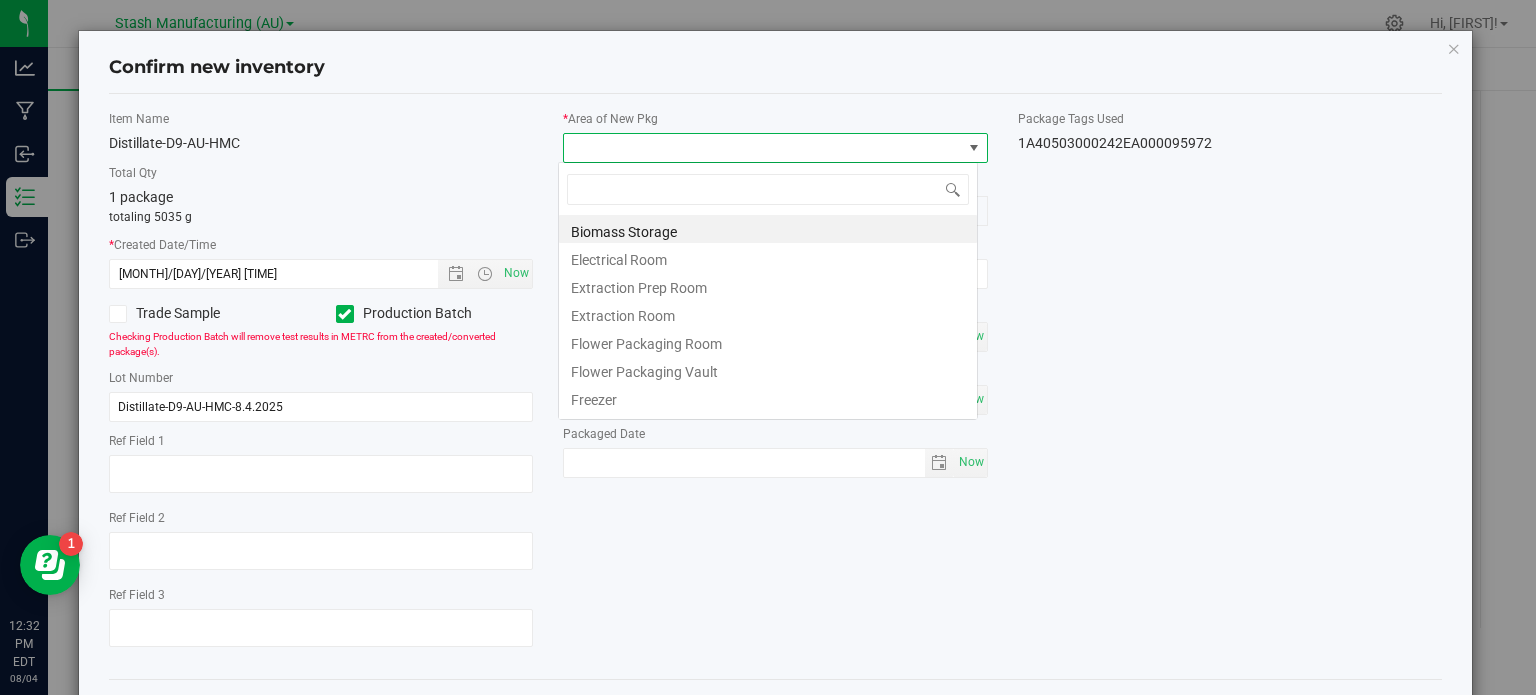 scroll, scrollTop: 99970, scrollLeft: 99580, axis: both 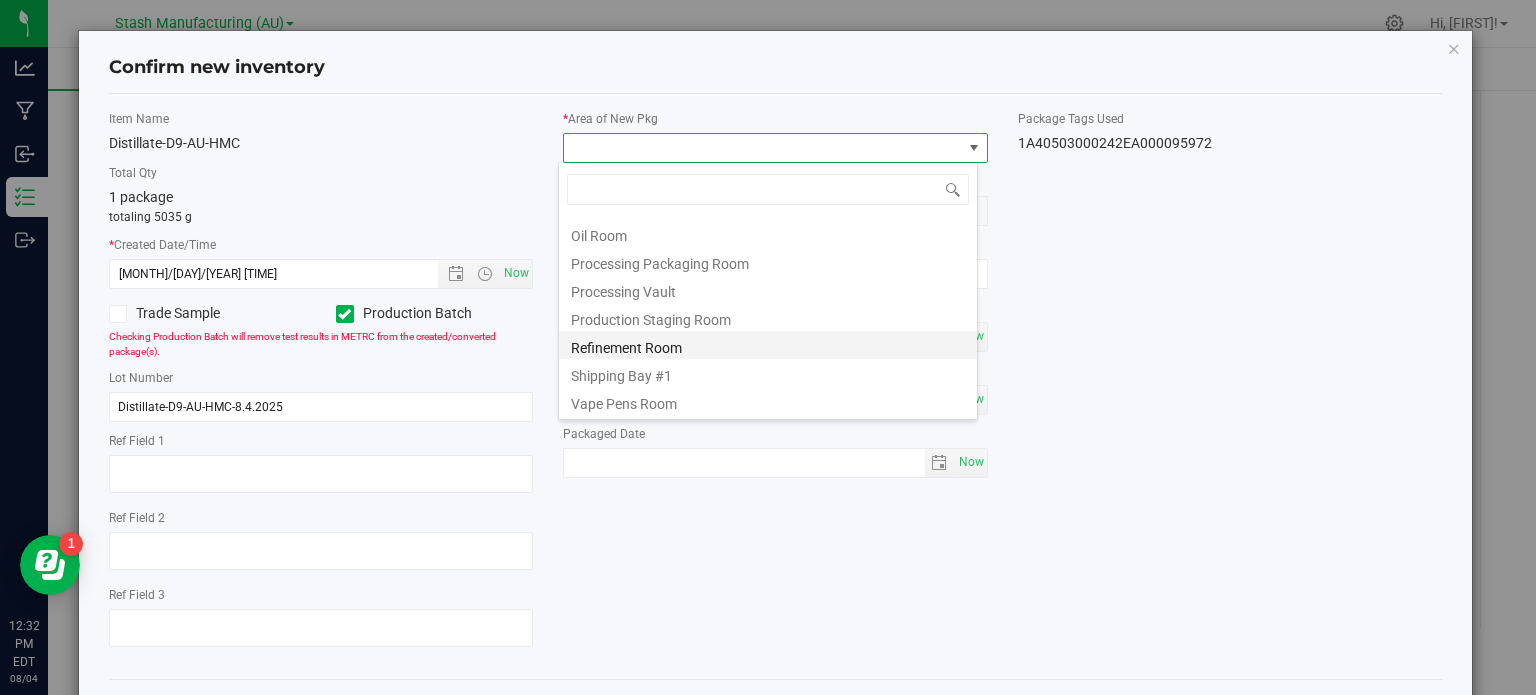 click on "Refinement Room" at bounding box center [768, 345] 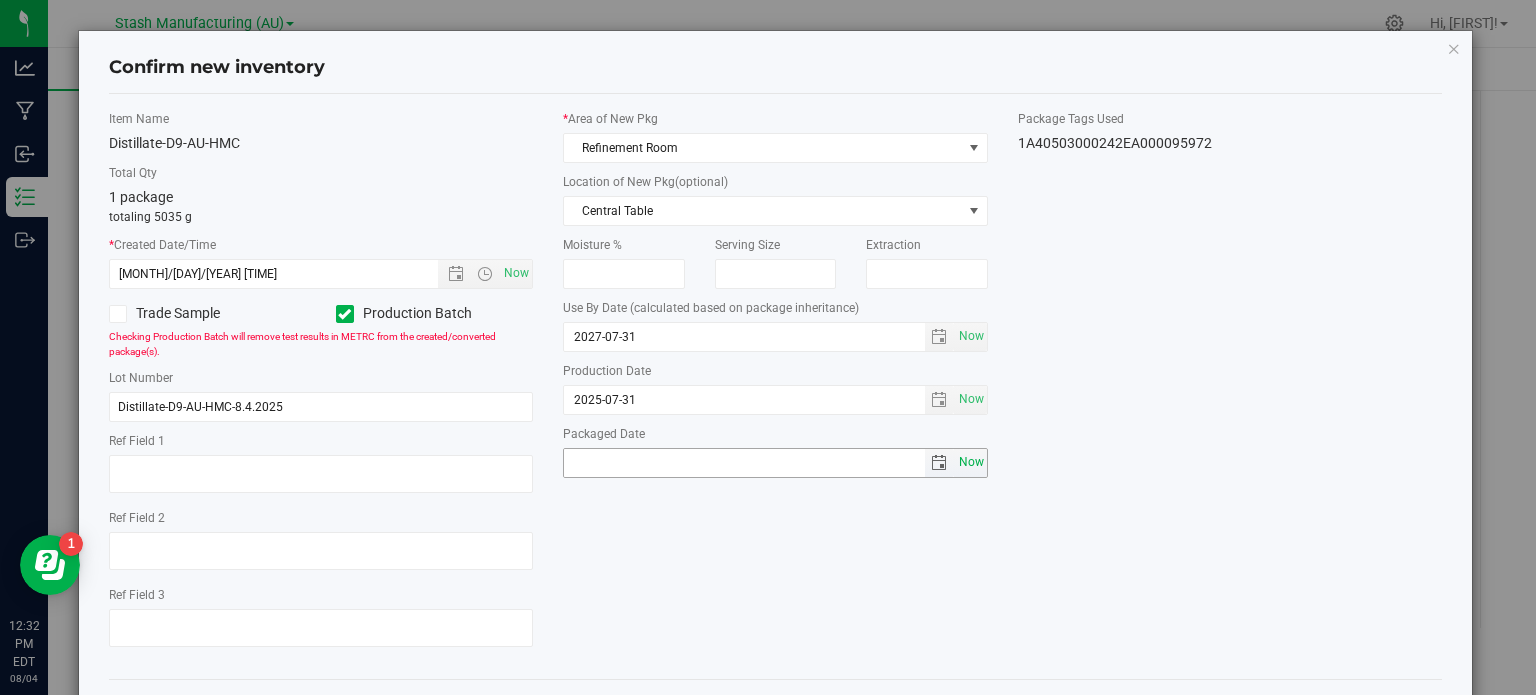 click on "Now" at bounding box center [971, 462] 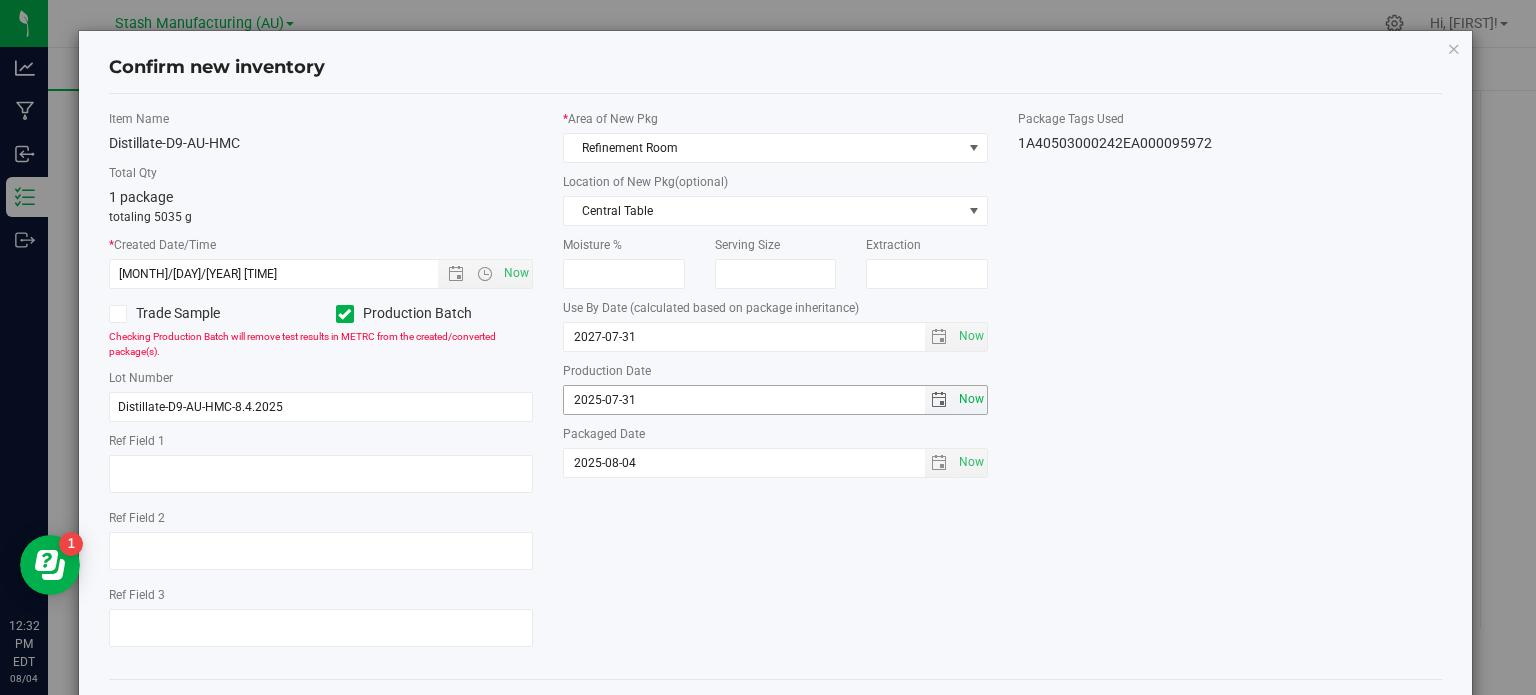 click on "Now" at bounding box center [971, 399] 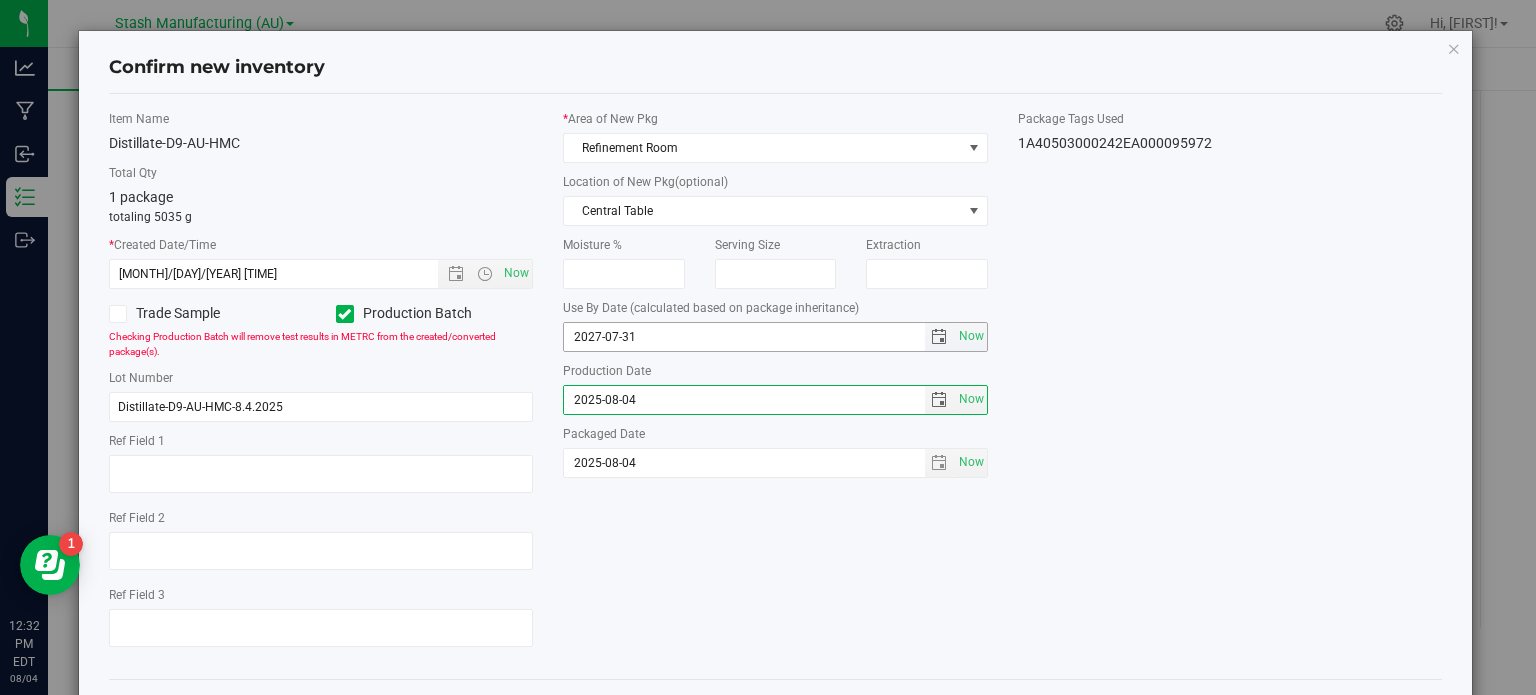 click on "2027-07-31" at bounding box center [744, 337] 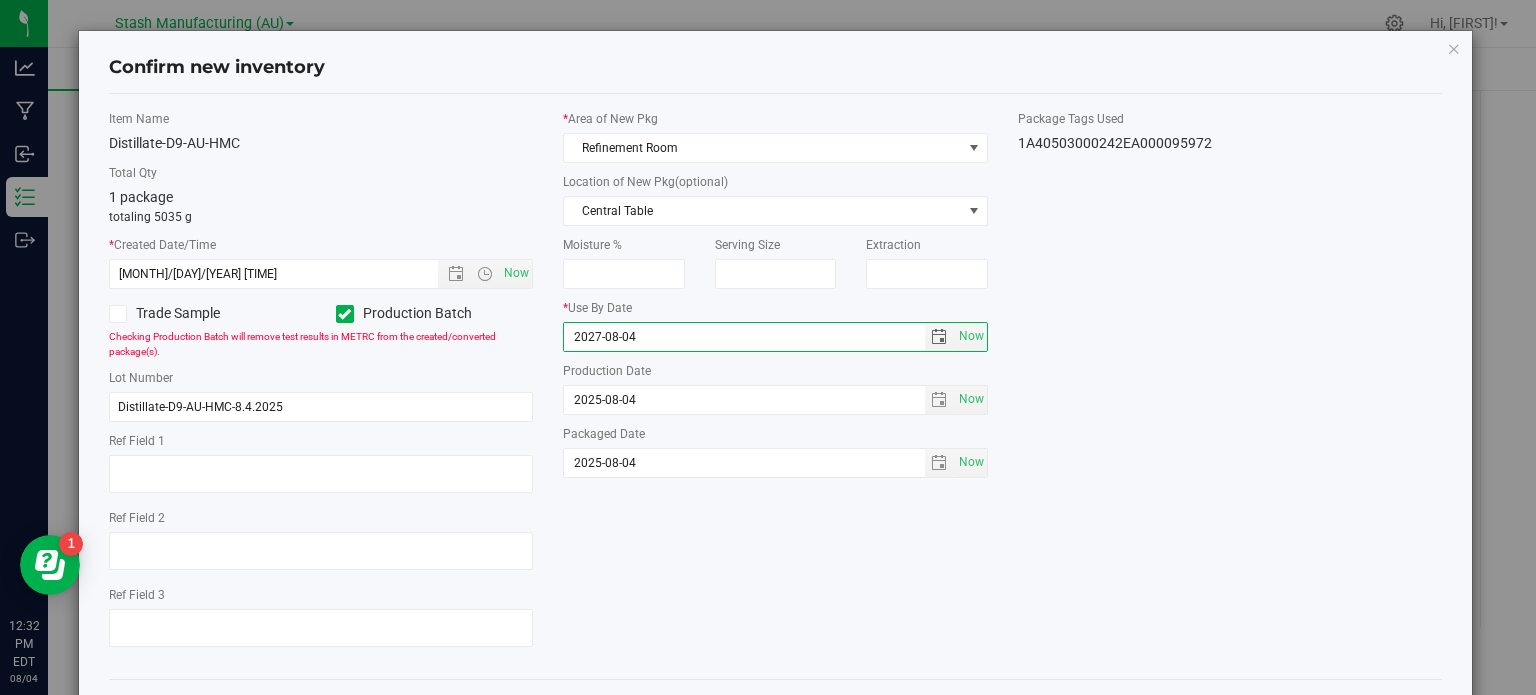 type on "2027-08-04" 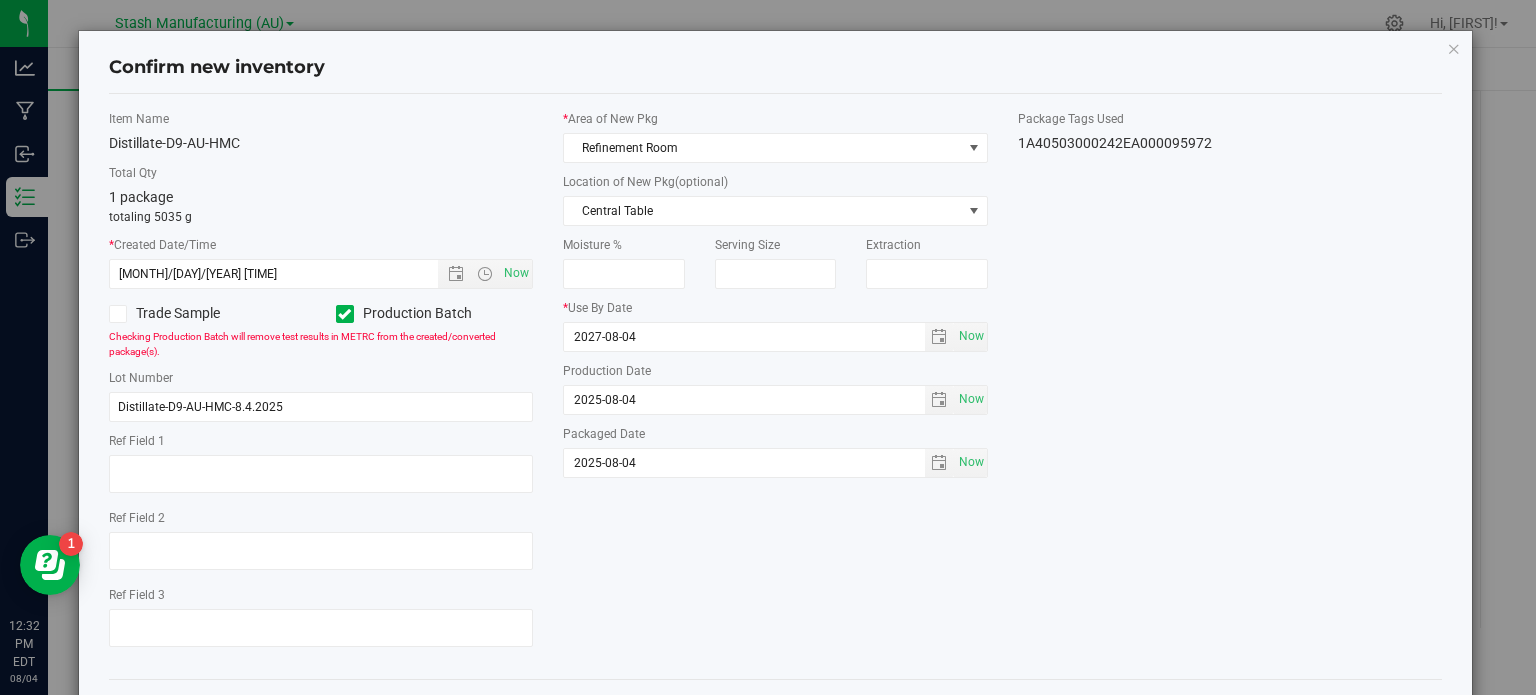 scroll, scrollTop: 40, scrollLeft: 0, axis: vertical 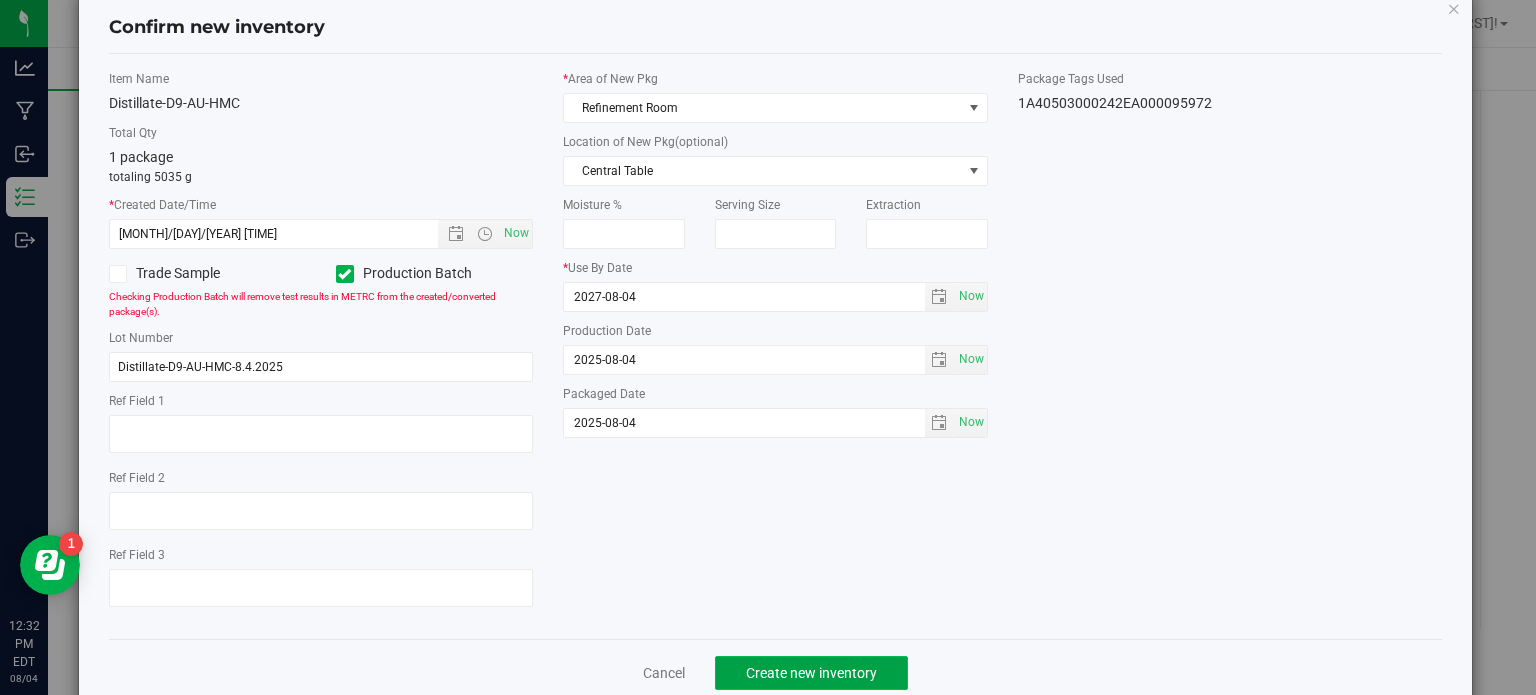 click on "Create new inventory" 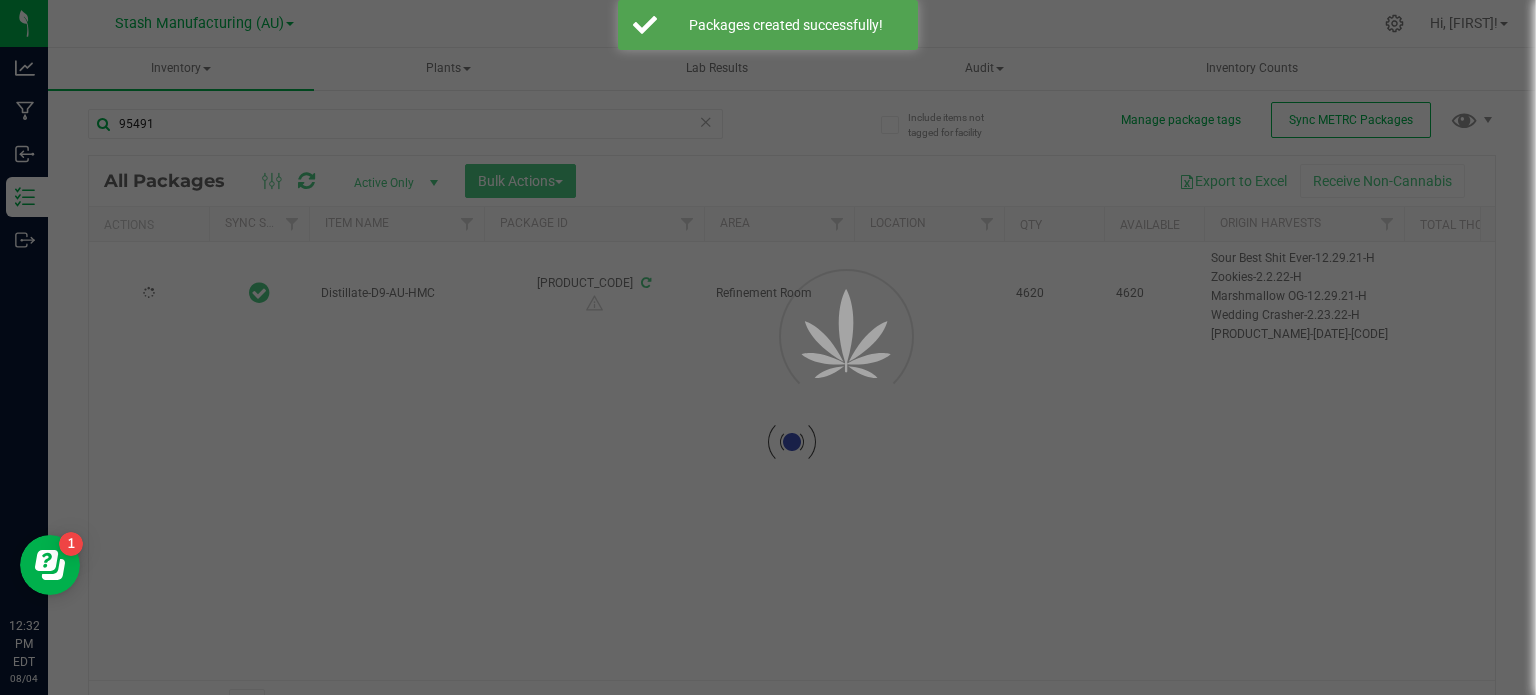 type on "2025-07-31" 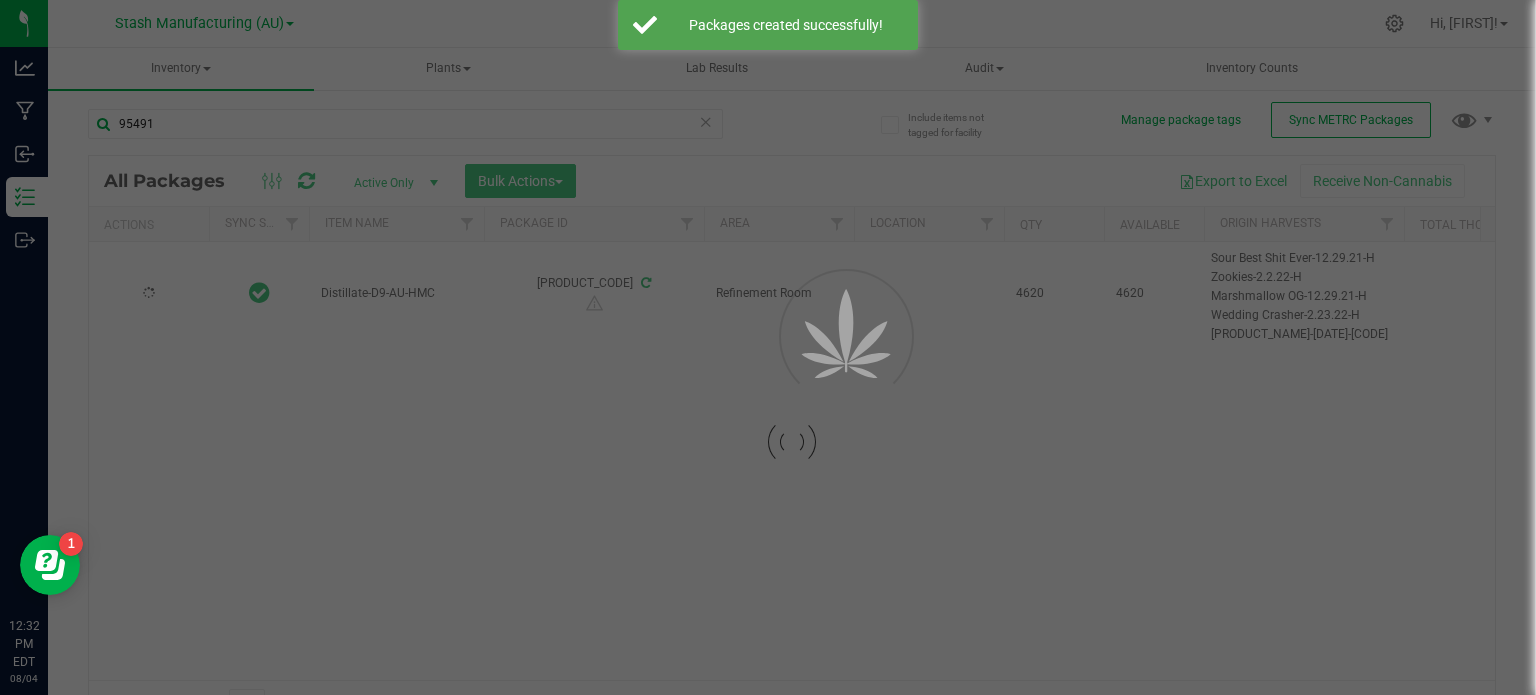 type on "2027-07-31" 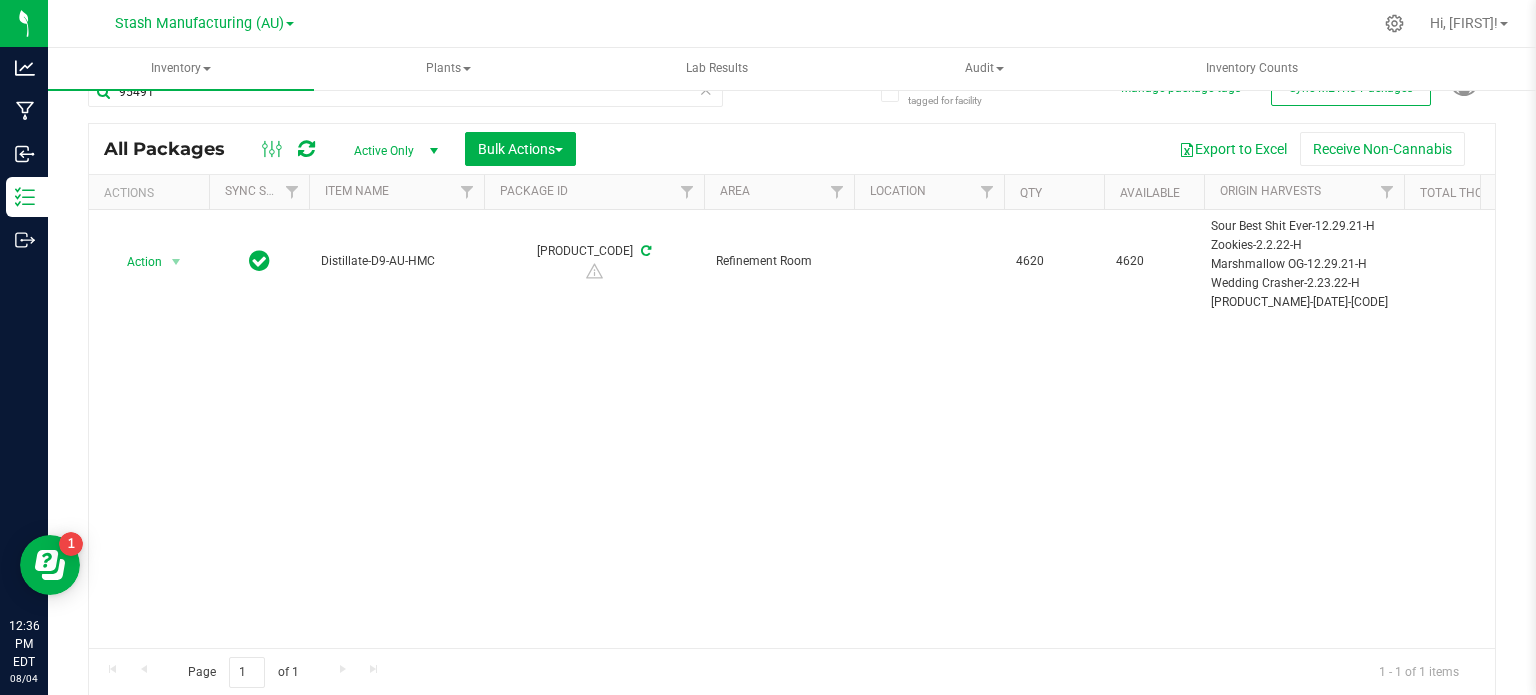 scroll, scrollTop: 0, scrollLeft: 0, axis: both 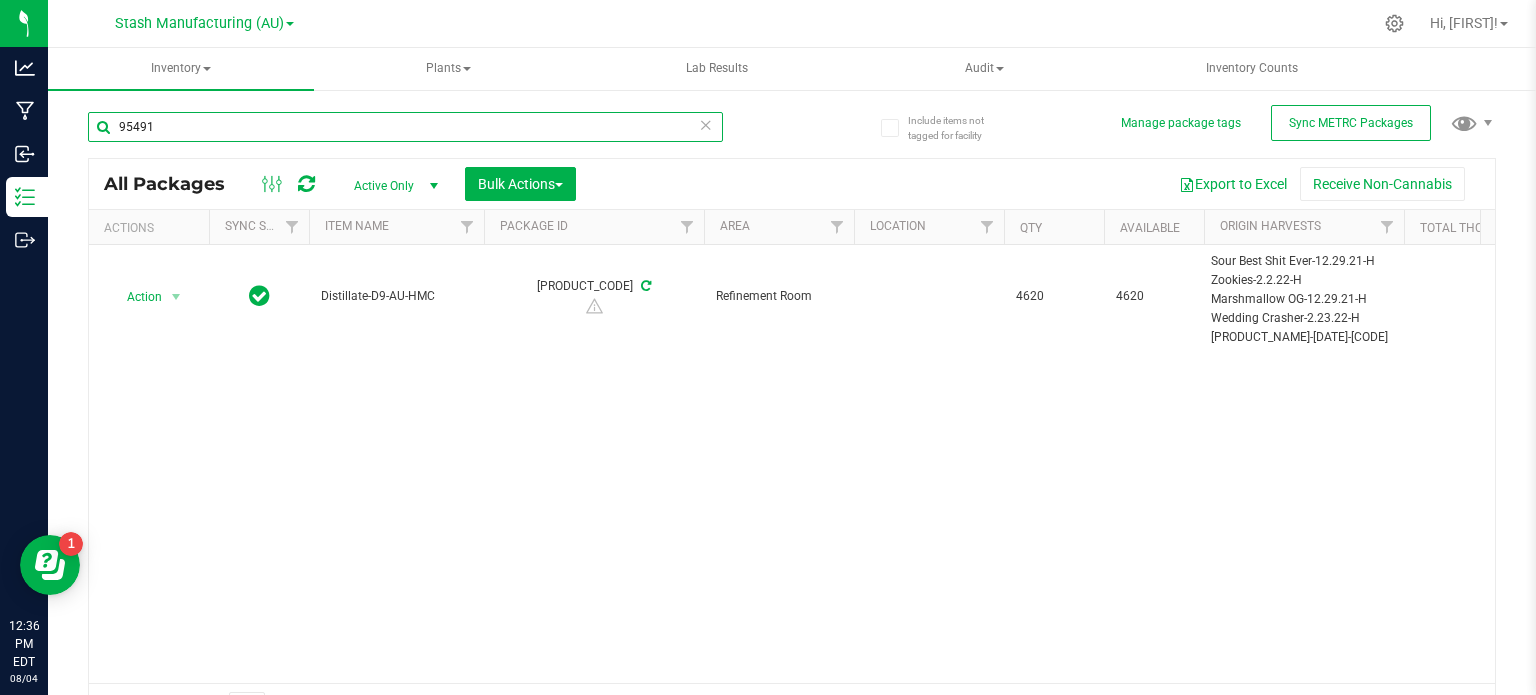 click on "95491" at bounding box center (405, 127) 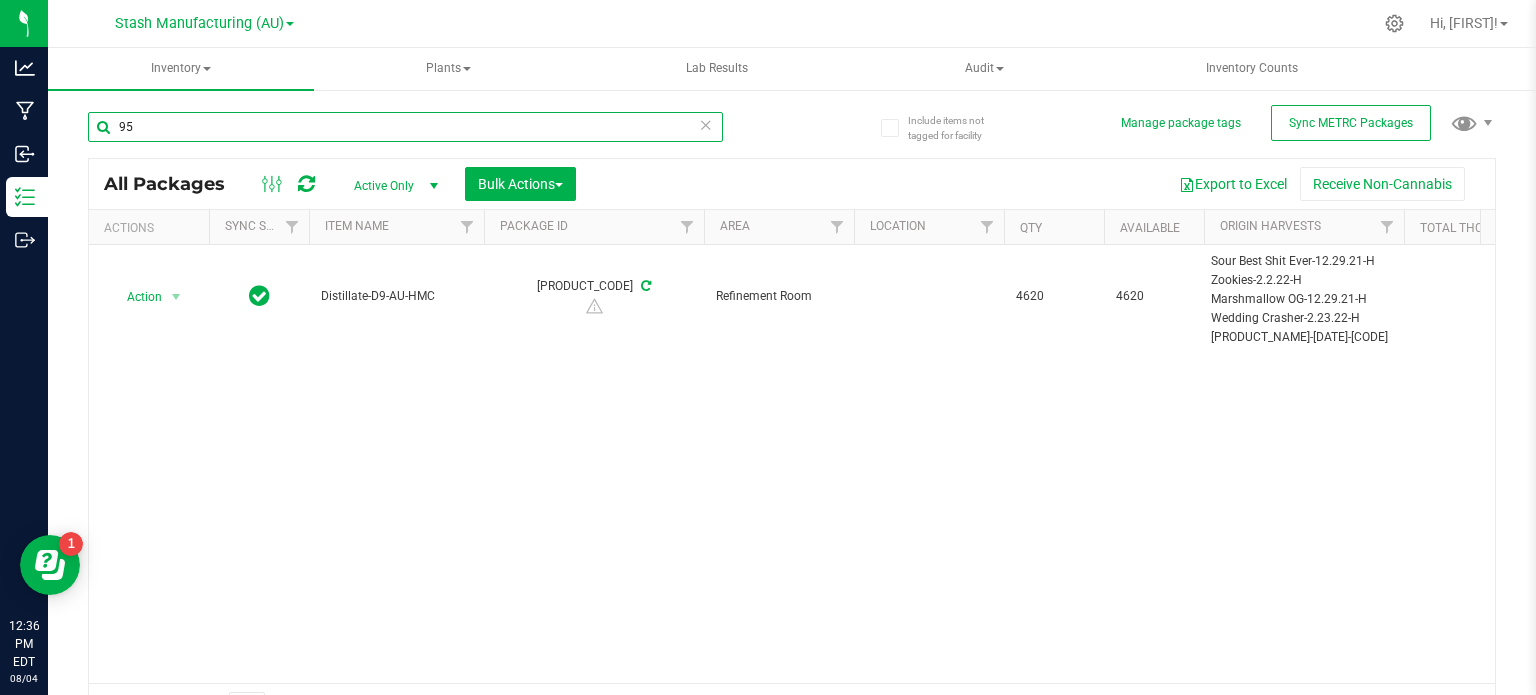 type on "9" 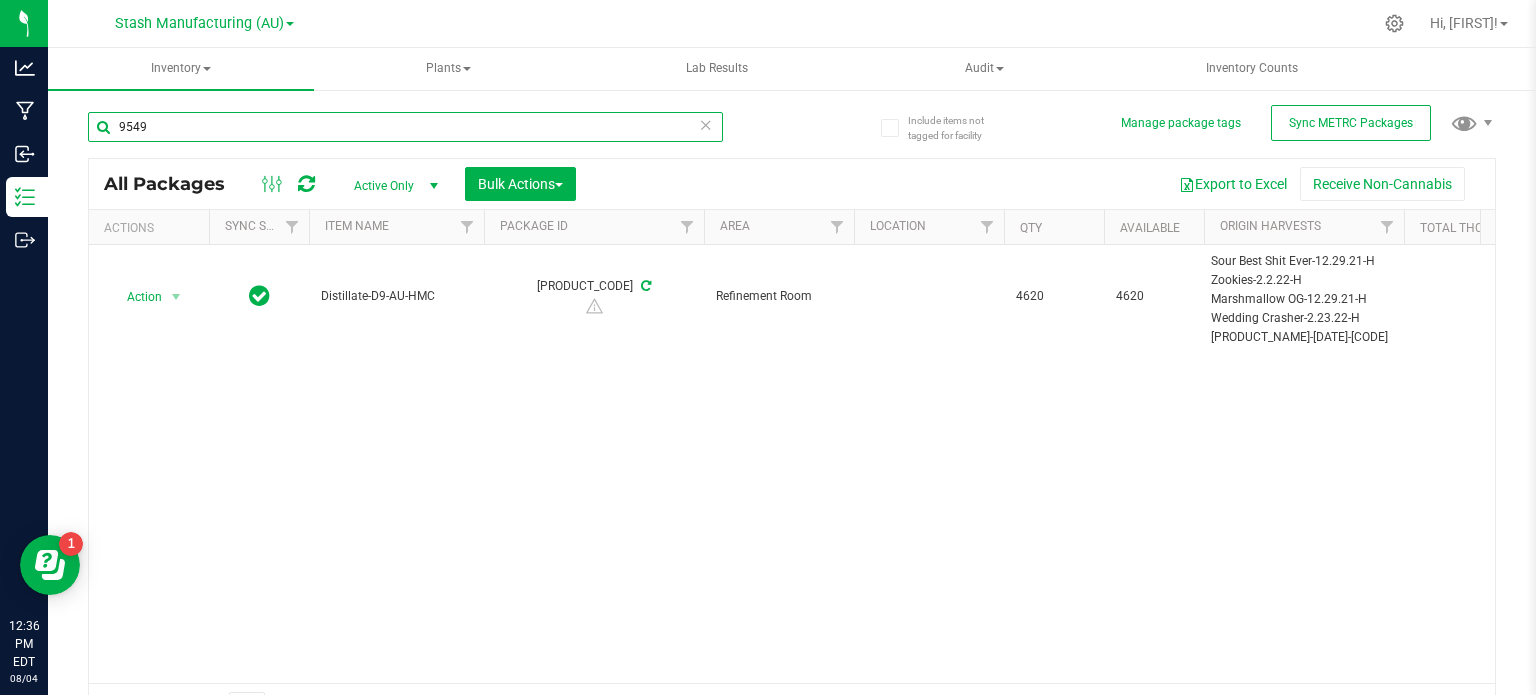type on "95491" 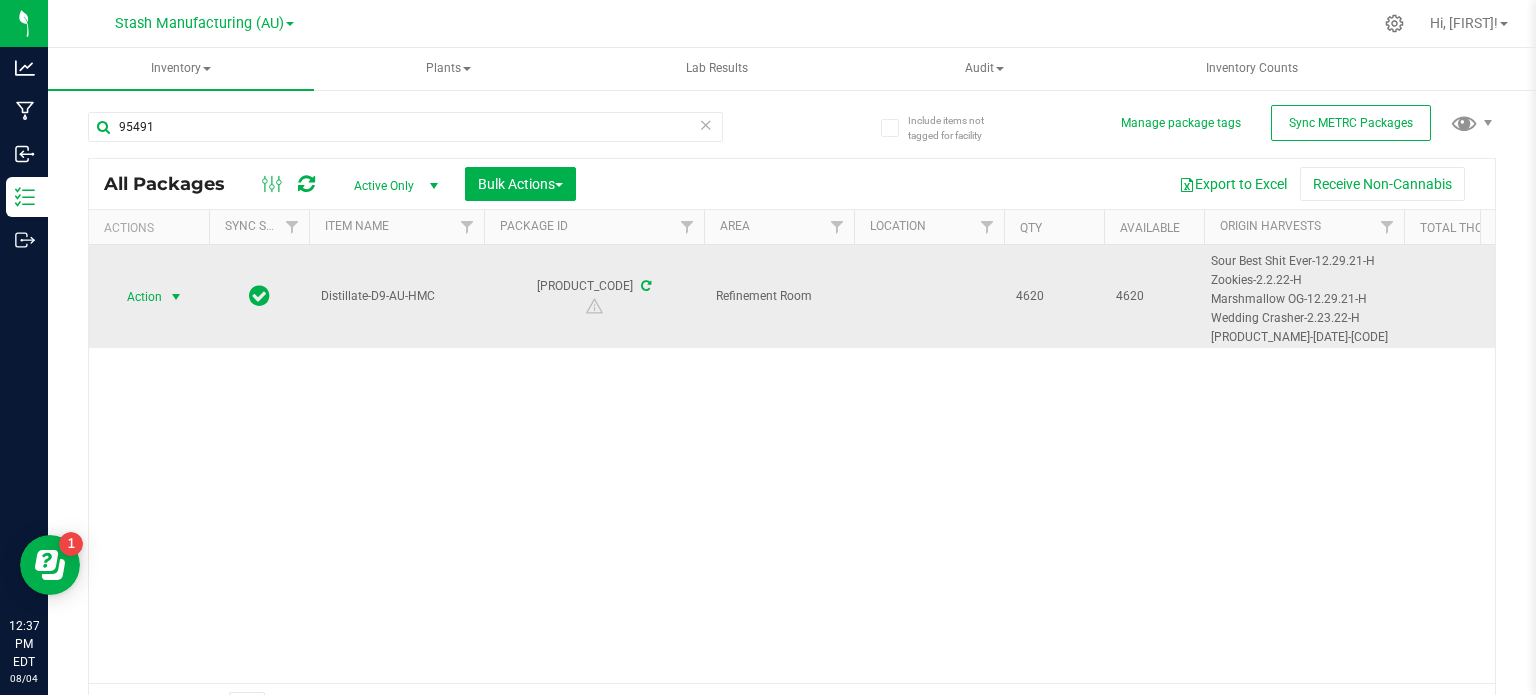 click on "Action" at bounding box center [136, 297] 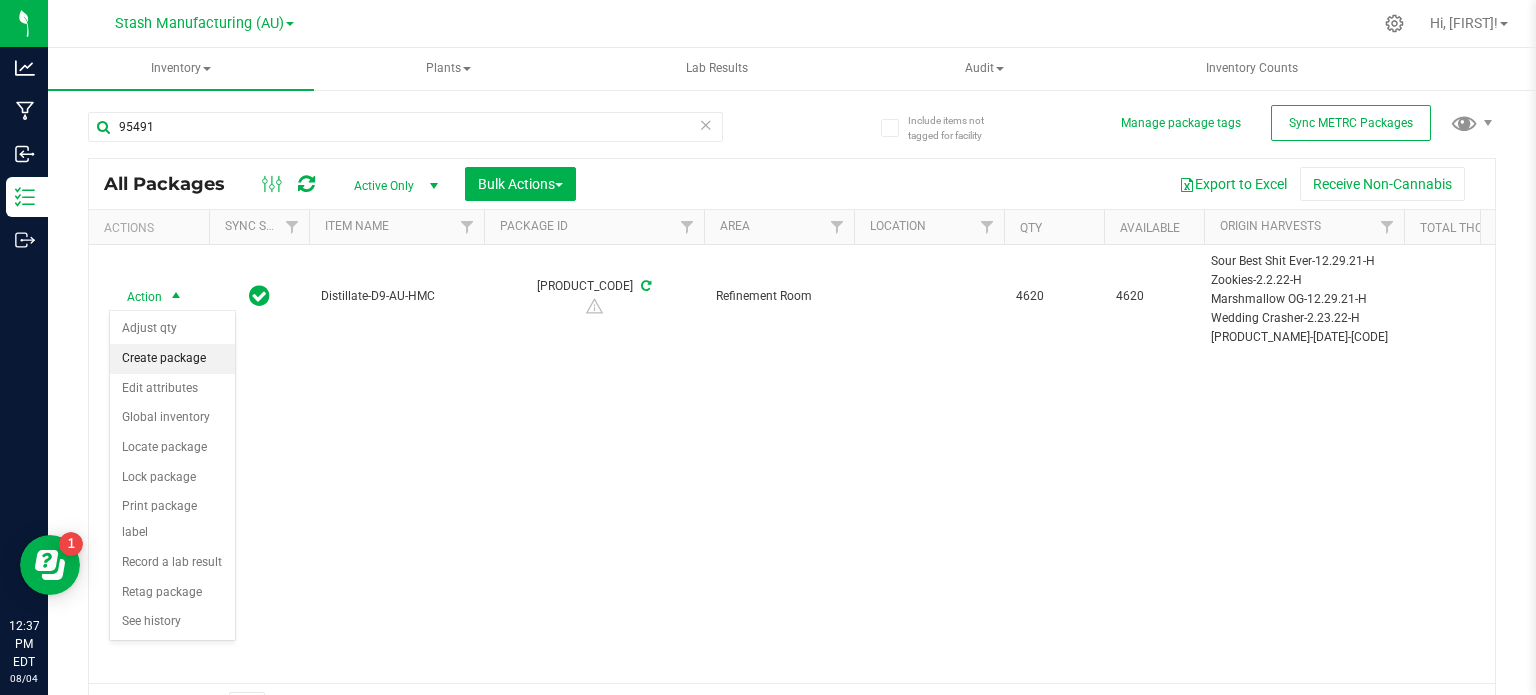 click on "Create package" at bounding box center (172, 359) 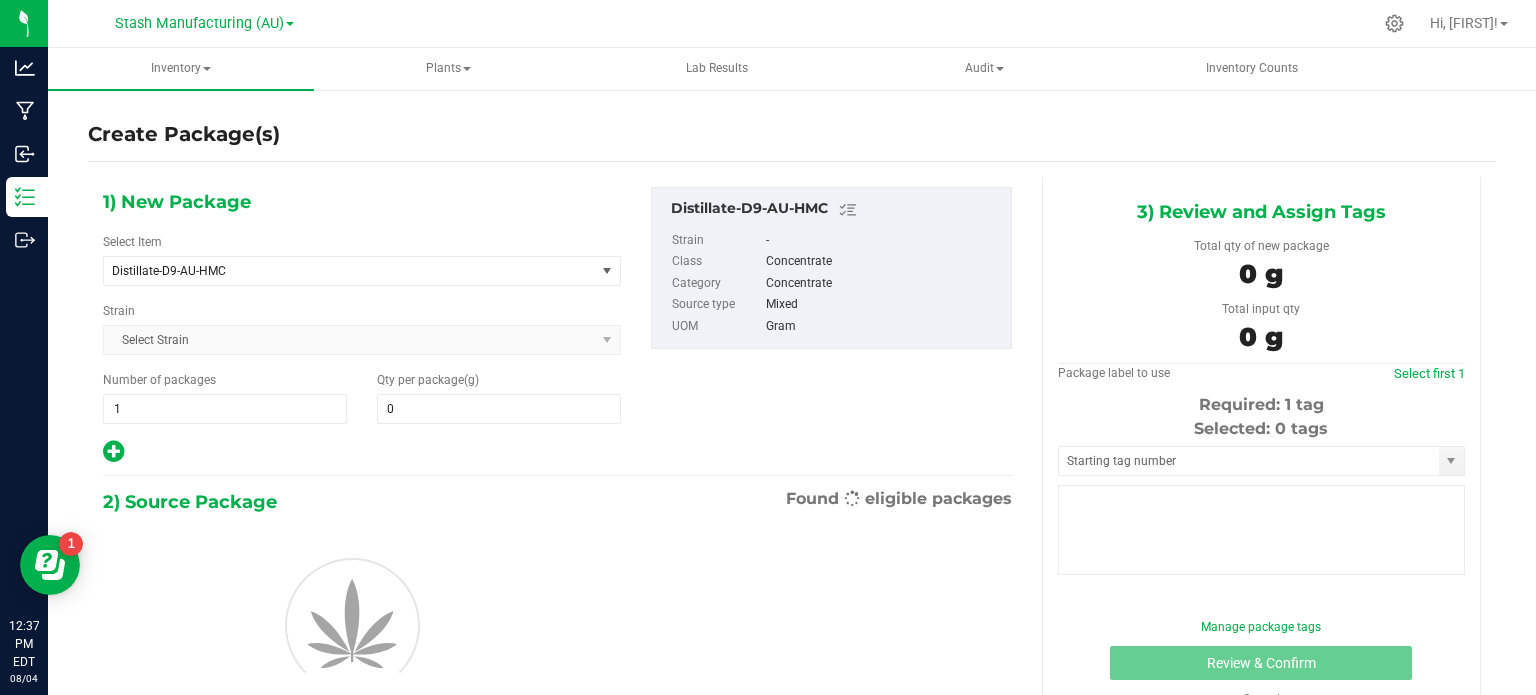 type on "0.0000" 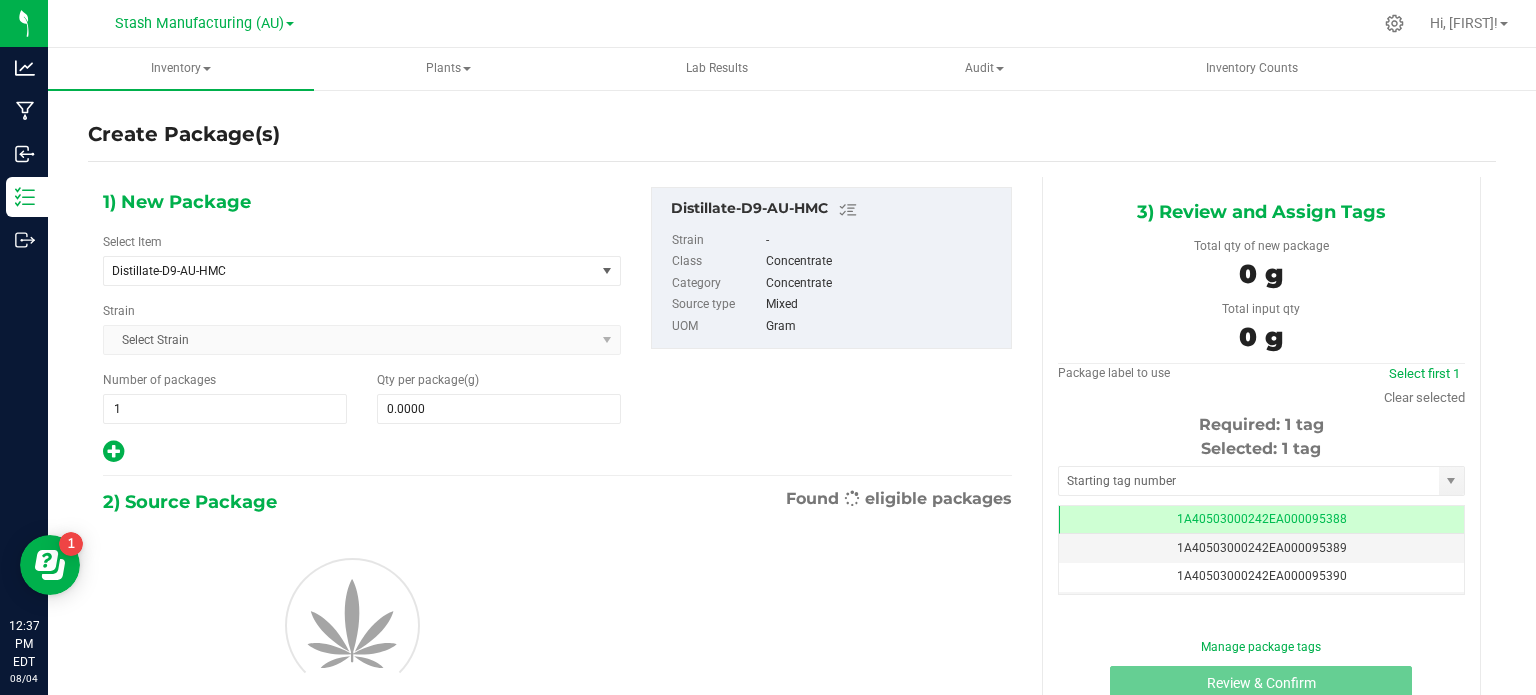 scroll, scrollTop: 0, scrollLeft: 0, axis: both 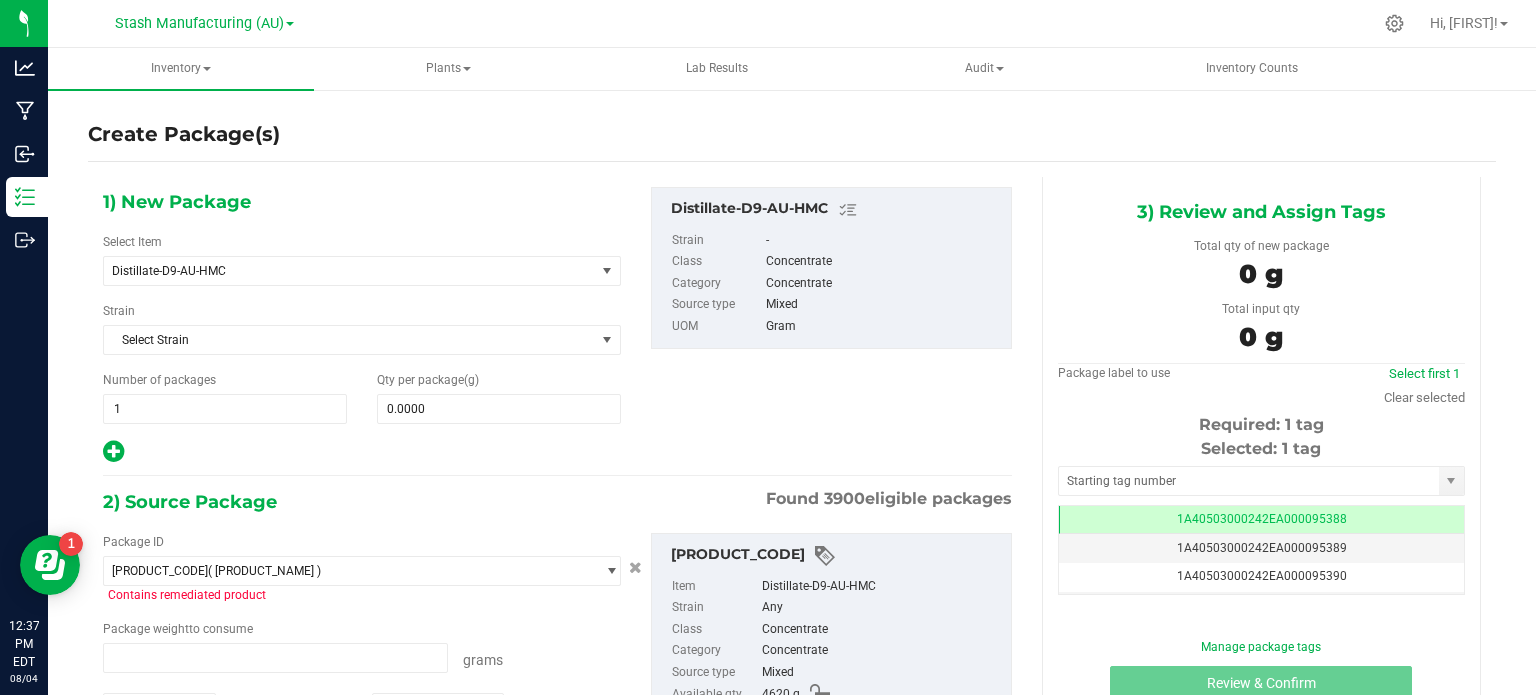 type on "0.0000 g" 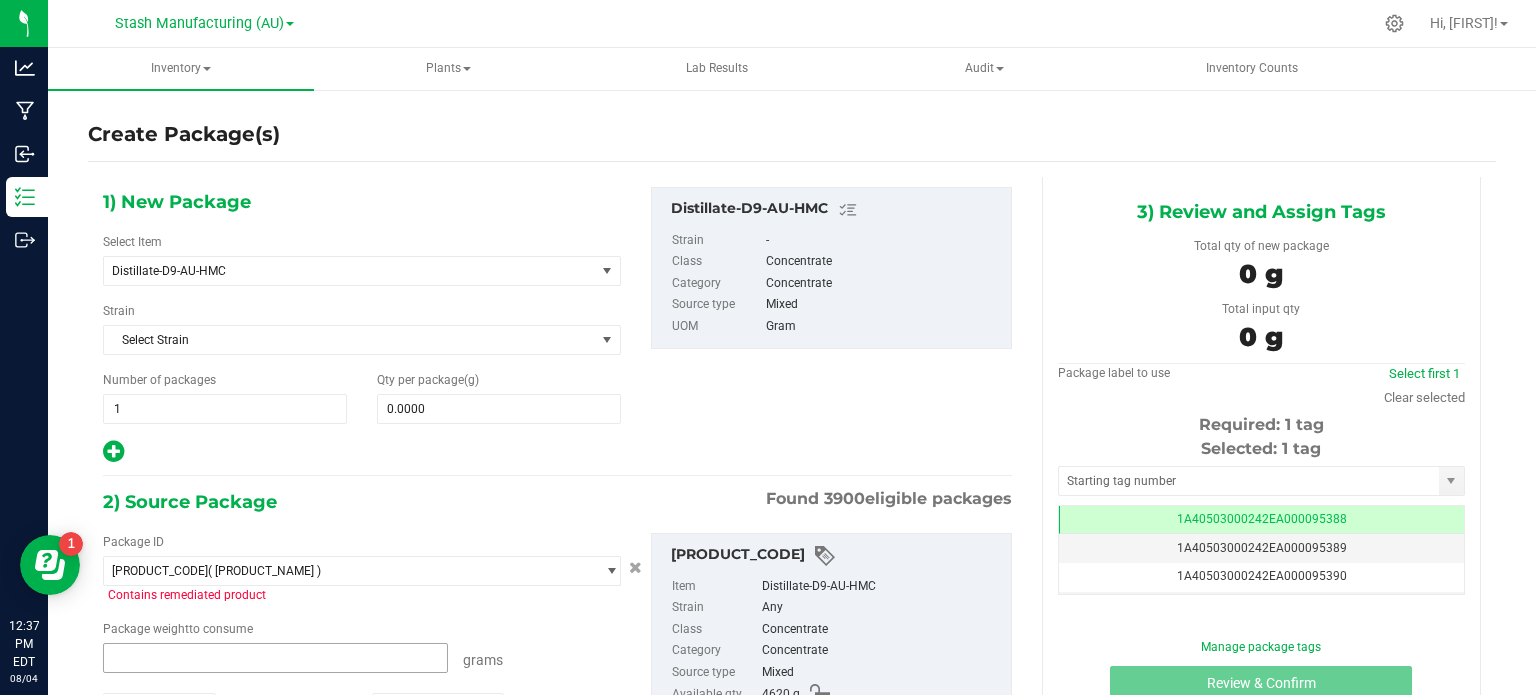 click at bounding box center [275, 658] 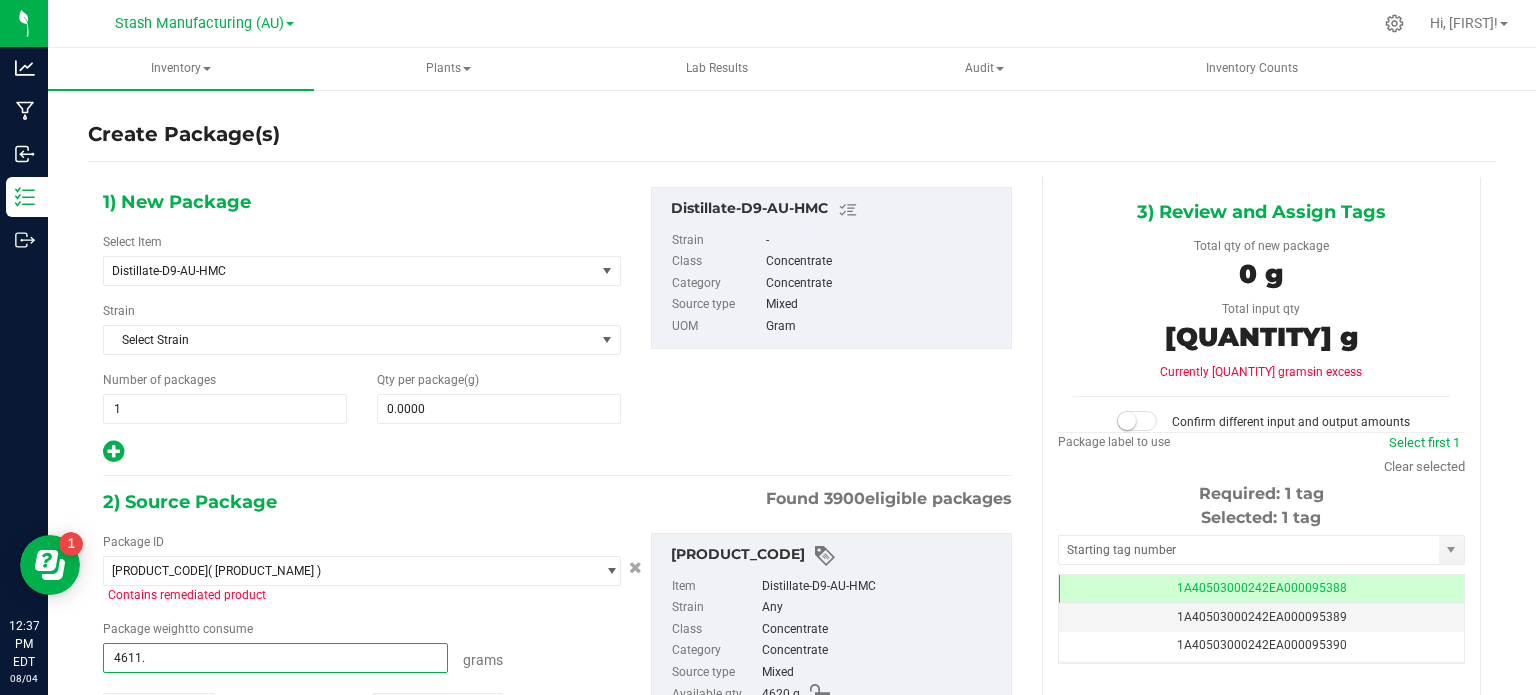 type on "4611.7" 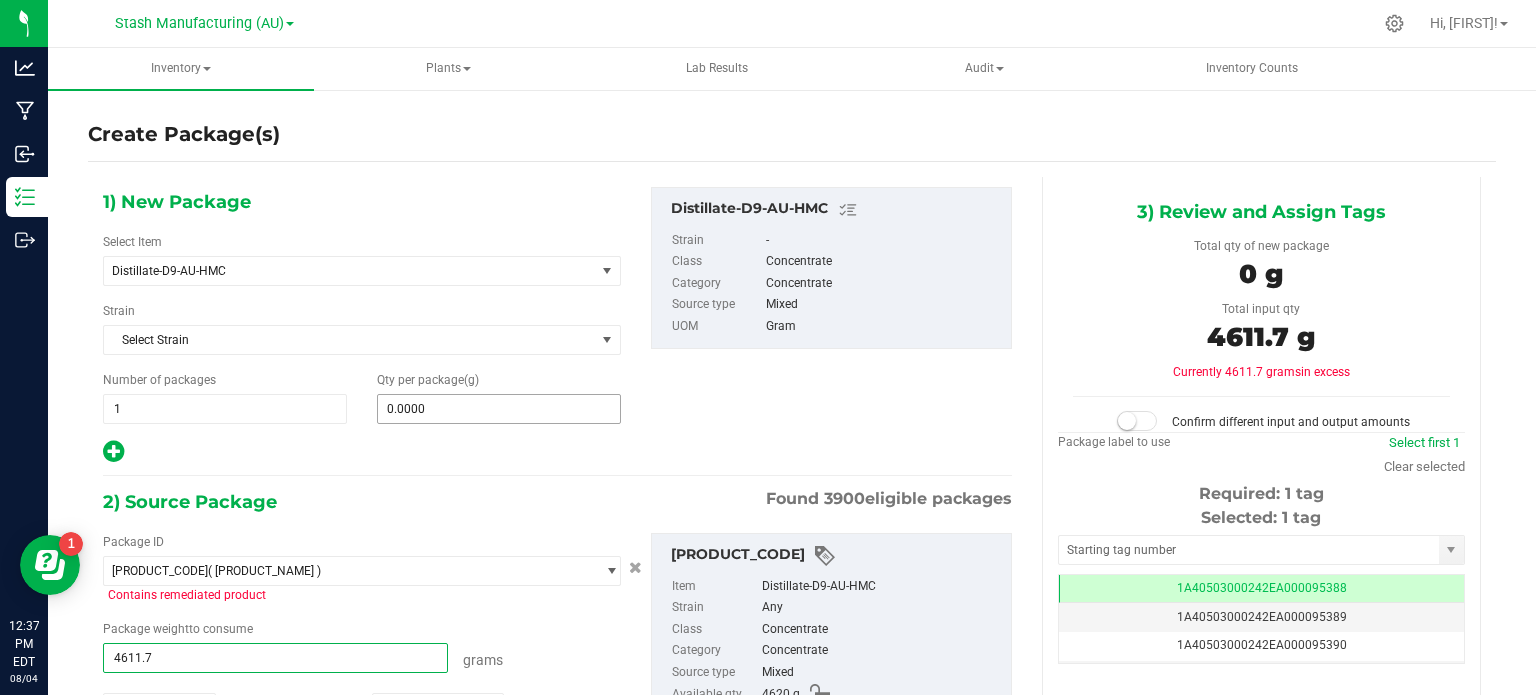 type on "[QUANTITY] g" 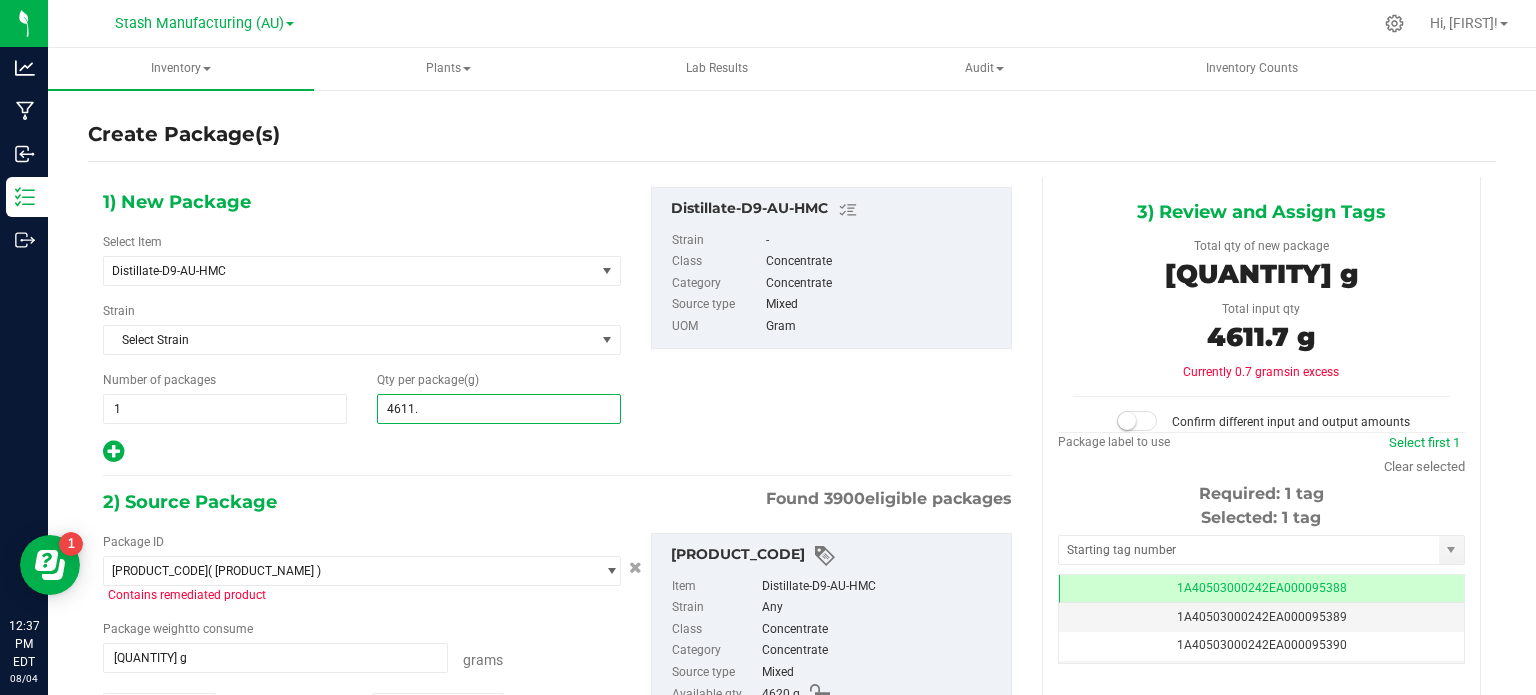 type on "4611.7" 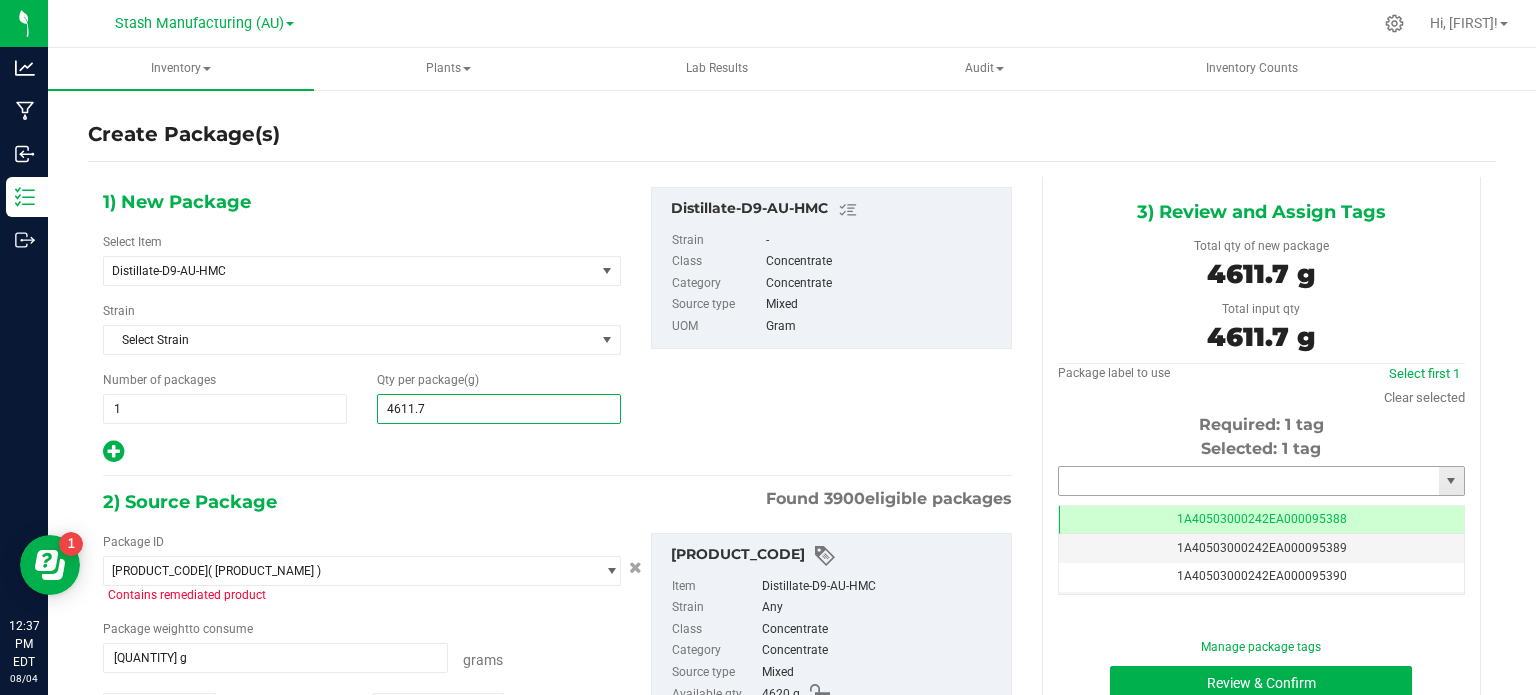type on "4,611.7000" 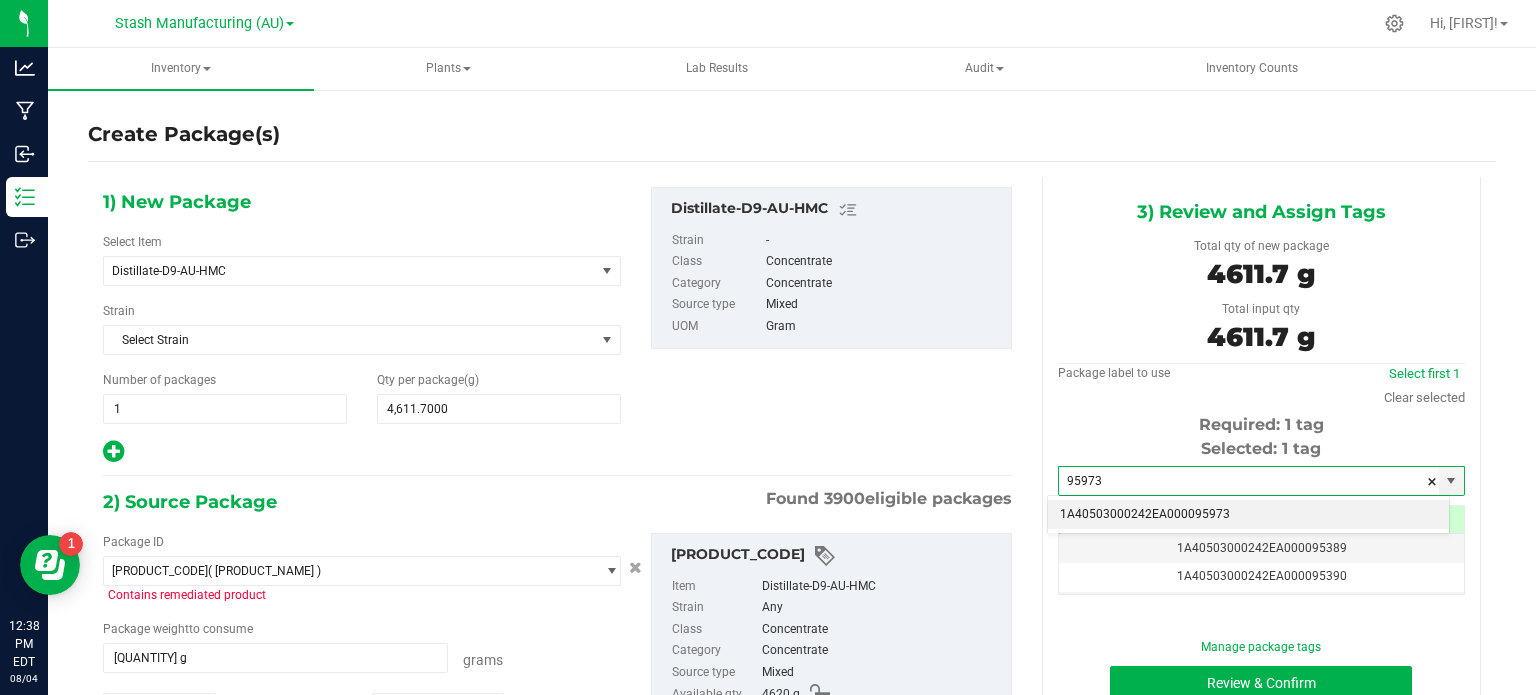 click on "1A40503000242EA000095973" at bounding box center (1248, 515) 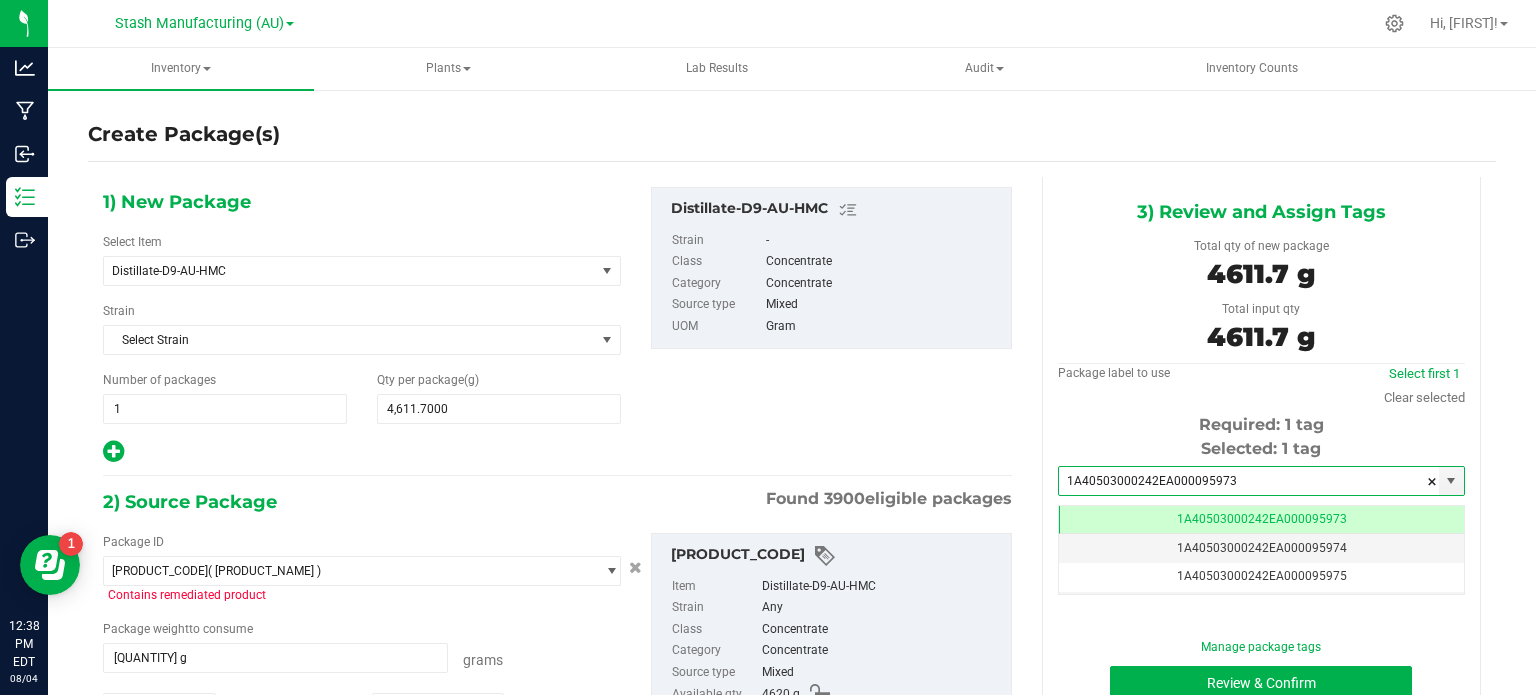 scroll, scrollTop: 0, scrollLeft: 0, axis: both 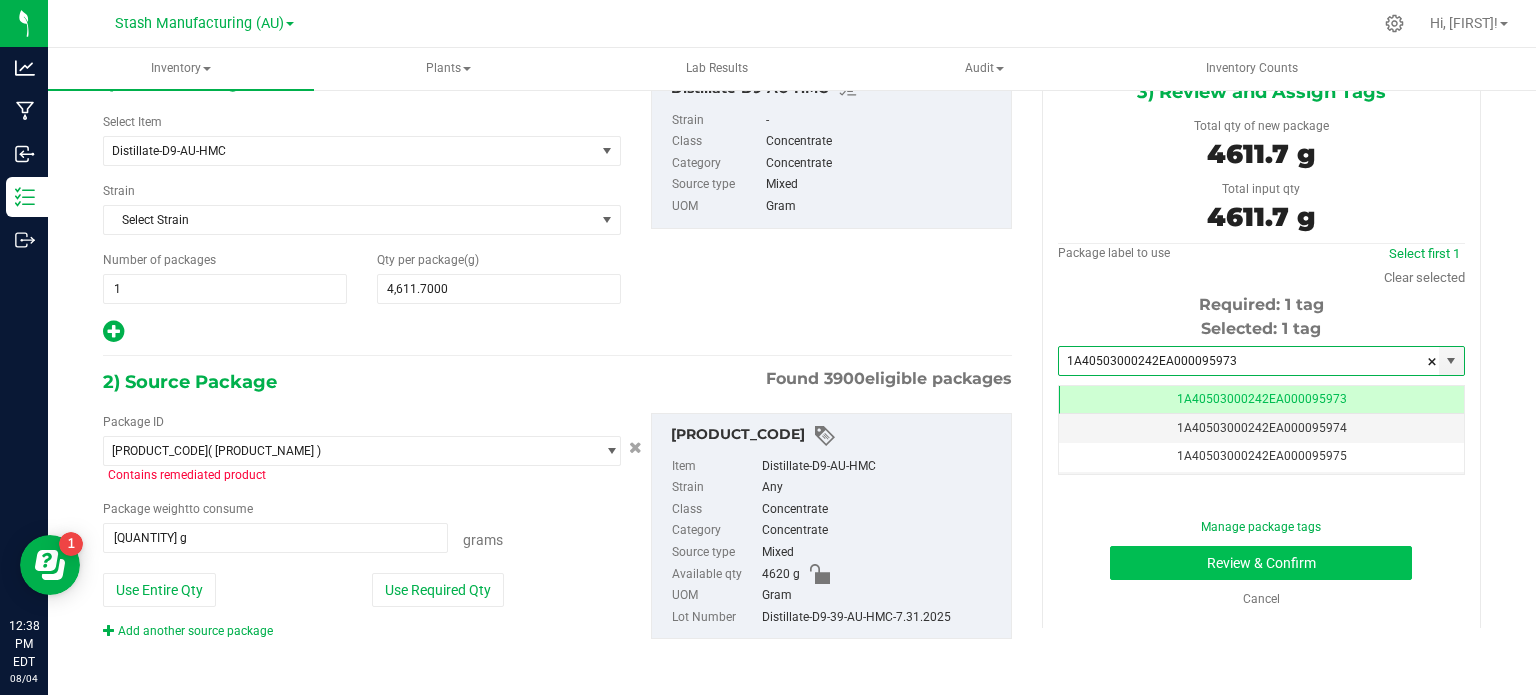 type on "1A40503000242EA000095973" 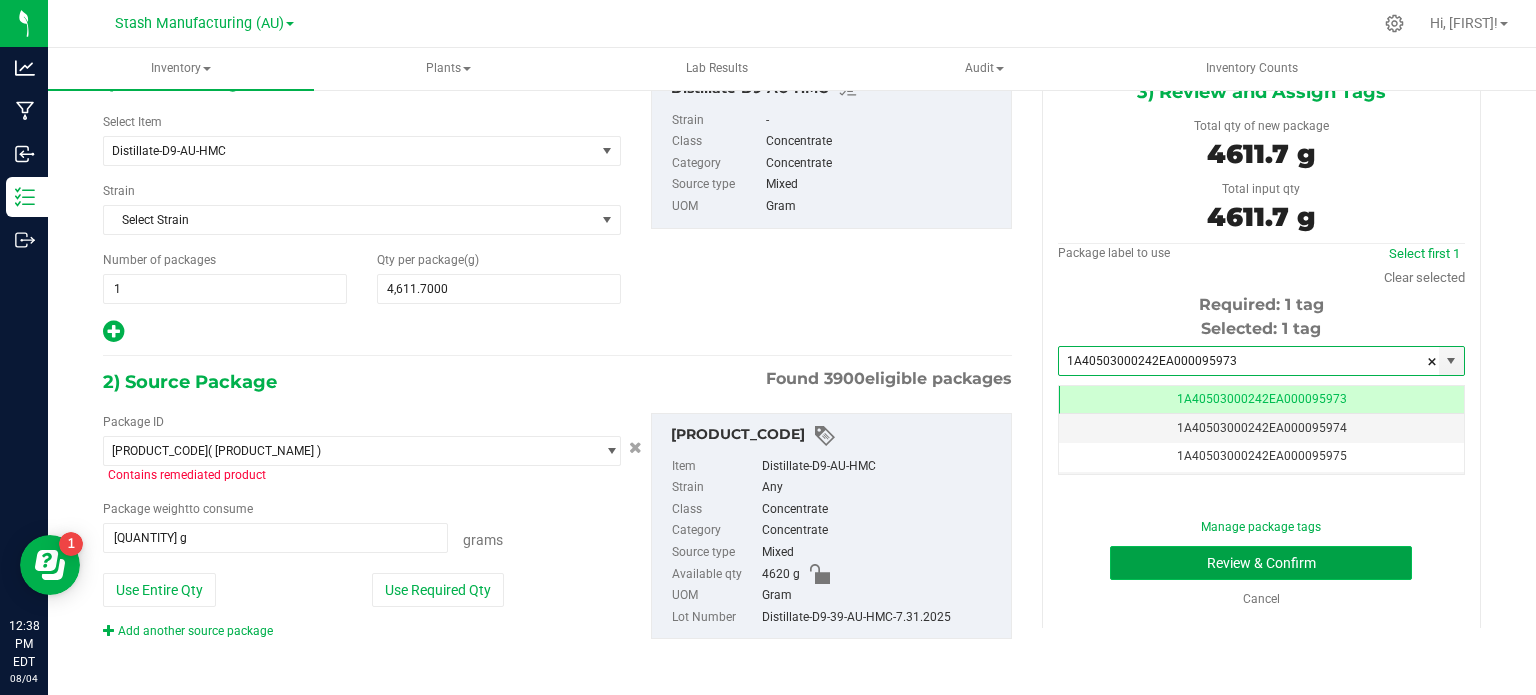 click on "Review & Confirm" at bounding box center (1261, 563) 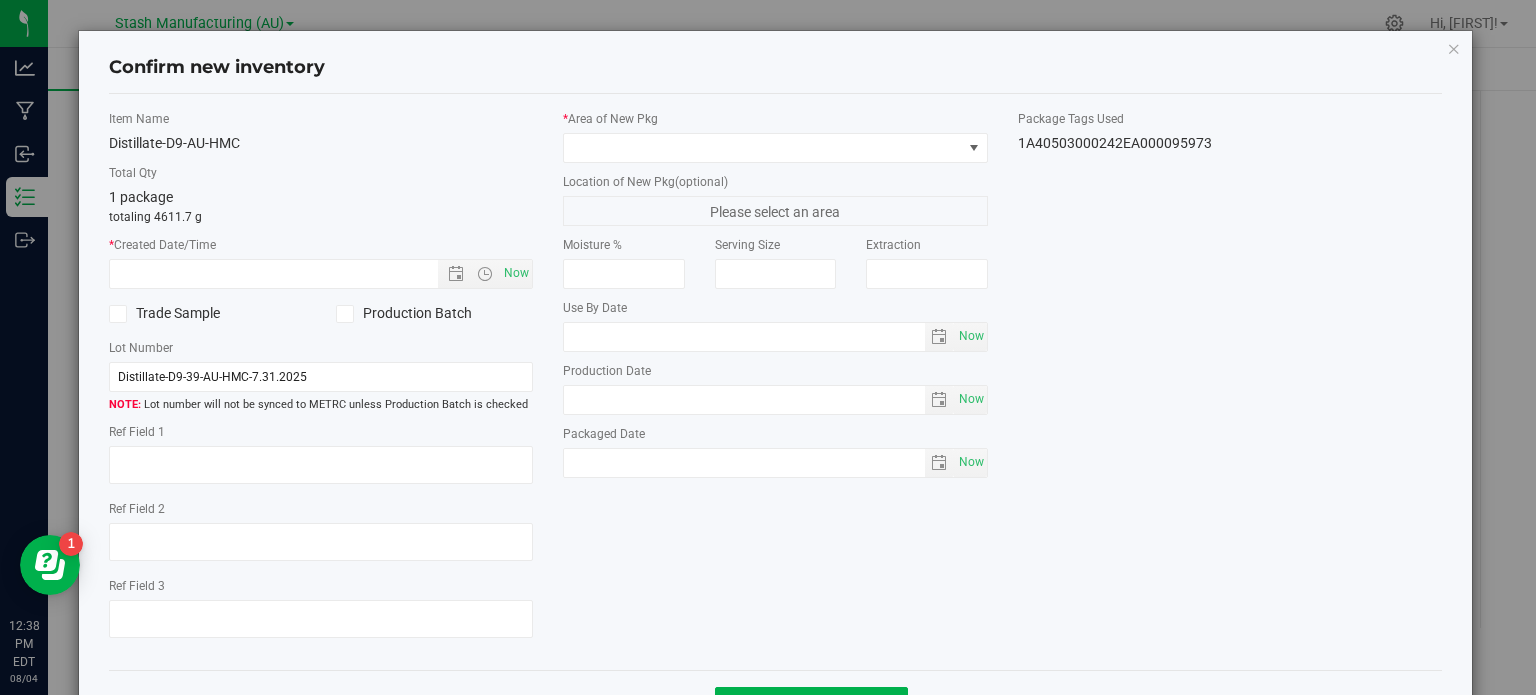 type on "2027-07-31" 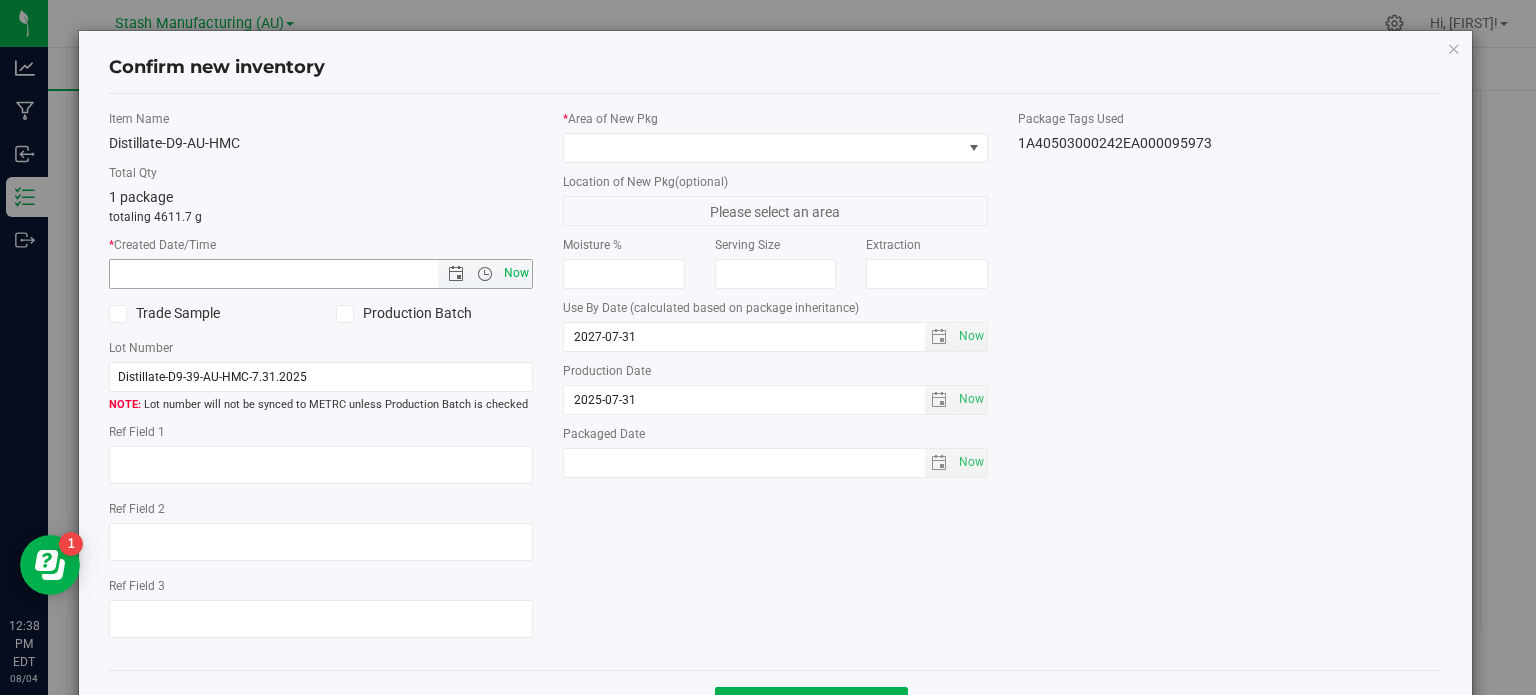 click on "Now" at bounding box center [517, 273] 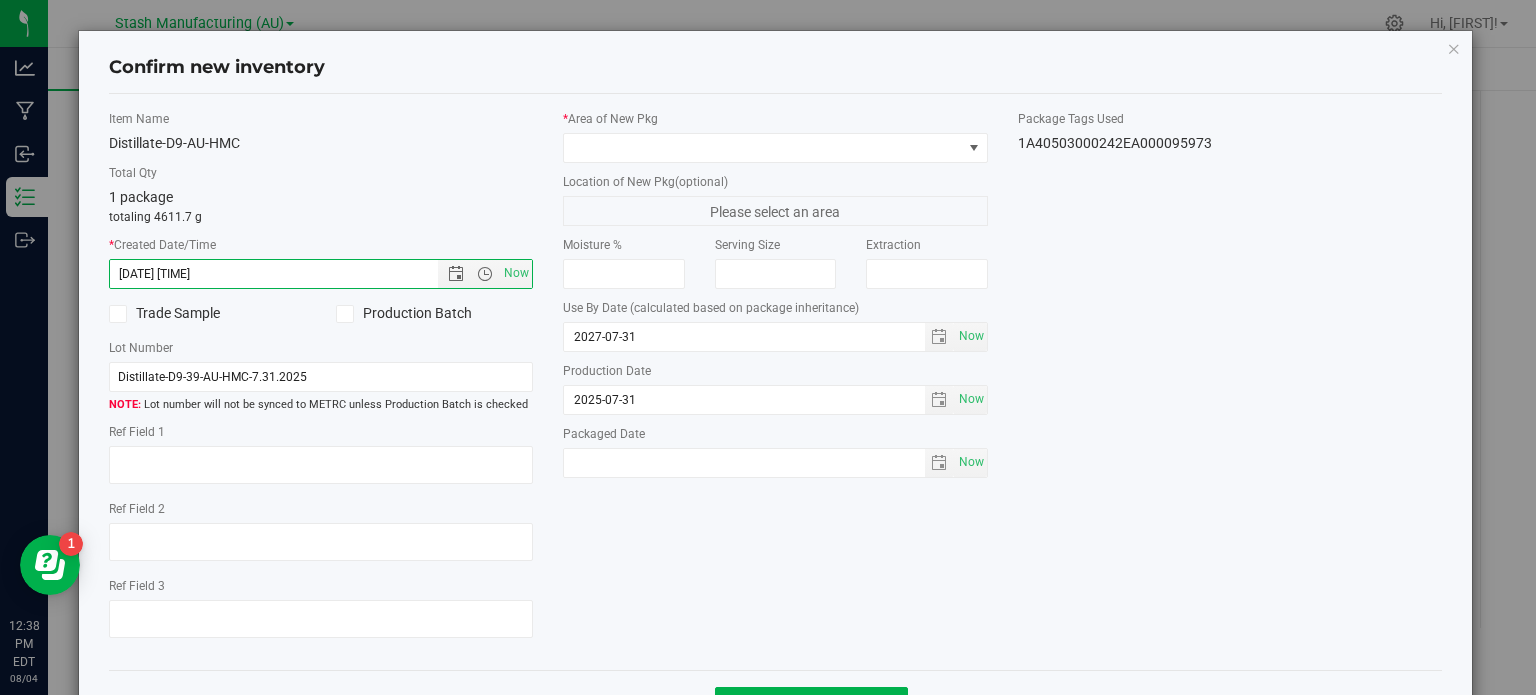 click at bounding box center [345, 314] 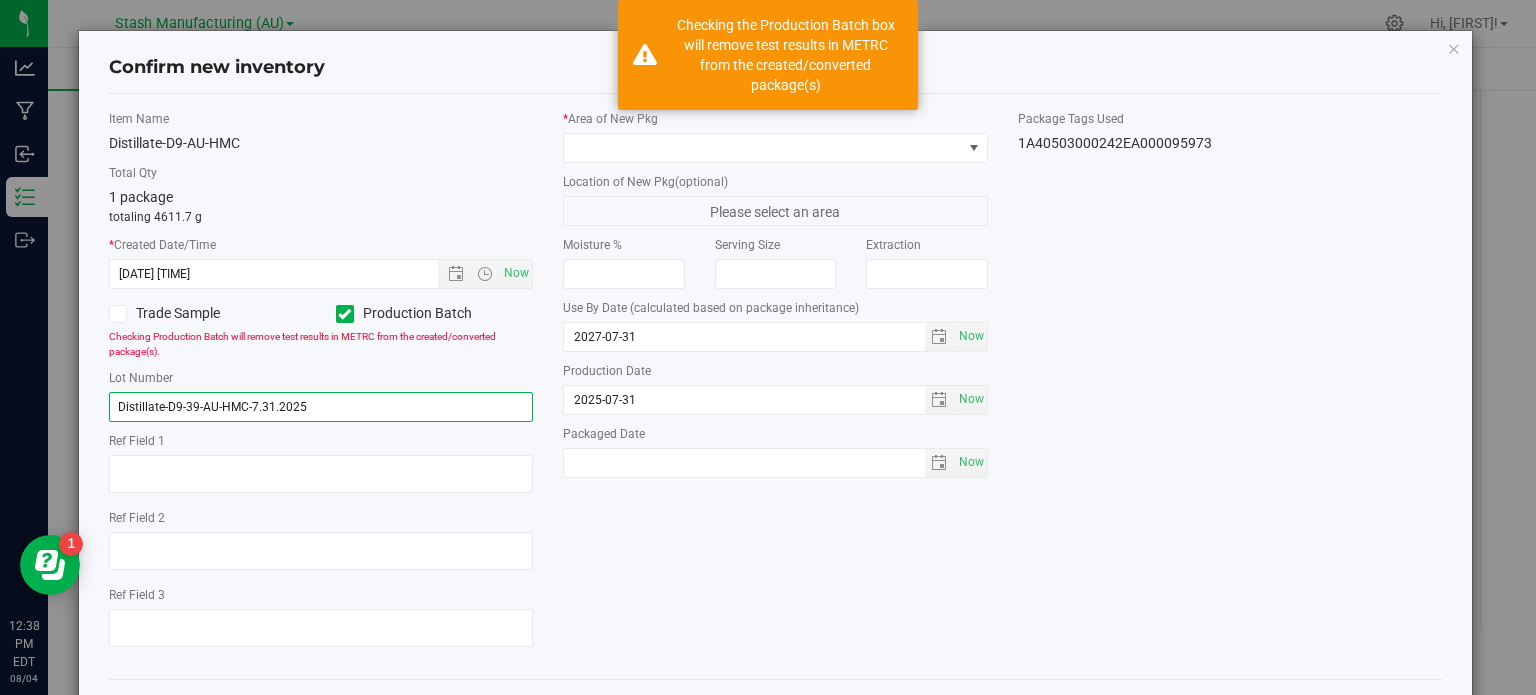 click on "Distillate-D9-39-AU-HMC-7.31.2025" at bounding box center [321, 407] 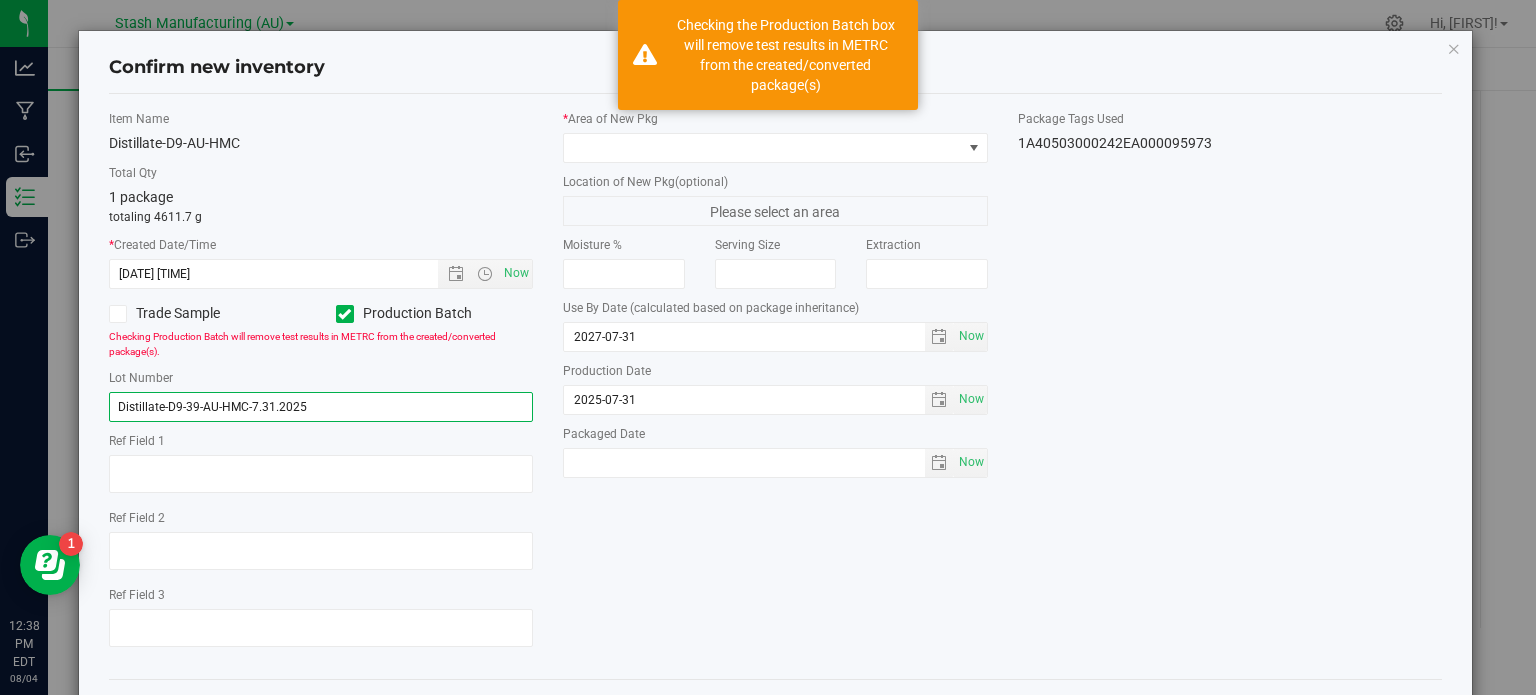drag, startPoint x: 340, startPoint y: 403, endPoint x: 196, endPoint y: 398, distance: 144.08678 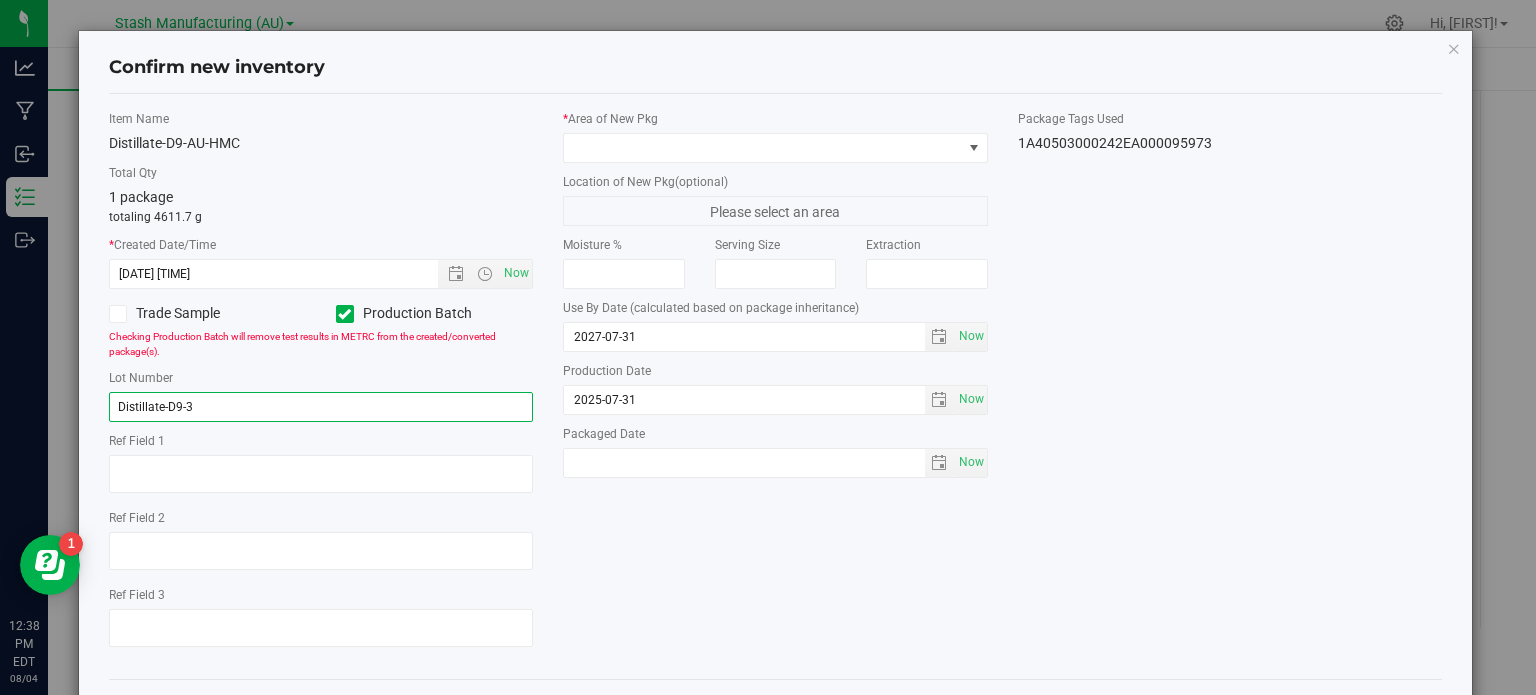 click on "Distillate-D9-3" at bounding box center [321, 407] 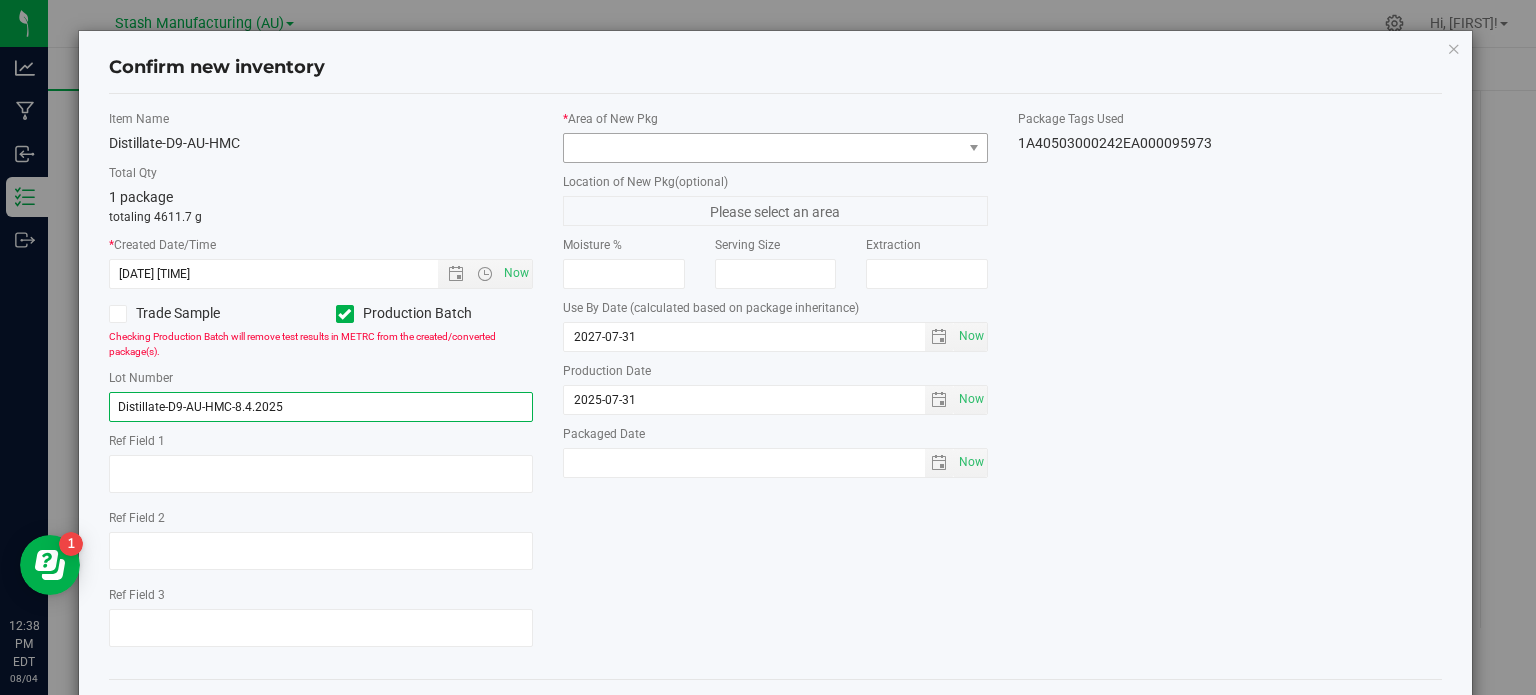 type on "Distillate-D9-AU-HMC-8.4.2025" 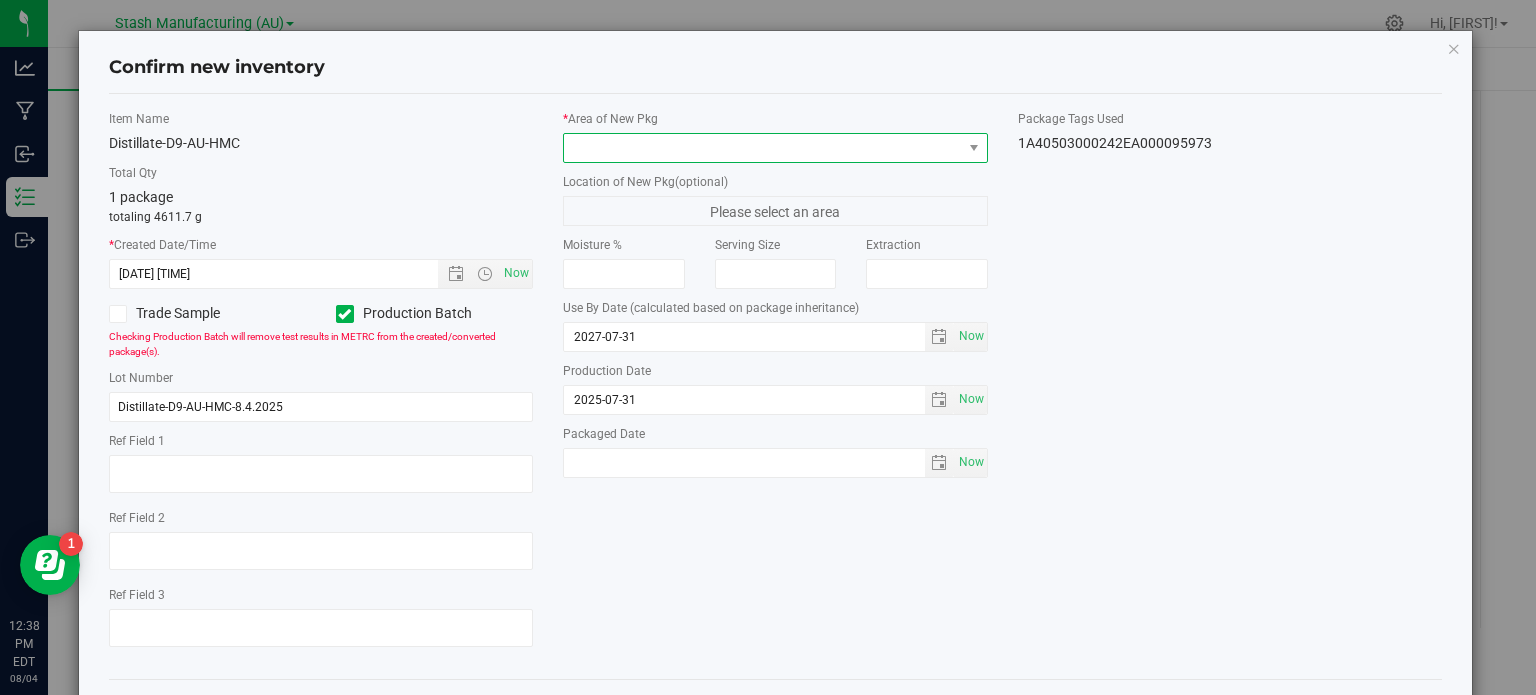 click at bounding box center [763, 148] 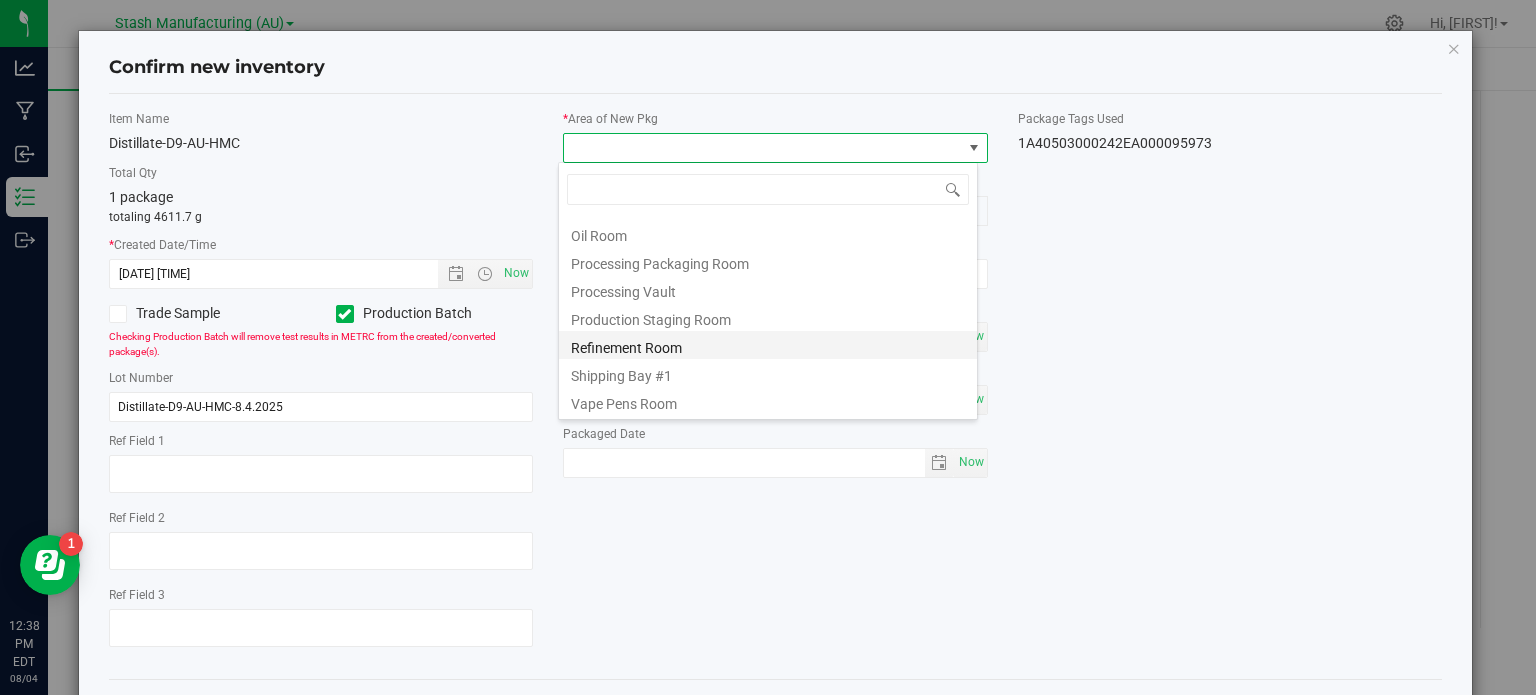 click on "Refinement Room" at bounding box center (768, 345) 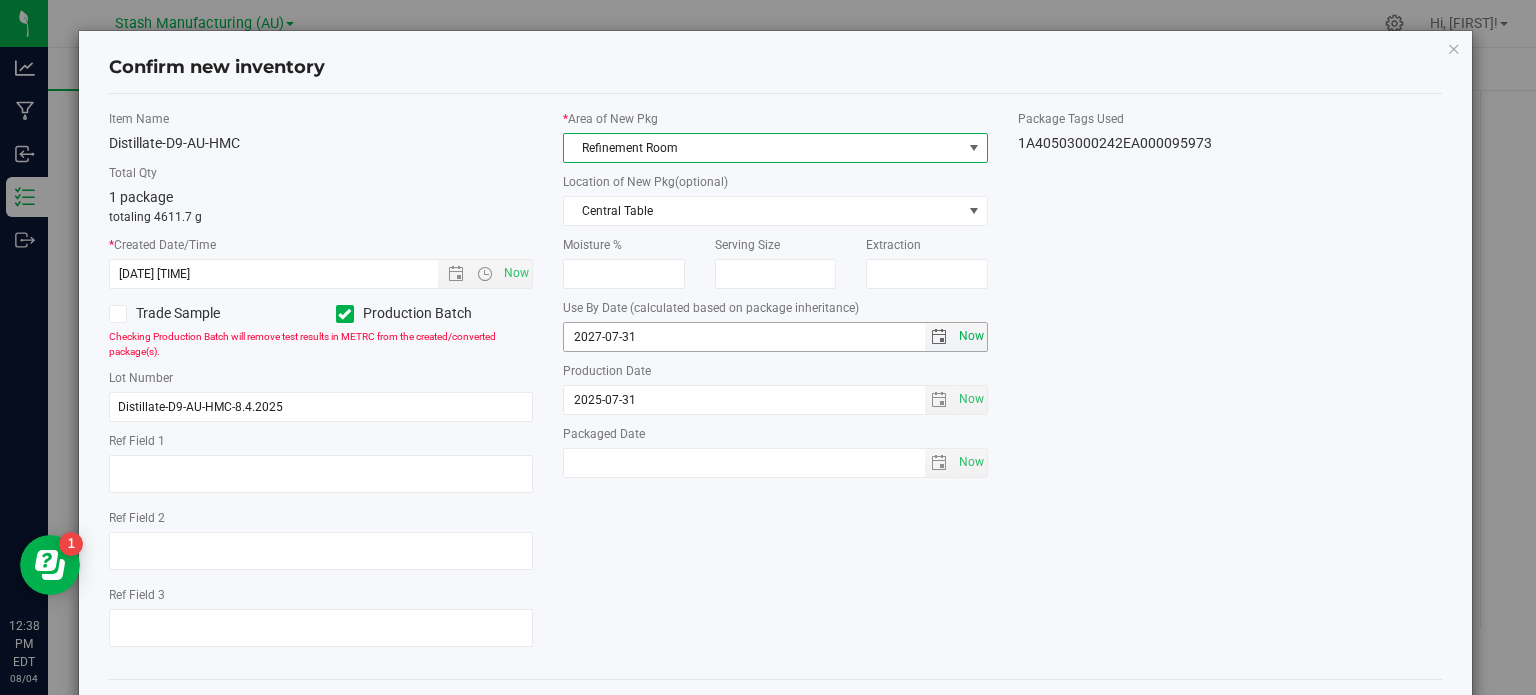 click on "Now" at bounding box center (971, 336) 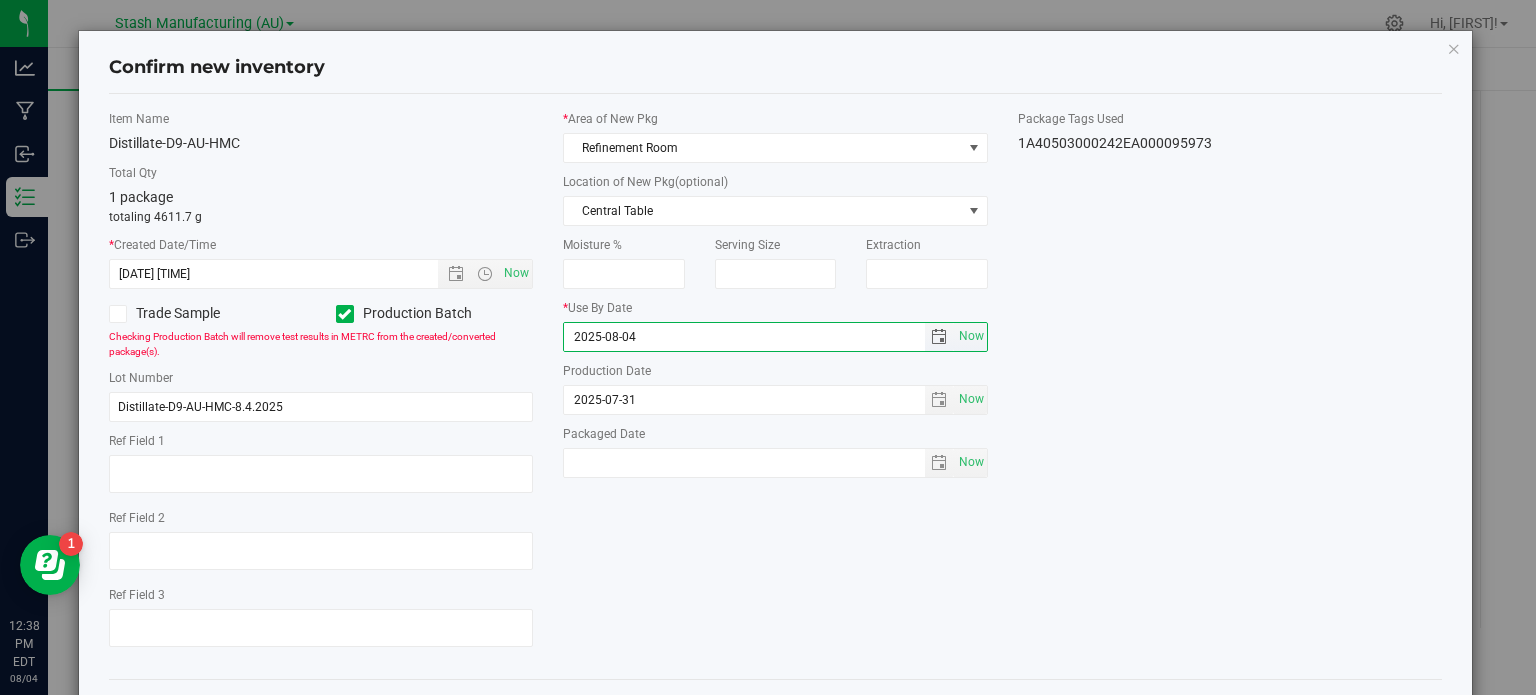 click on "2025-08-04" at bounding box center (744, 337) 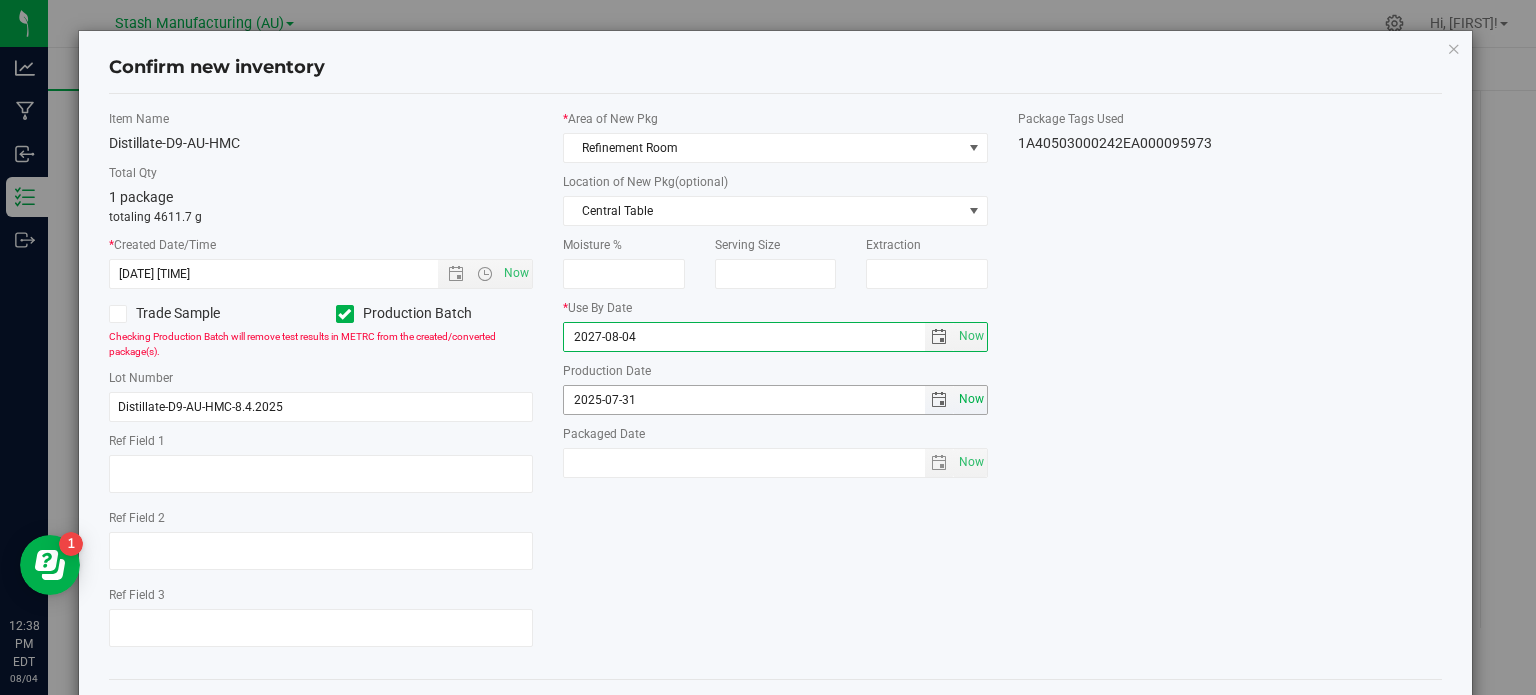 type on "2027-08-04" 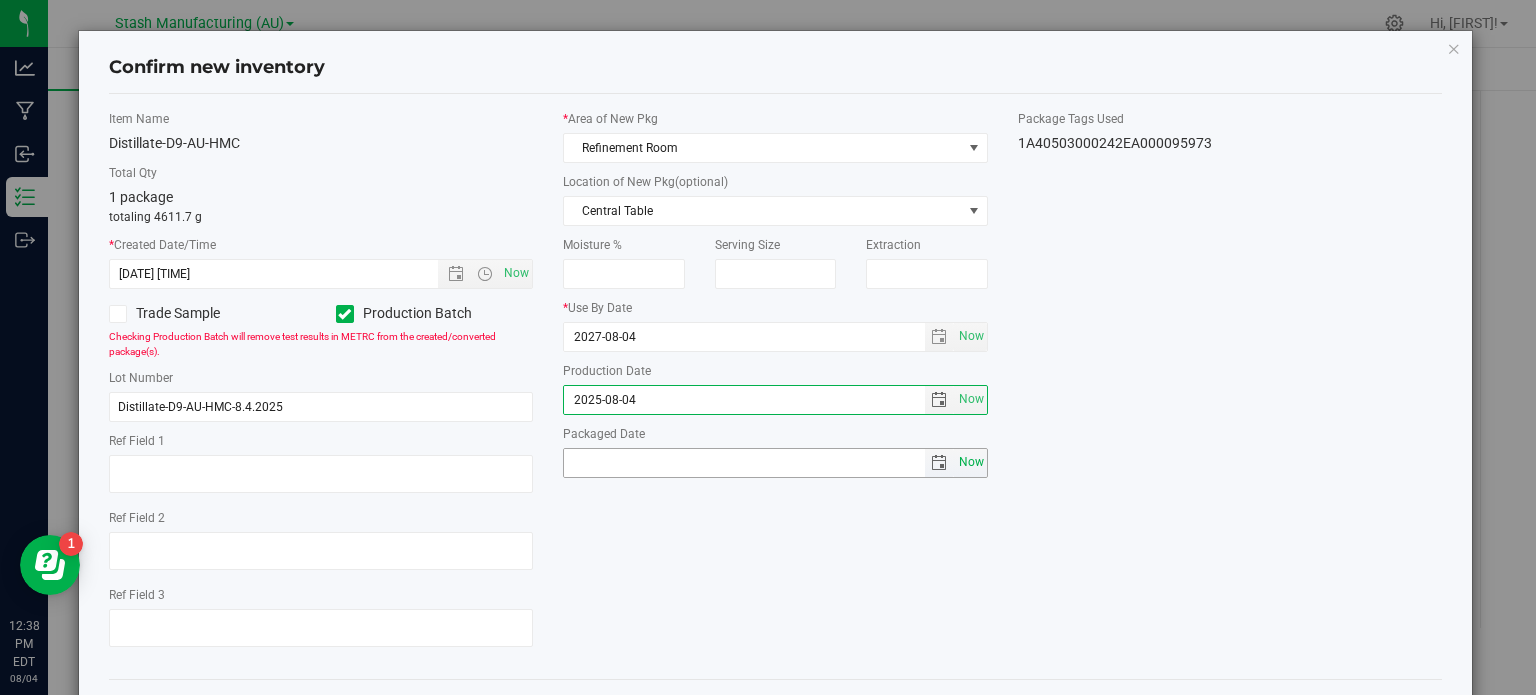 click on "Now" at bounding box center (971, 462) 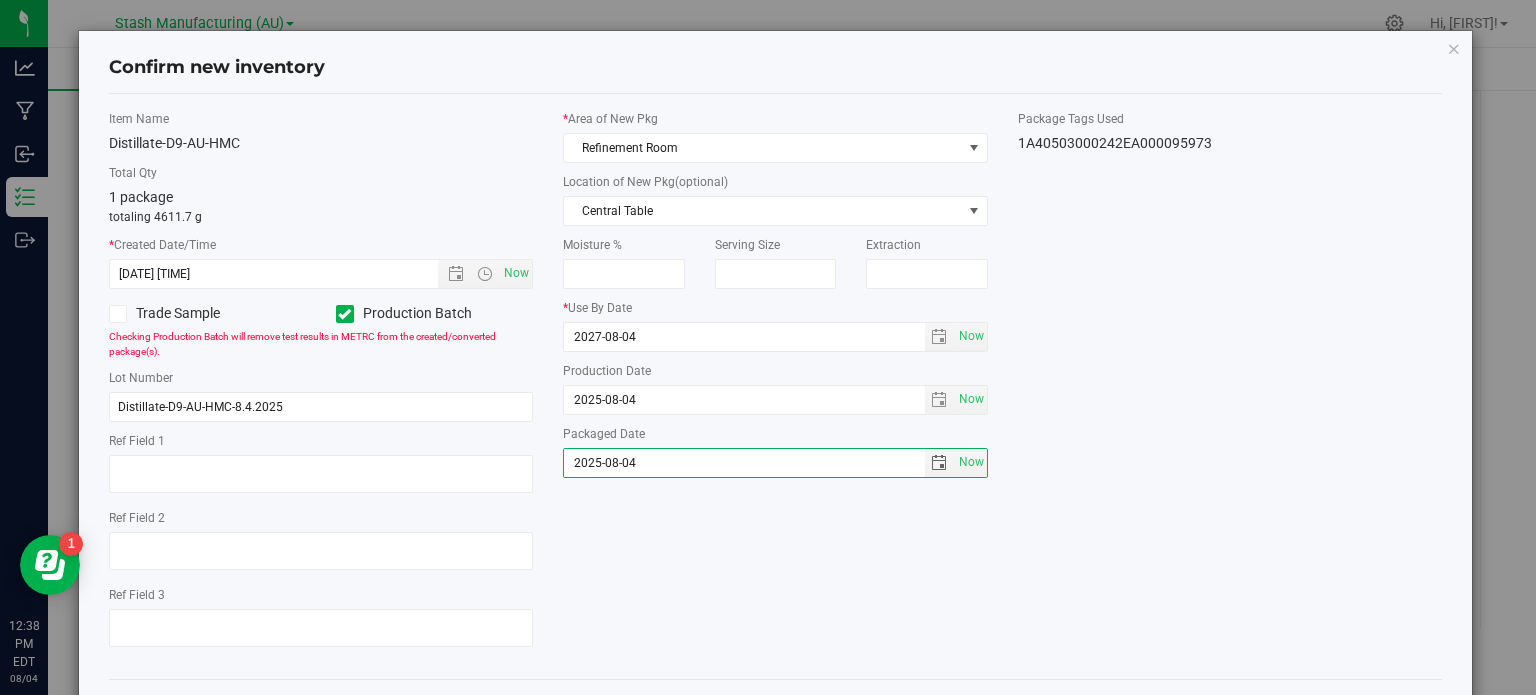 click on "Item Name
Distillate-D9-AU-HMC
Total Qty
1 package  totaling 4611.7 g
*
Created Date/Time
[DATE] [TIME]
Now
Trade Sample
Production Batch" at bounding box center [776, 386] 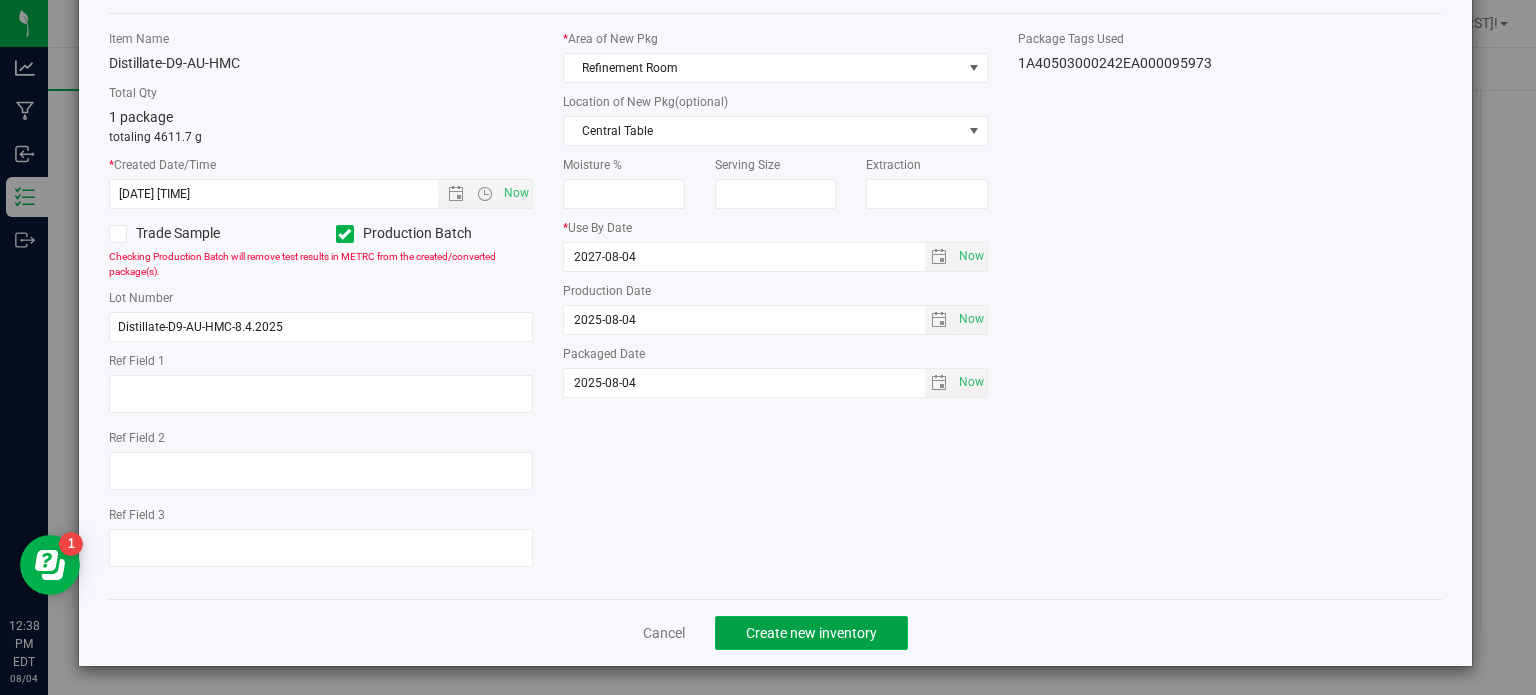 click on "Create new inventory" 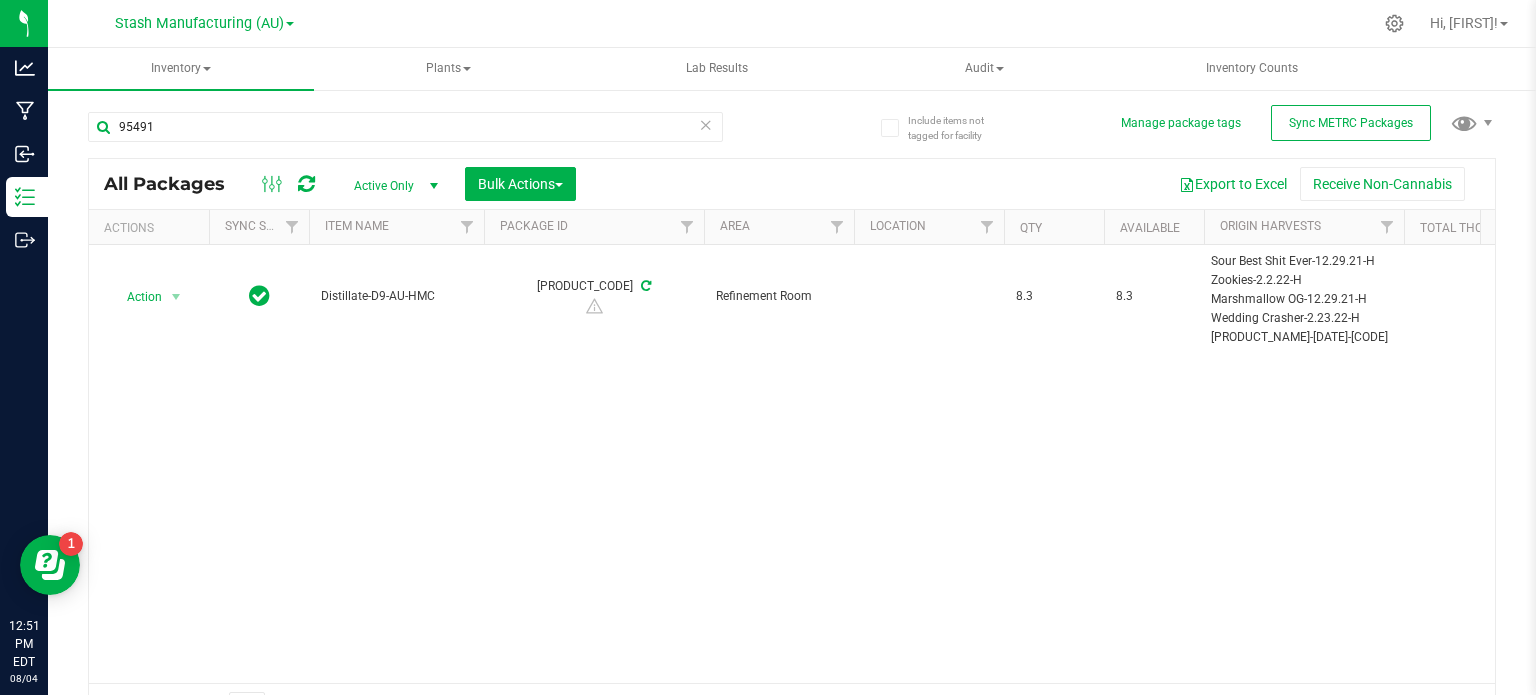 click on "Action Action Adjust qty Create package Edit attributes Global inventory Locate package Print package label Record a lab result Retag package See history
[PRODUCT_NAME]
[PRODUCT_CODE]
[LOCATION]
[NUMBER]
[NUMBER]
[PRODUCT_NAME]-[DATE]-[CODE] [PRODUCT_NAME]-[DATE]-[CODE] [PRODUCT_NAME]-[DATE]-[CODE] [PRODUCT_NAME]-[DATE]-[CODE] [PRODUCT_NAME]-[DATE]-[CODE] [PRODUCT_NAME]-[DATE]-[CODE] [PRODUCT_NAME]-[DATE]-[CODE] [PRODUCT_NAME]-[DATE]-[CODE] [PRODUCT_NAME]-[DATE]-[CODE] [PRODUCT_NAME]-[DATE]-[CODE] [PRODUCT_NAME]-[DATE]-[CODE] [PRODUCT_NAME]-[DATE]-[CODE]" at bounding box center (792, 464) 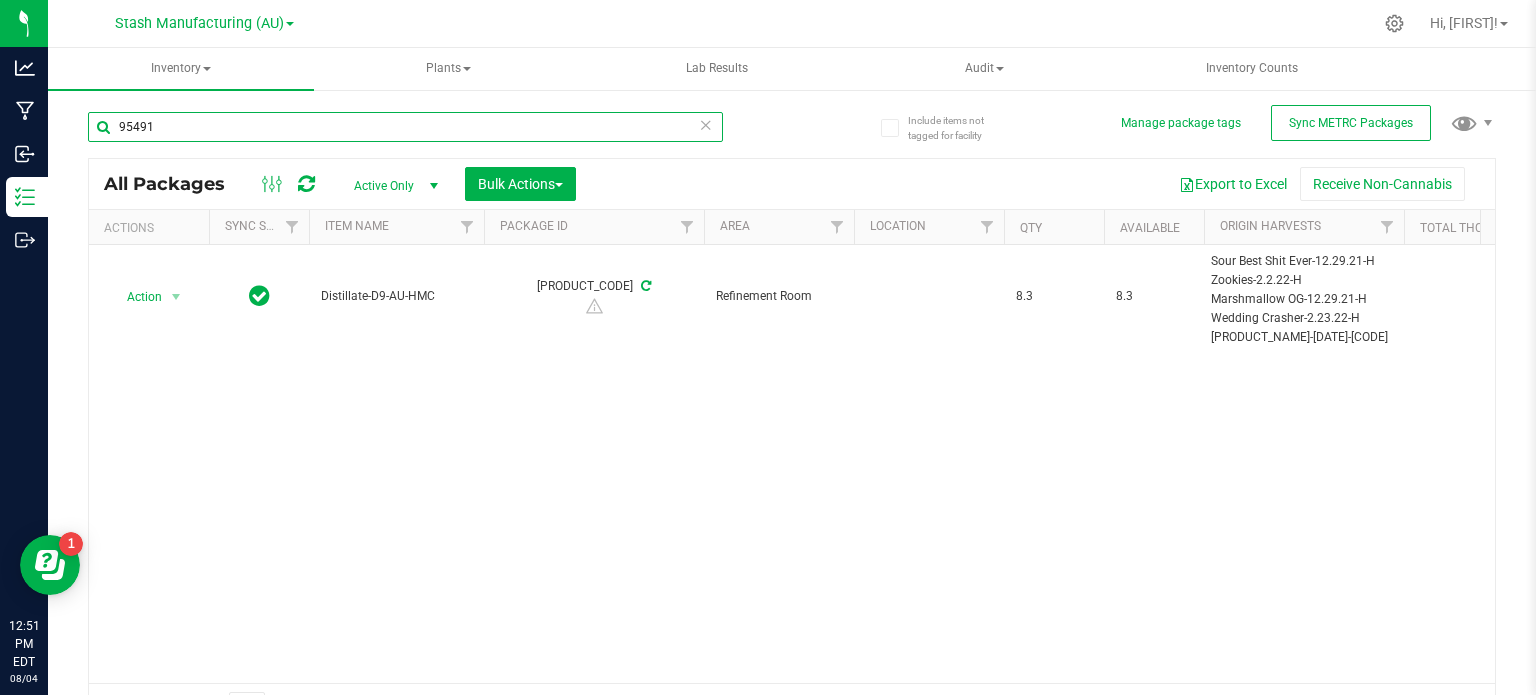 click on "95491" at bounding box center [405, 127] 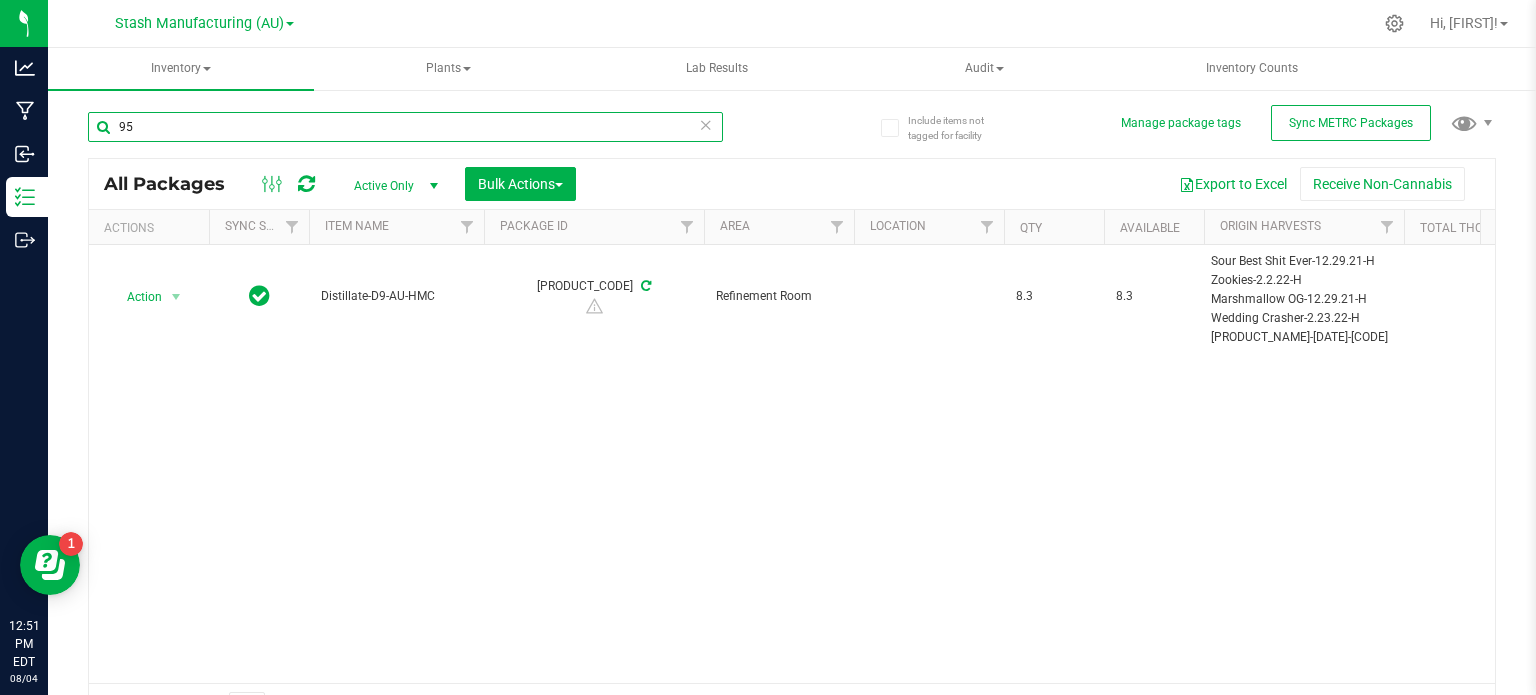 type on "9" 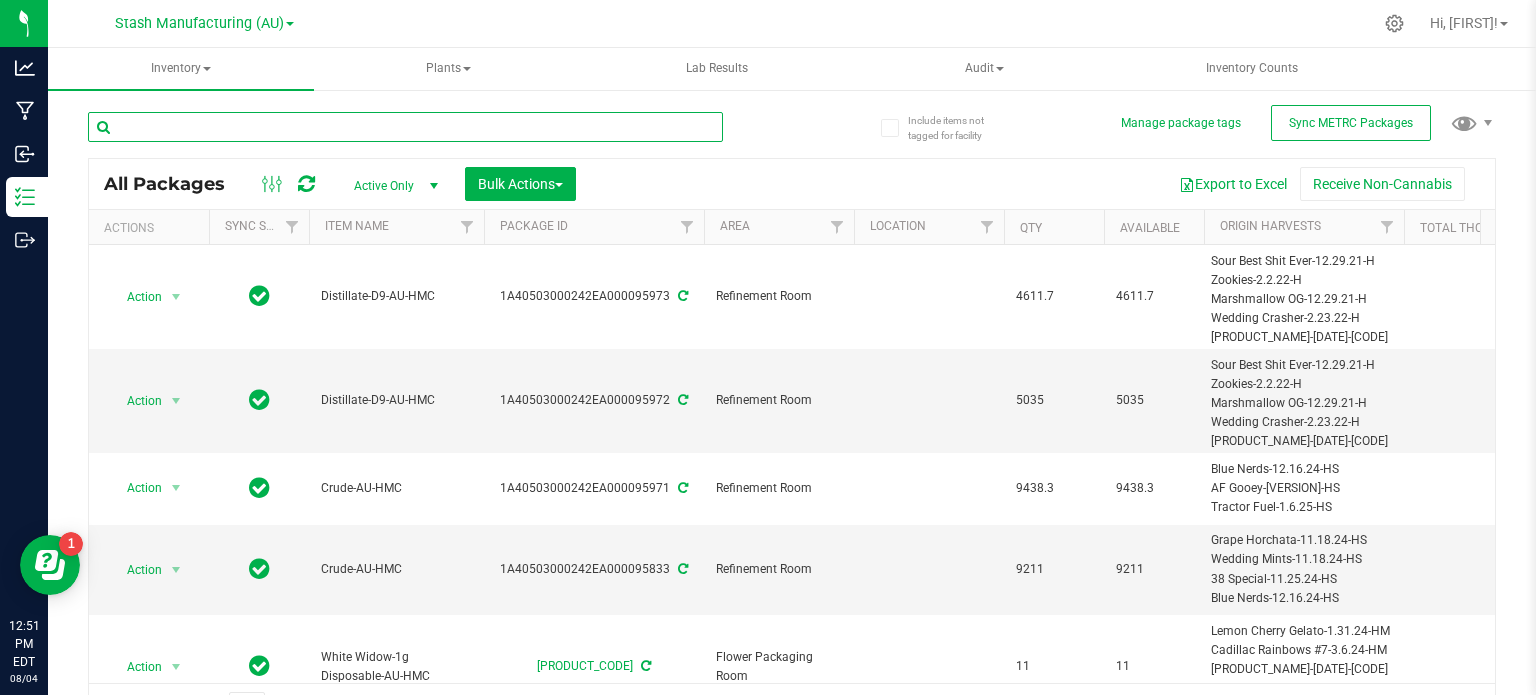 click at bounding box center [405, 127] 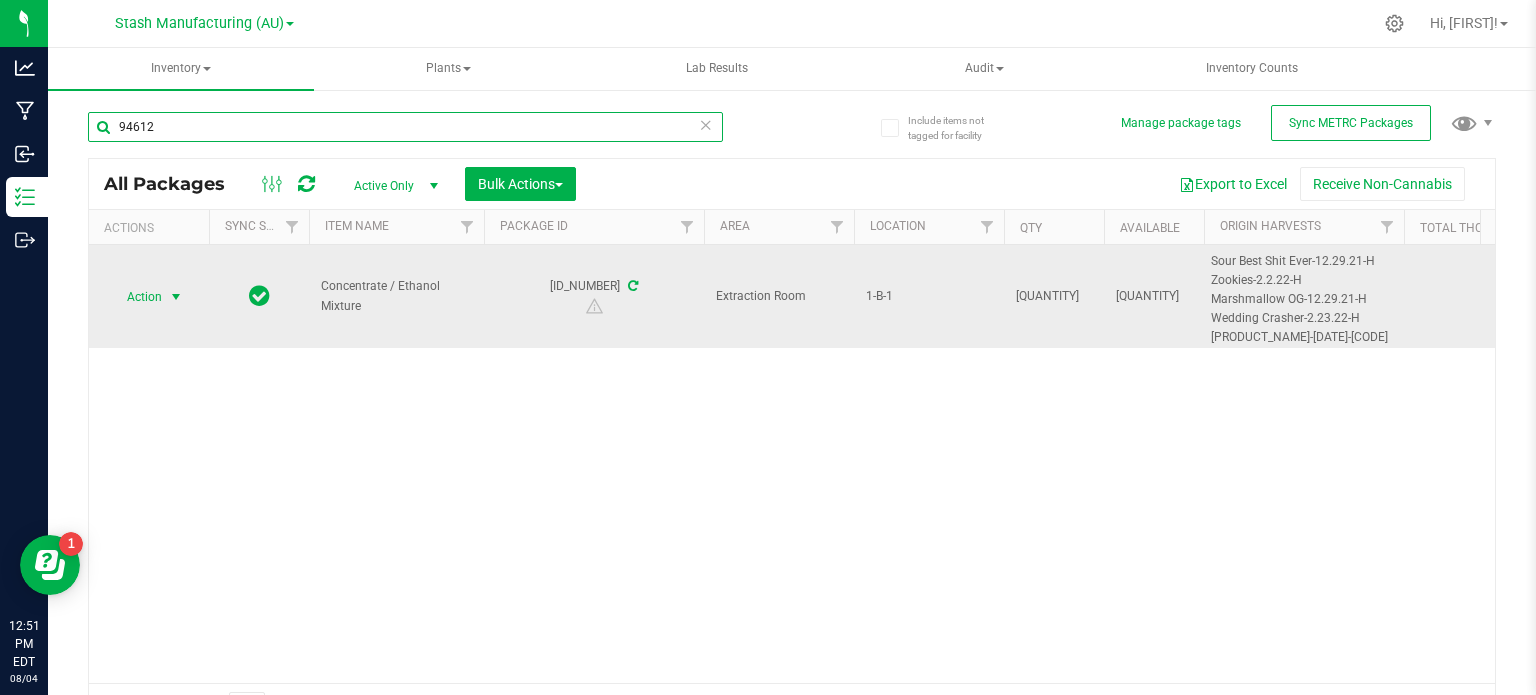 type on "94612" 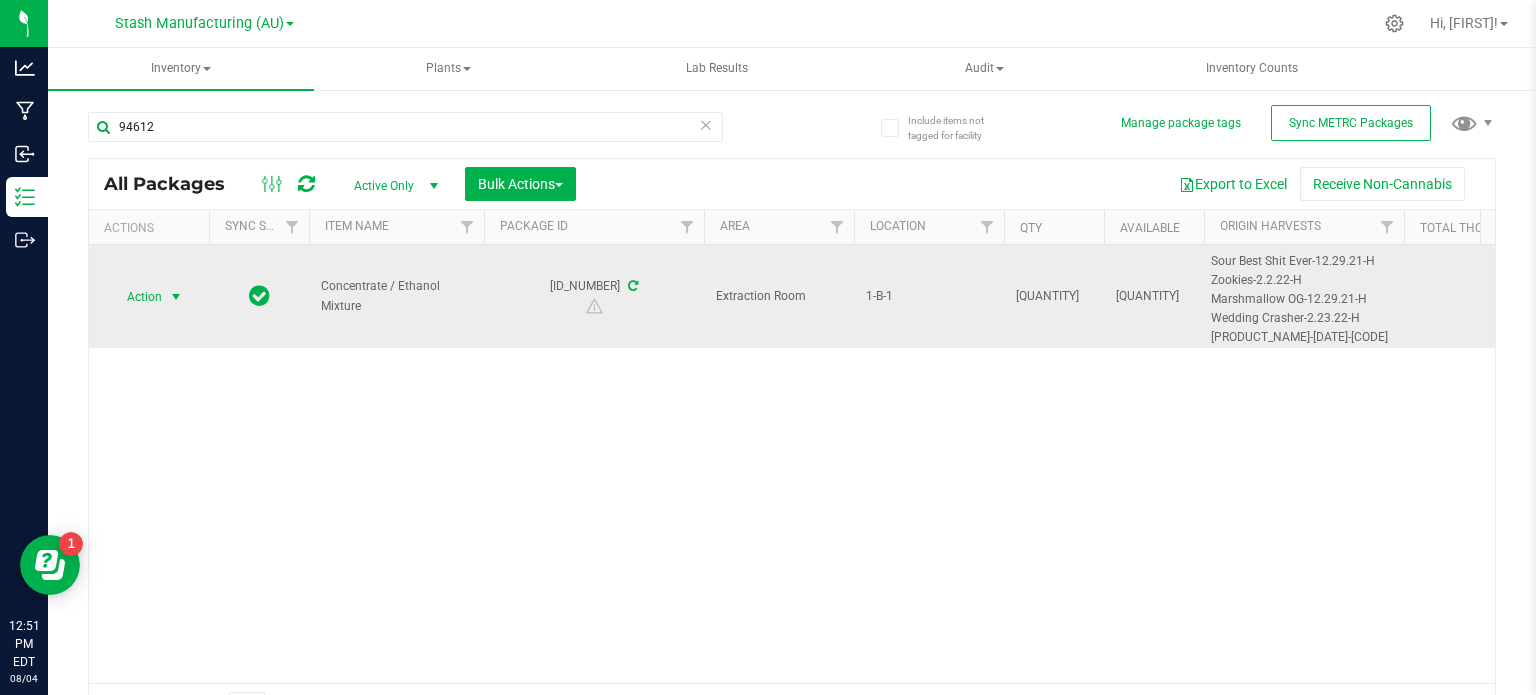 click at bounding box center (176, 297) 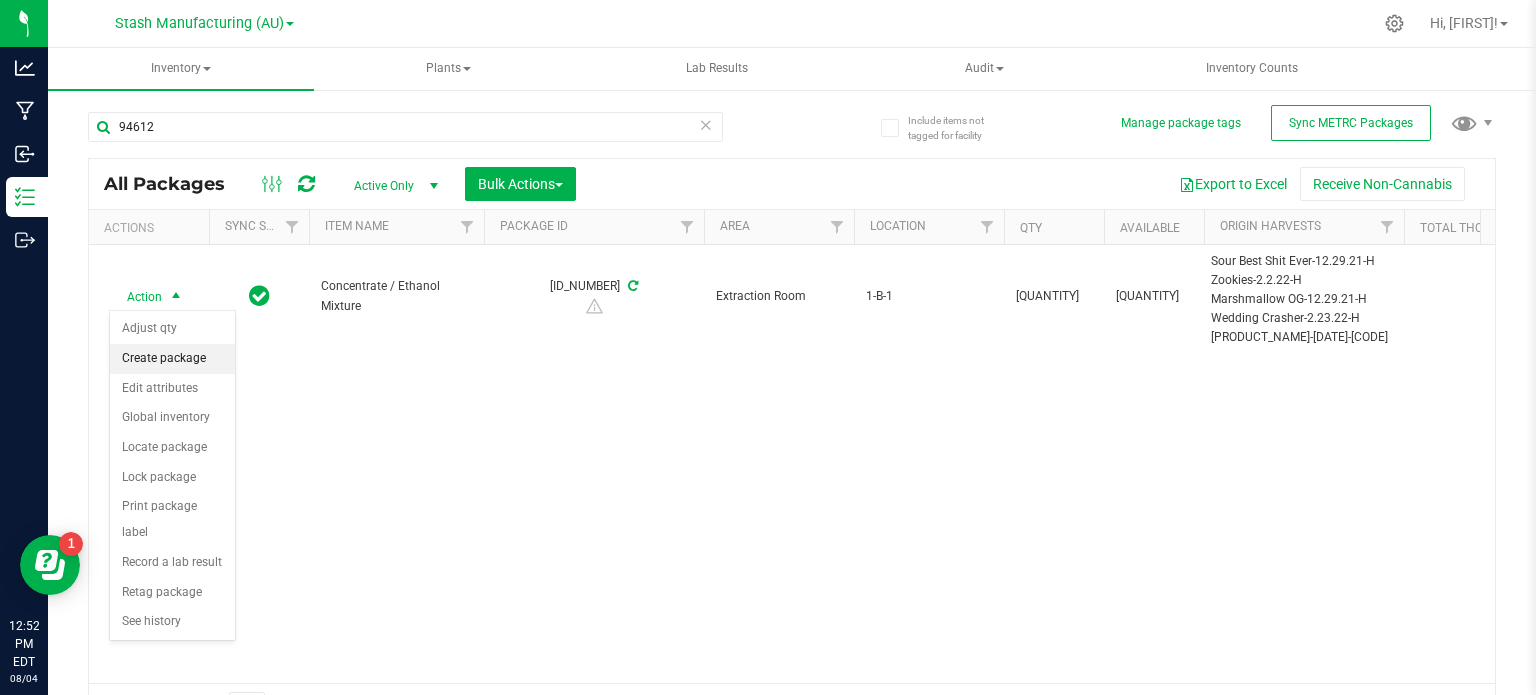 click on "Create package" at bounding box center (172, 359) 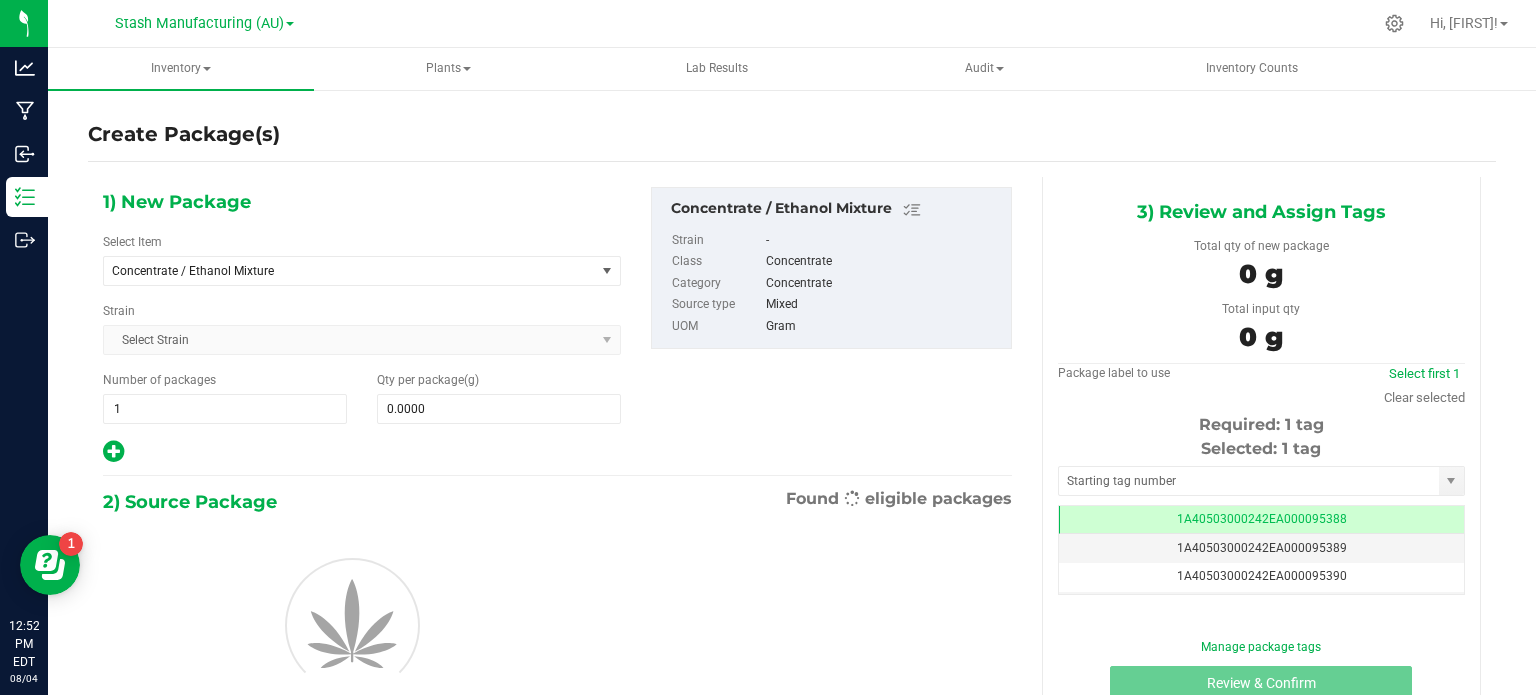 scroll, scrollTop: 0, scrollLeft: 0, axis: both 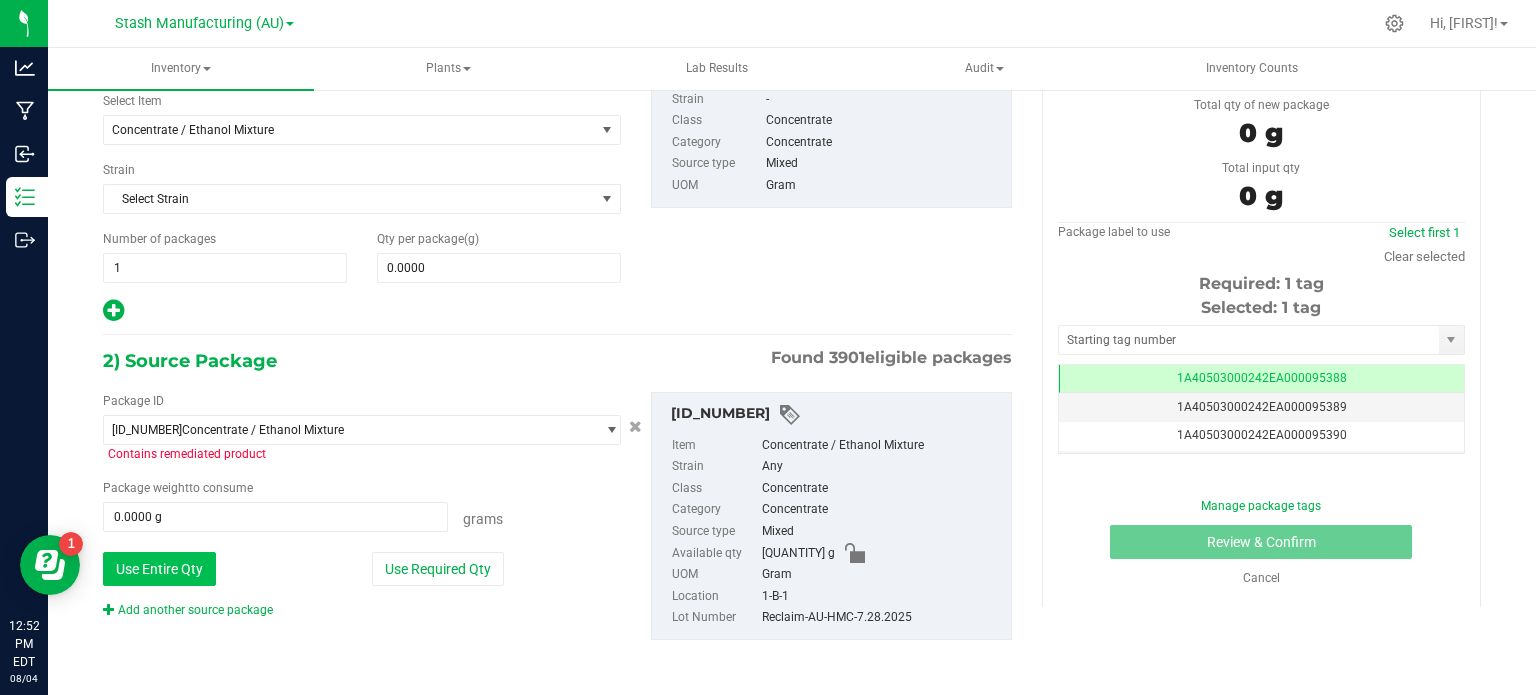 click on "Use Entire Qty" at bounding box center [159, 569] 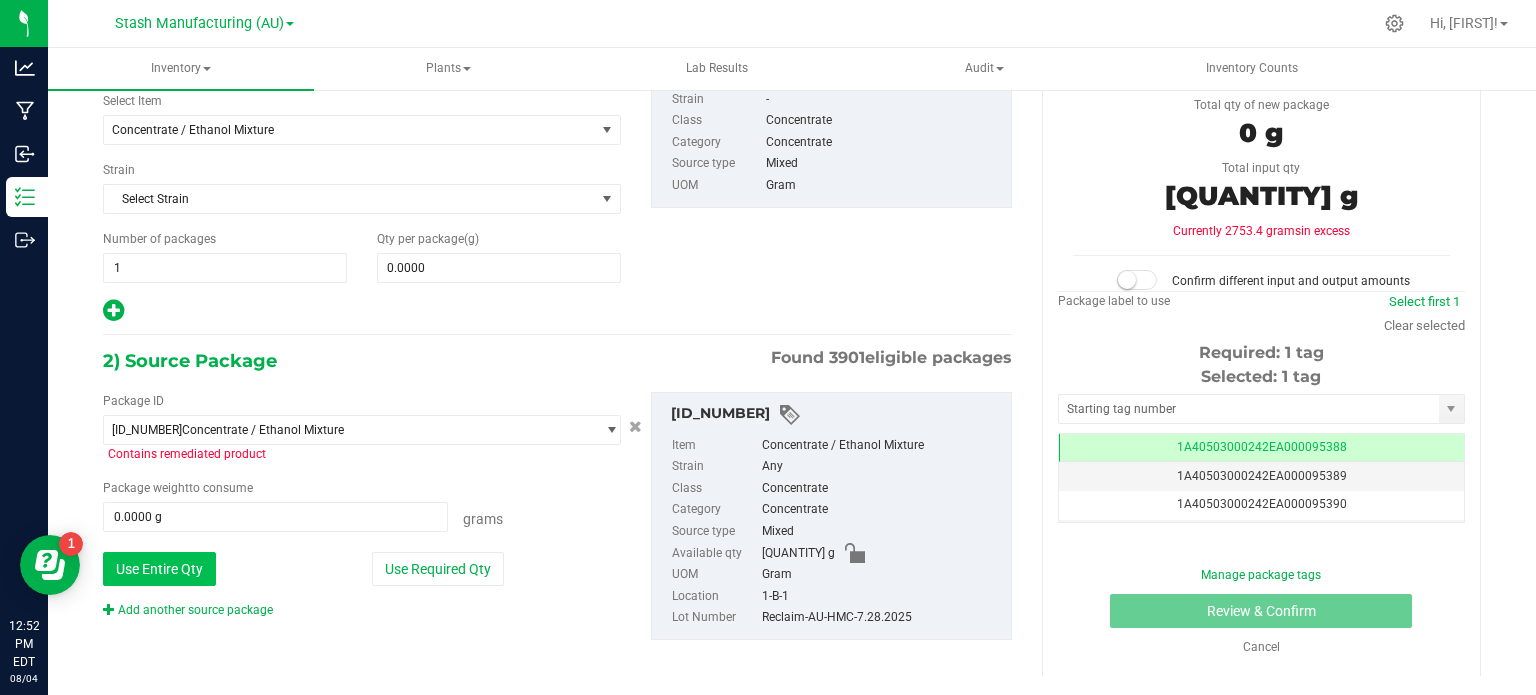 type on "2753.4000 g" 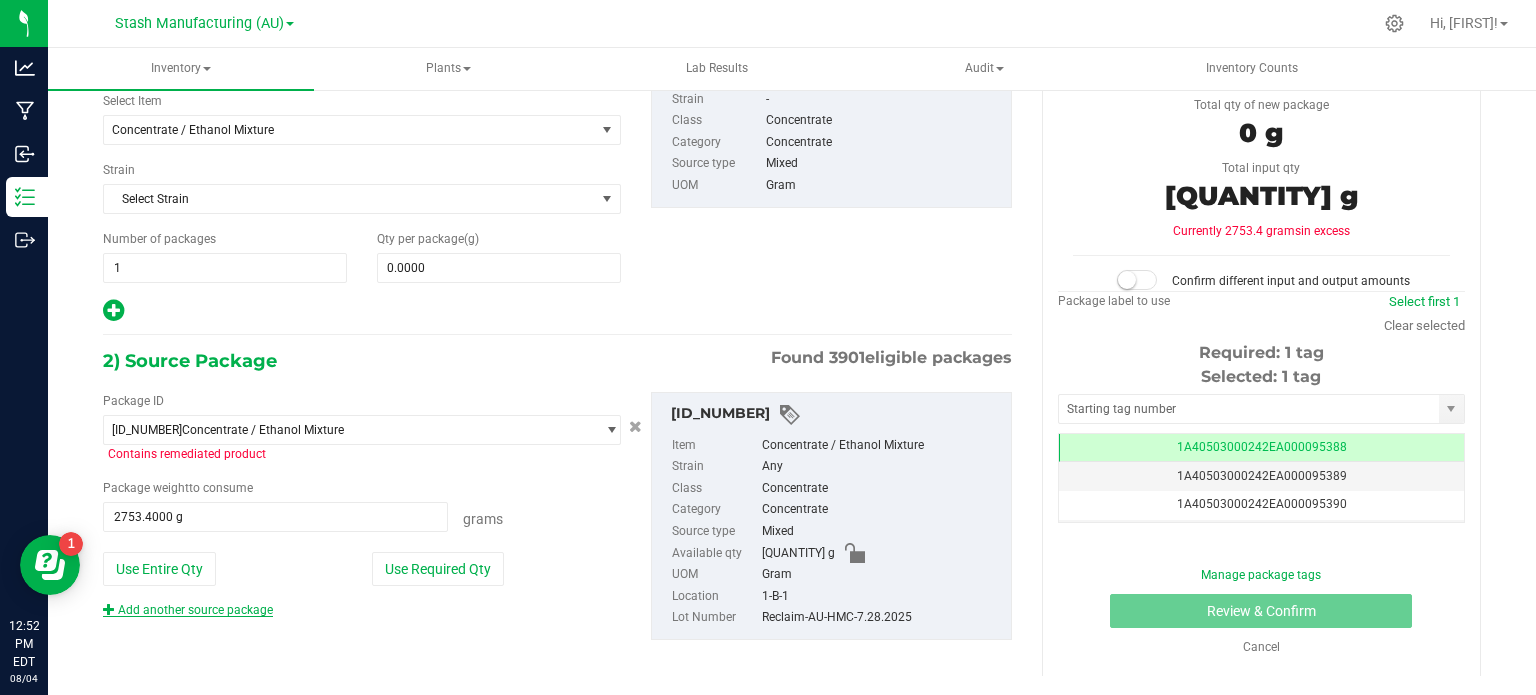 click on "Add another source package" at bounding box center [188, 610] 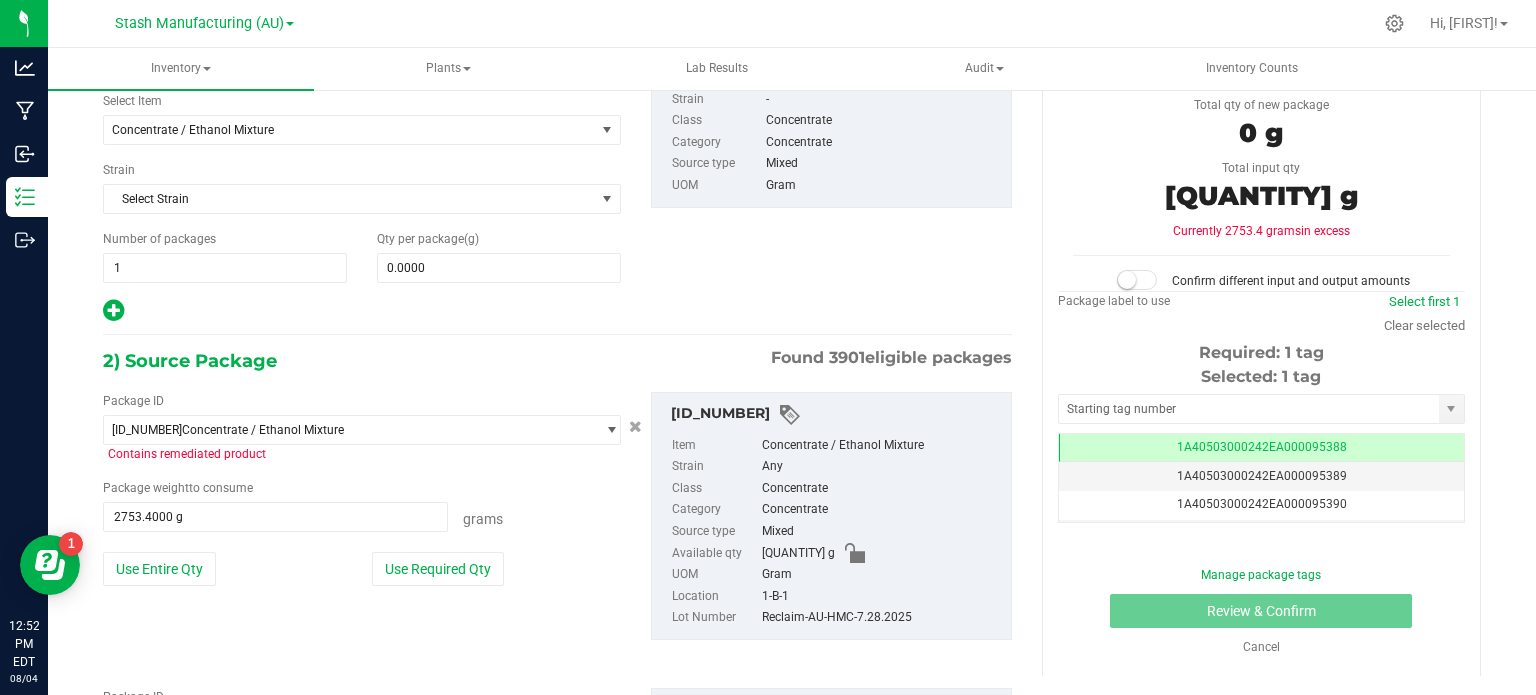 click on "Package ID
[ID_NUMBER]
(
Concentrate / Ethanol Mixture
)
[ID_NUMBER] [ID_NUMBER] [ID_NUMBER] [ID_NUMBER] [ID_NUMBER] [ID_NUMBER] [ID_NUMBER] [ID_NUMBER] [ID_NUMBER] [ID_NUMBER] [ID_NUMBER] [ID_NUMBER] [ID_NUMBER] [ID_NUMBER] [ID_NUMBER] [ID_NUMBER] [ID_NUMBER] [ID_NUMBER] [ID_NUMBER] [ID_NUMBER] [ID_NUMBER] [ID_NUMBER] [ID_NUMBER] [ID_NUMBER] [ID_NUMBER] [ID_NUMBER] [ID_NUMBER] [ID_NUMBER] [ID_NUMBER] [ID_NUMBER]" at bounding box center (557, 516) 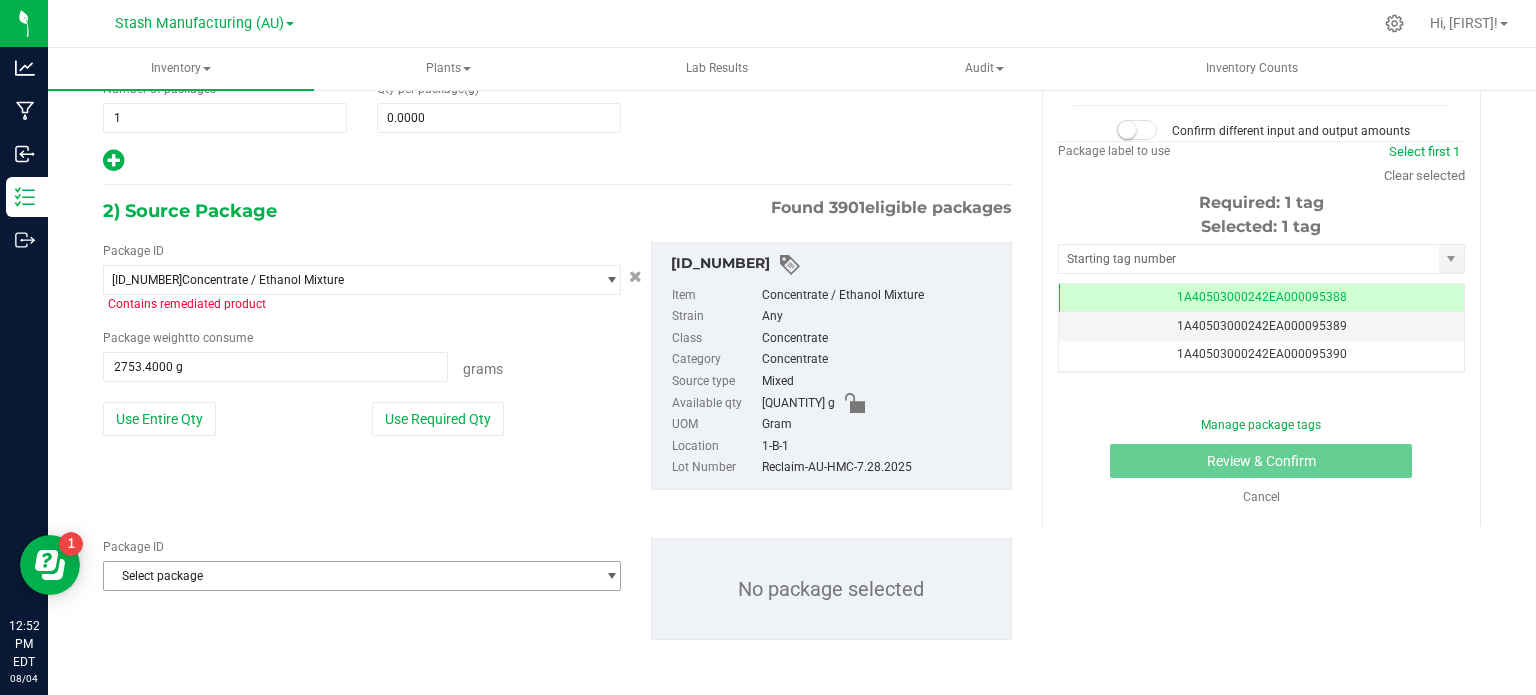 click on "Select package" at bounding box center [349, 576] 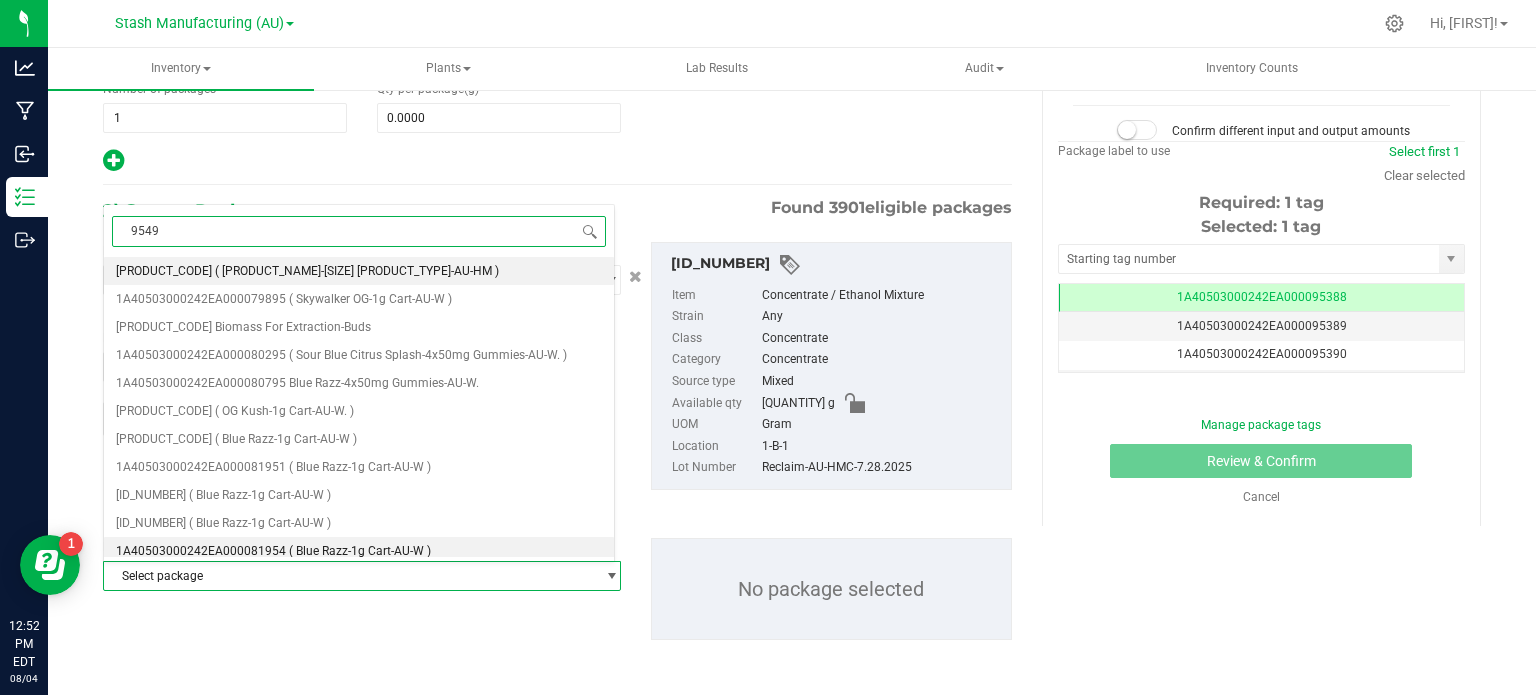 type on "95491" 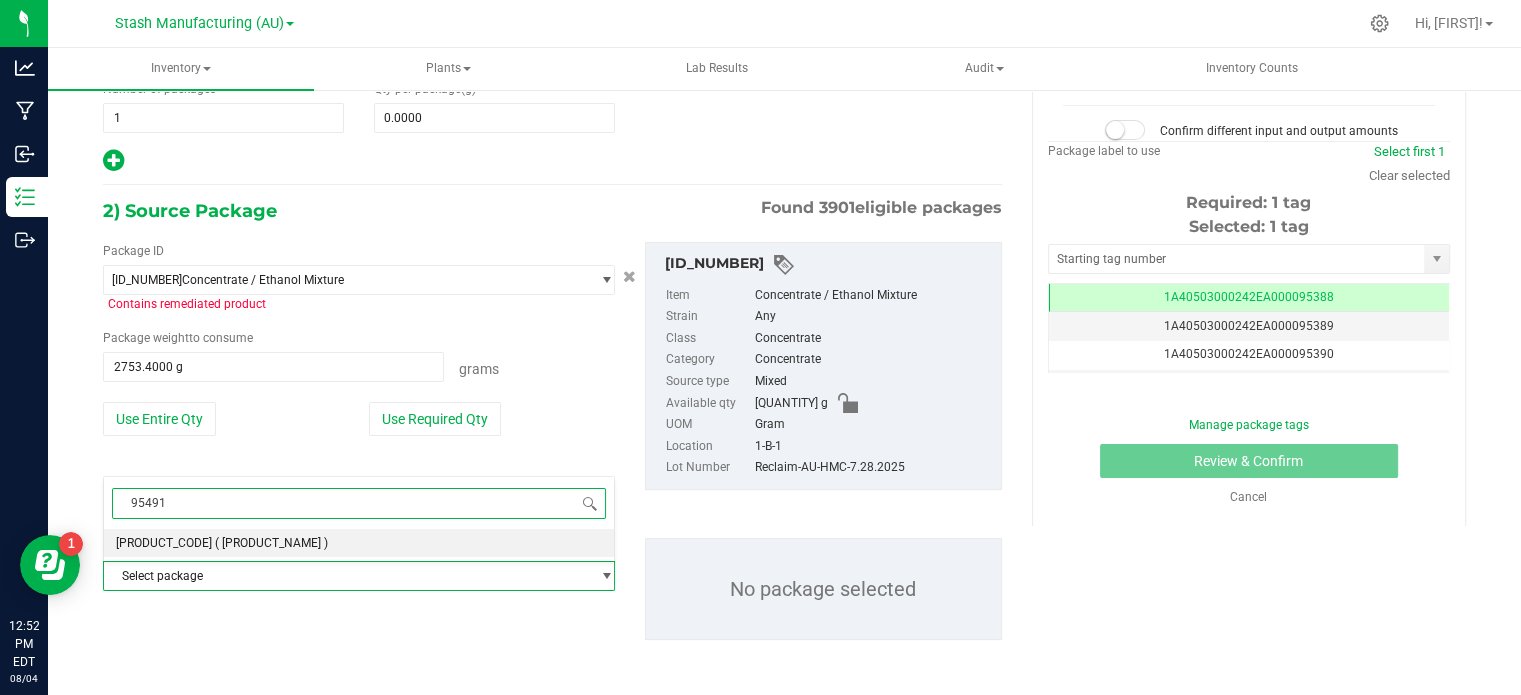 click on "[PRODUCT_CODE]" at bounding box center (164, 543) 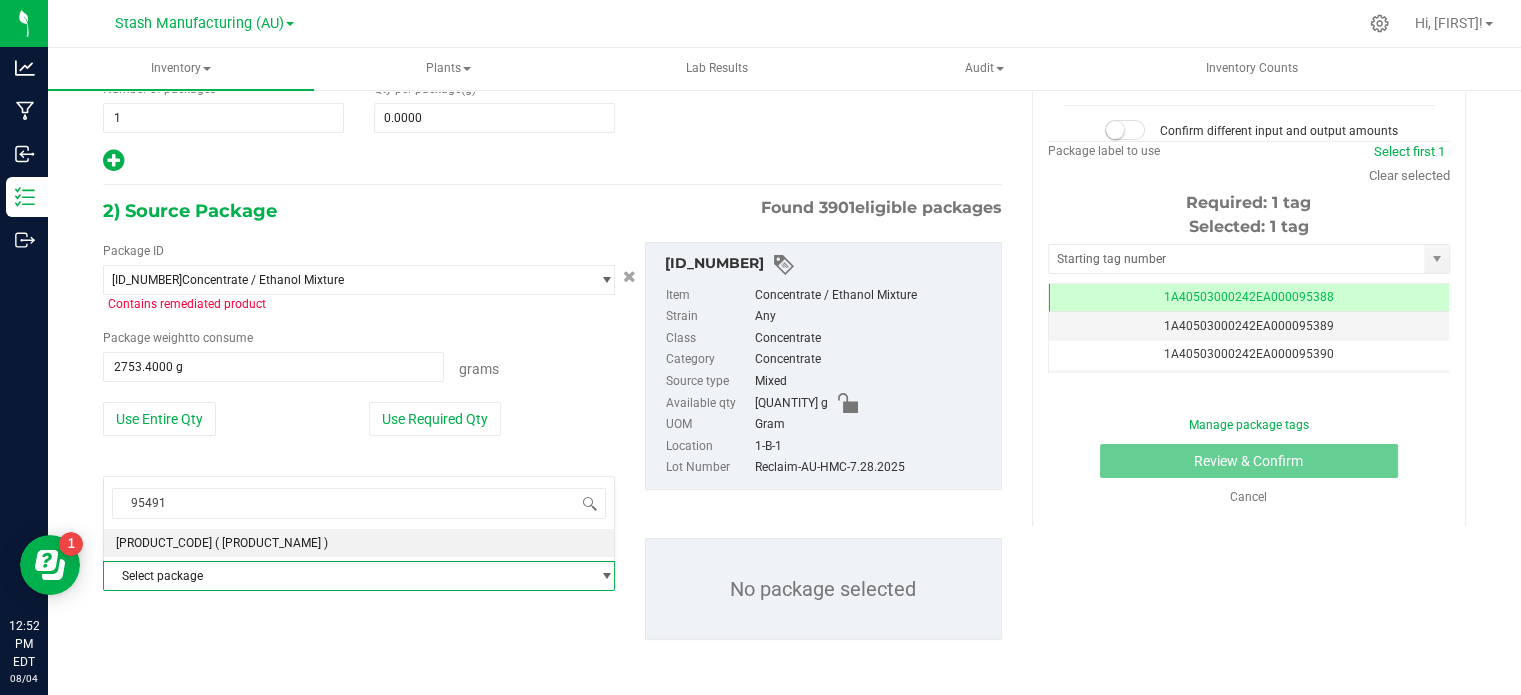 type 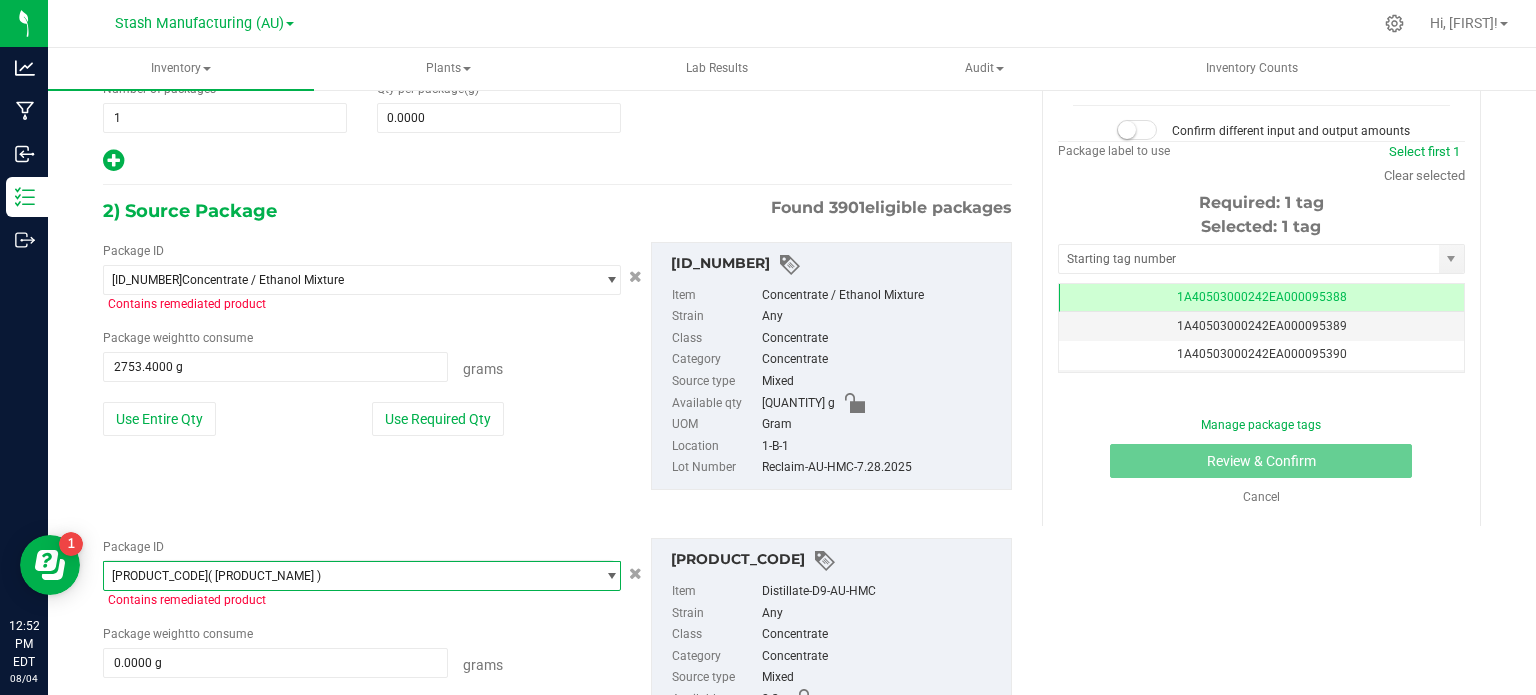 scroll, scrollTop: 93016, scrollLeft: 0, axis: vertical 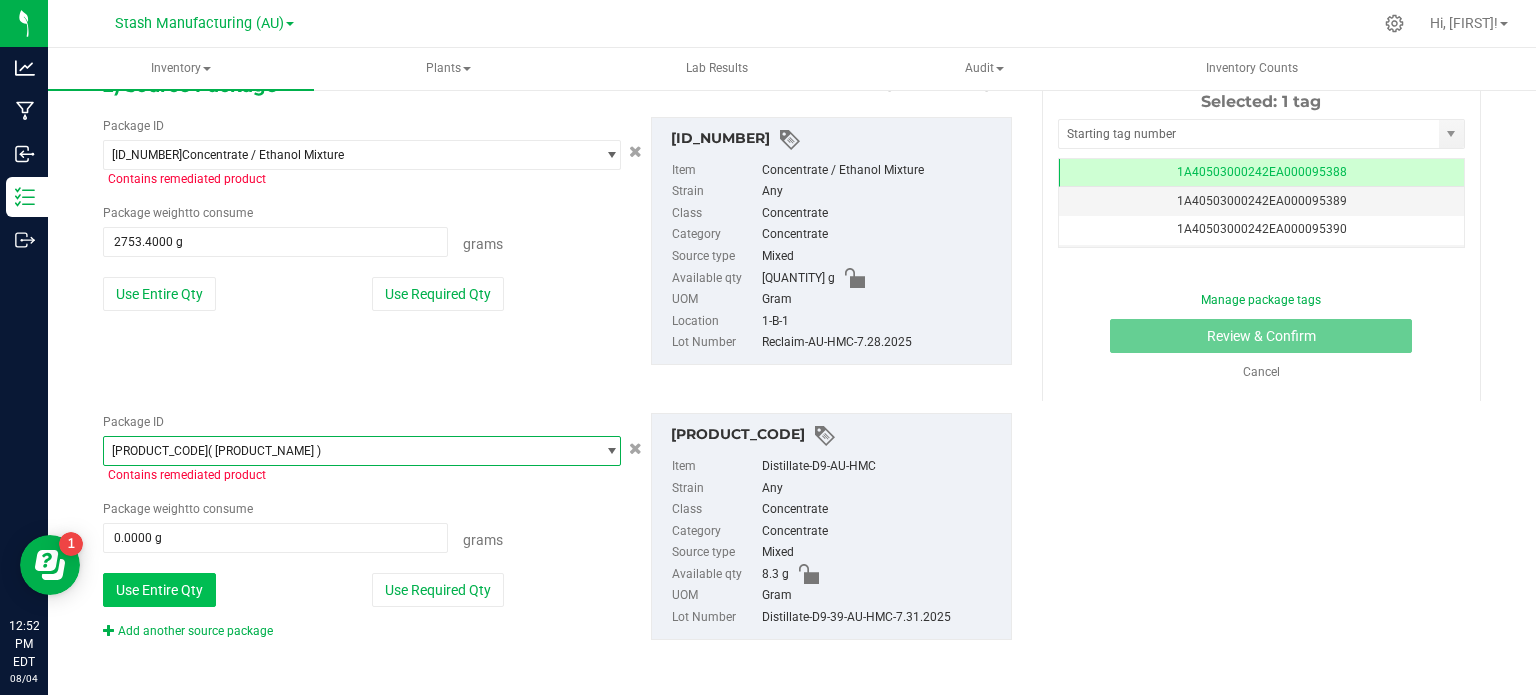 click on "Use Entire Qty" at bounding box center [159, 590] 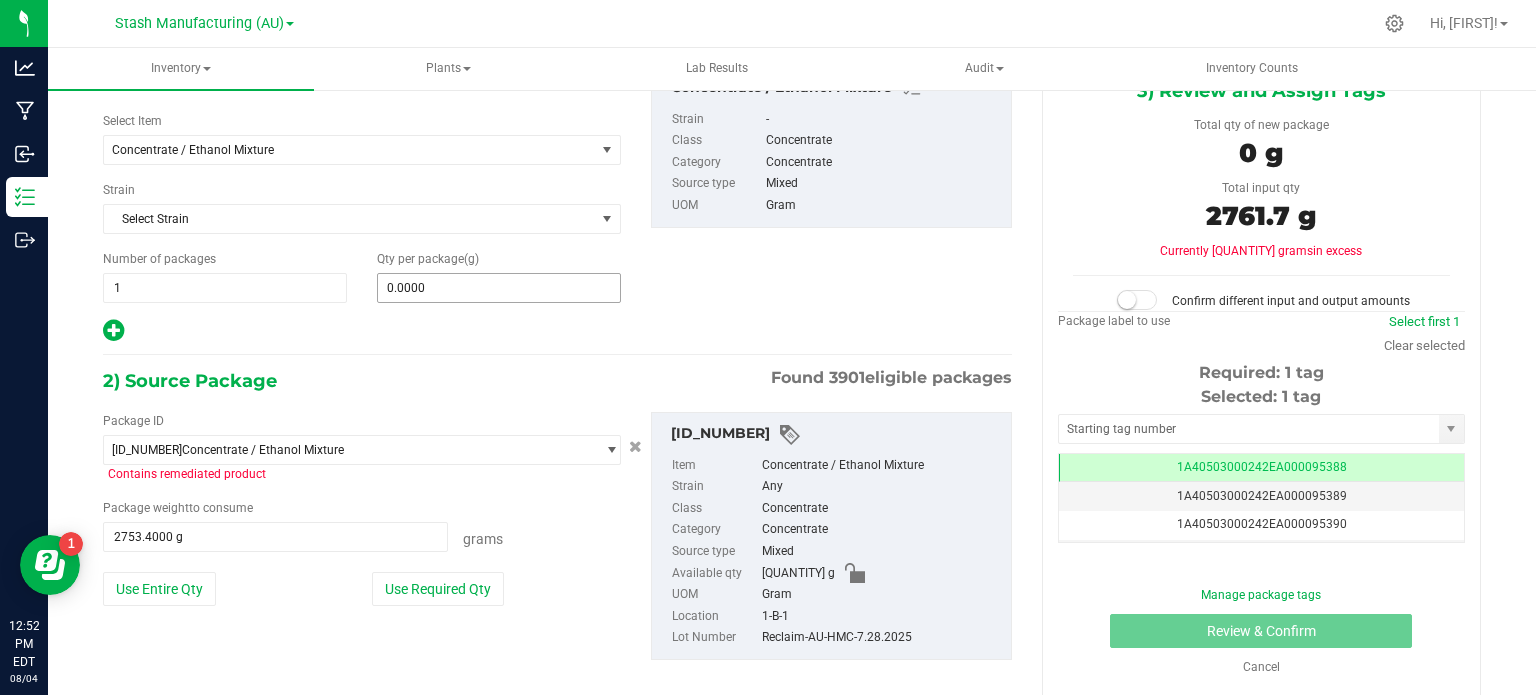 click on "0.0000 0" at bounding box center (499, 288) 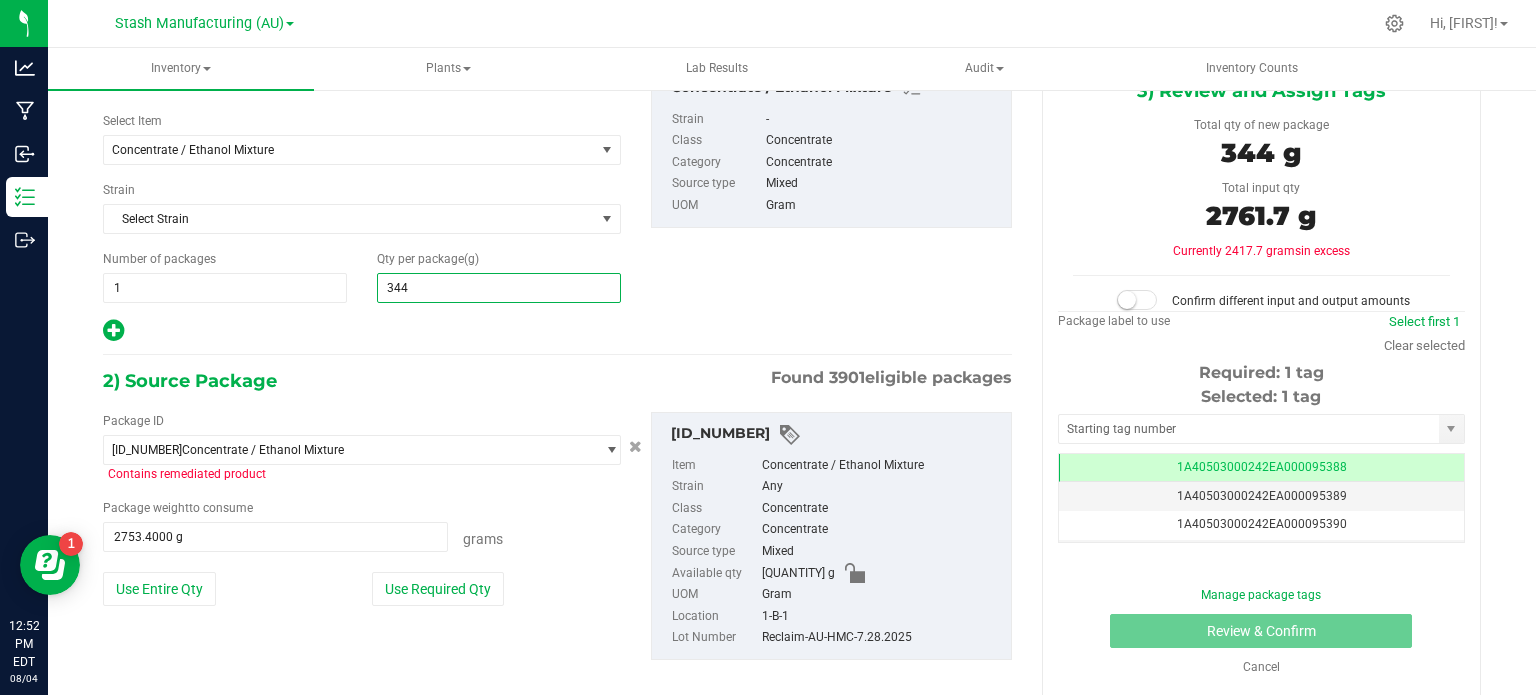 type on "3446" 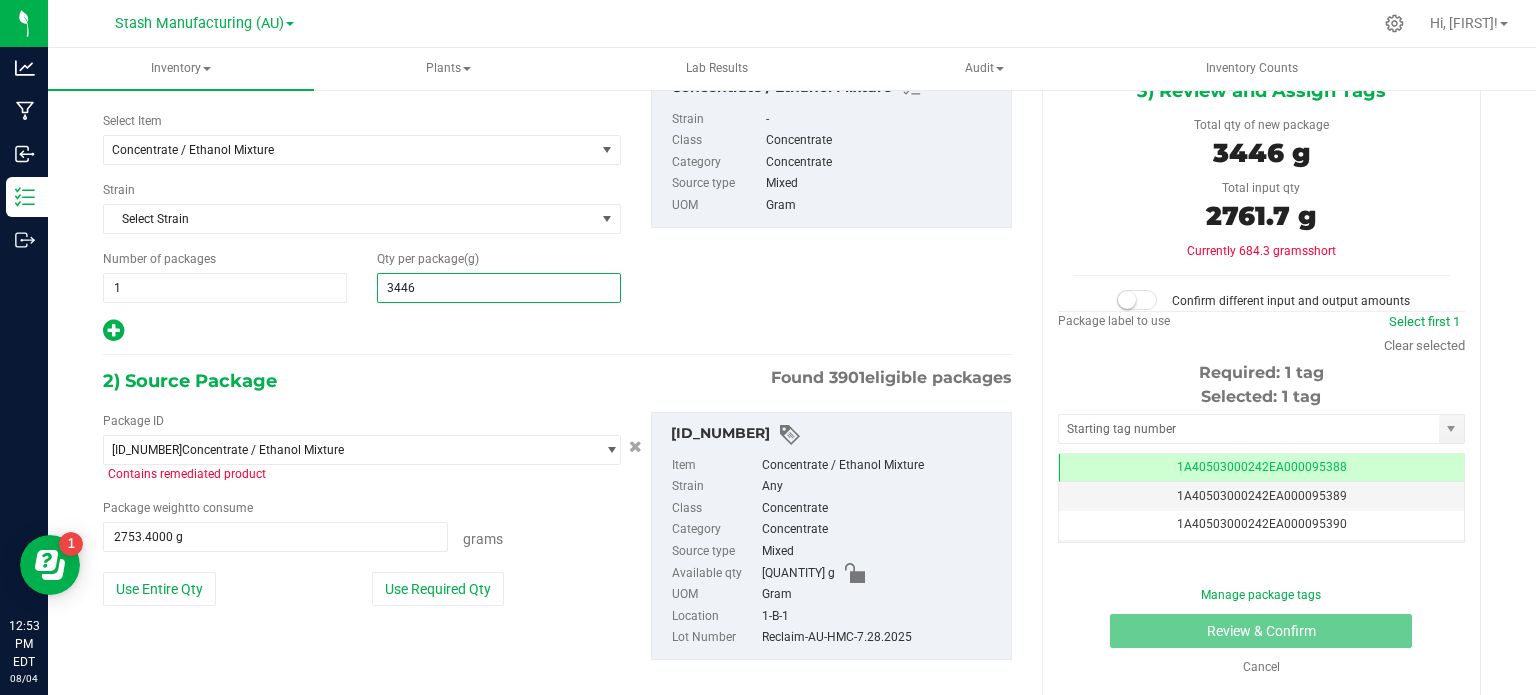 type on "3,446.0000" 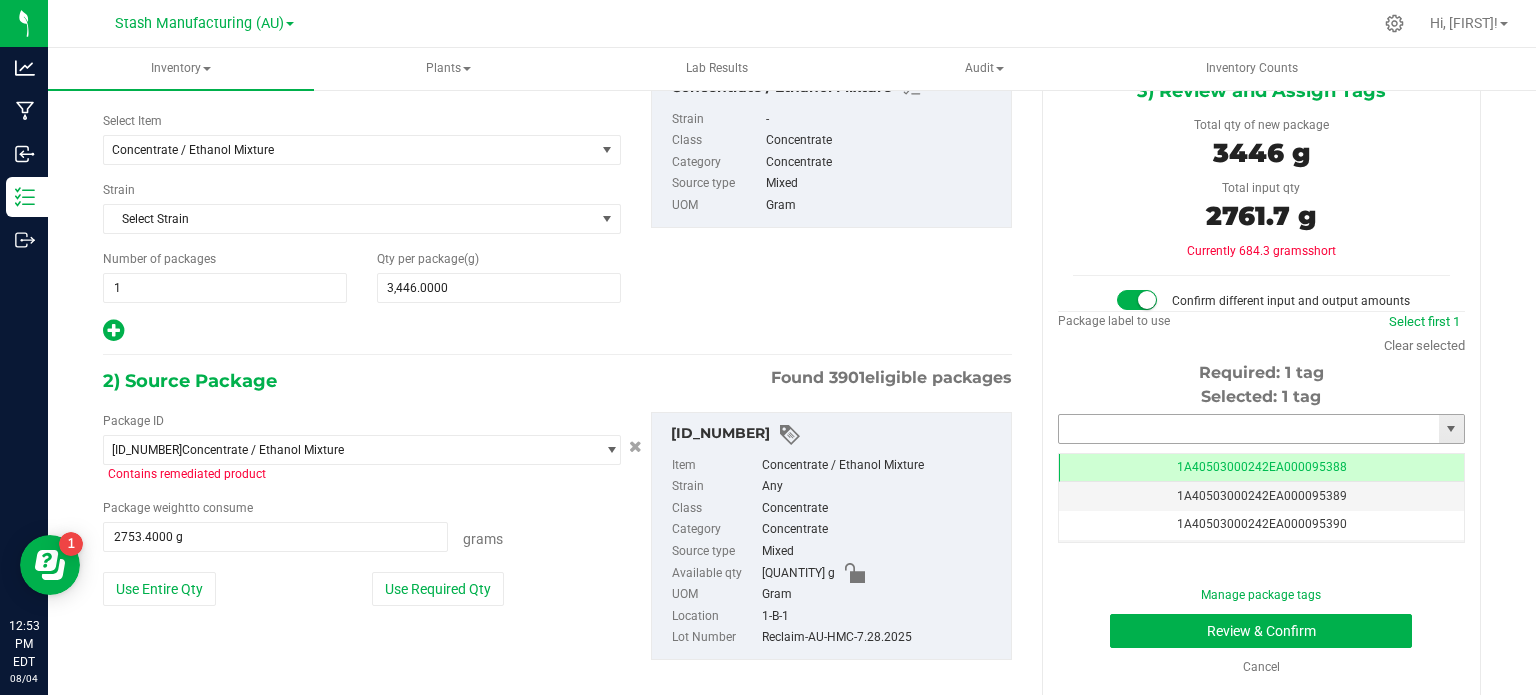 click at bounding box center [1249, 429] 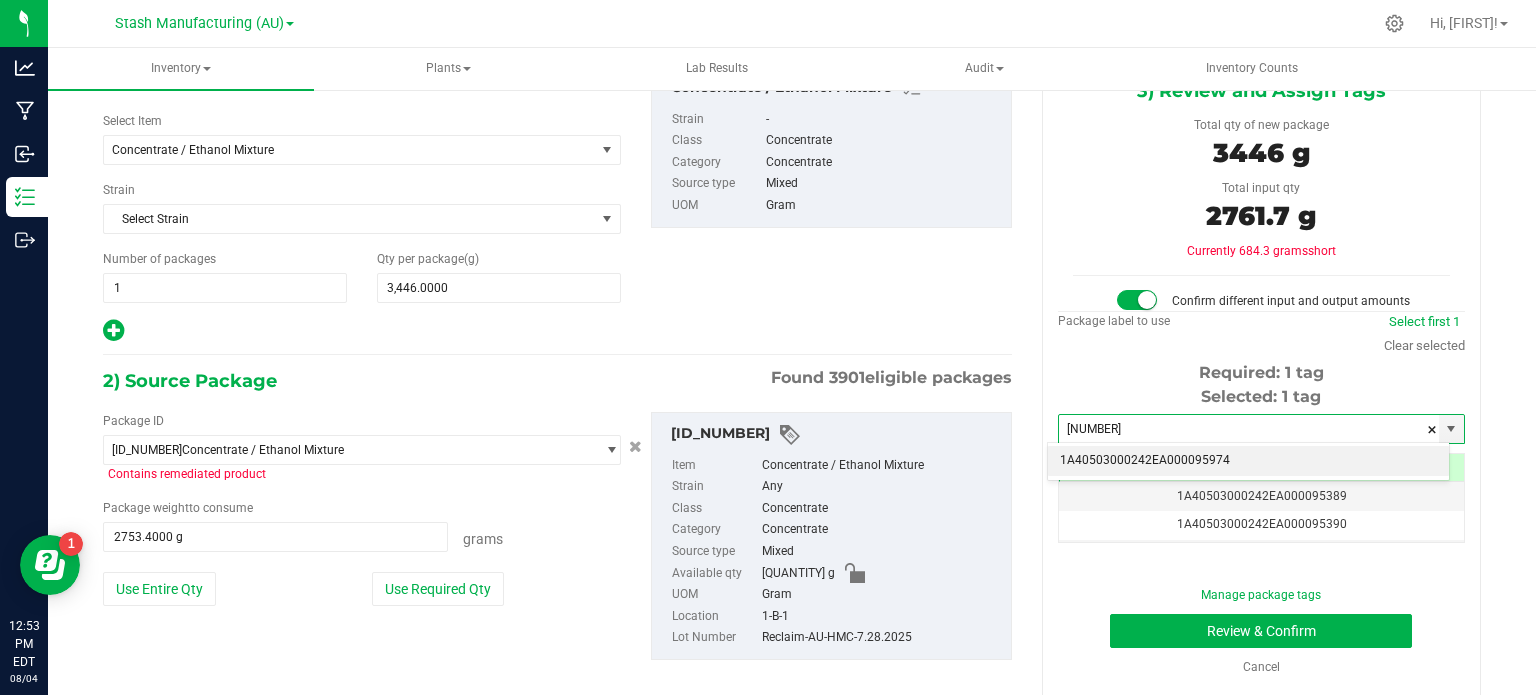 click on "1A40503000242EA000095974" at bounding box center [1248, 461] 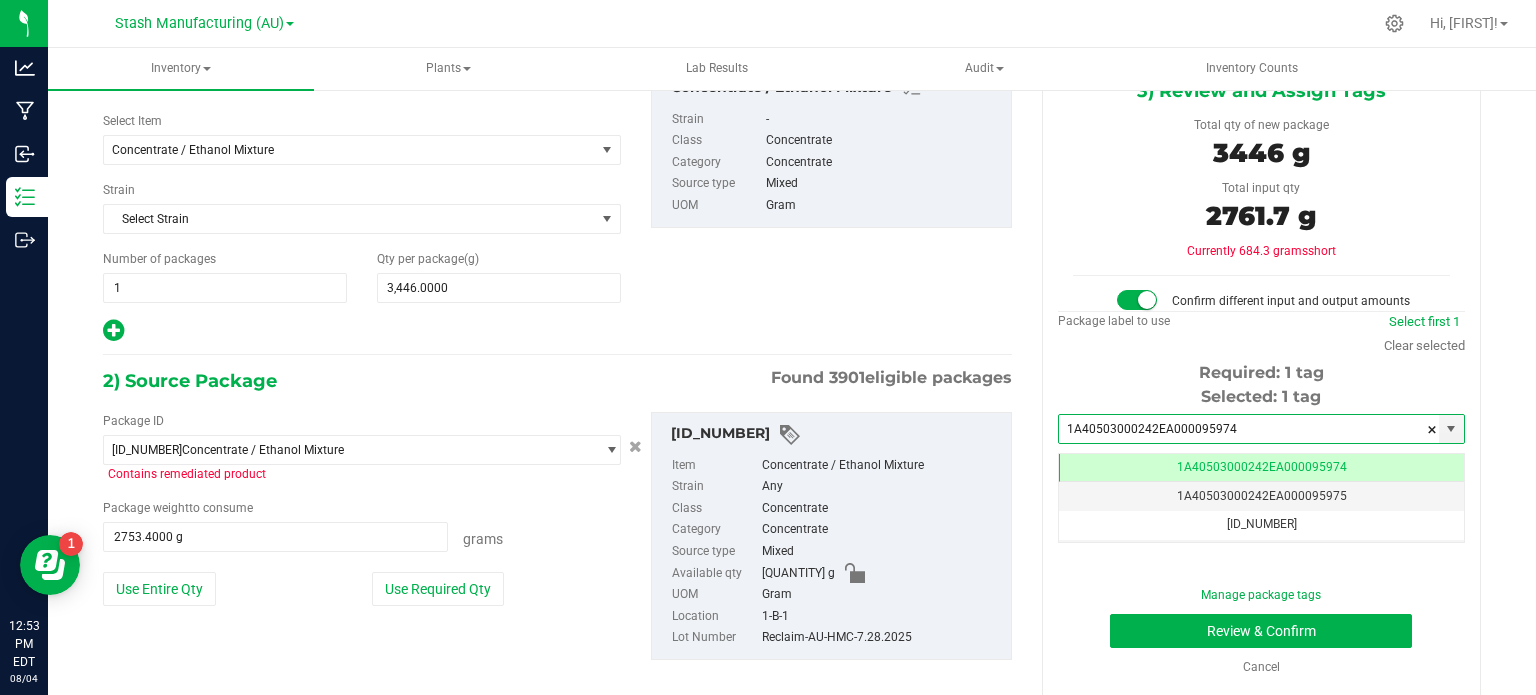 scroll, scrollTop: 0, scrollLeft: 0, axis: both 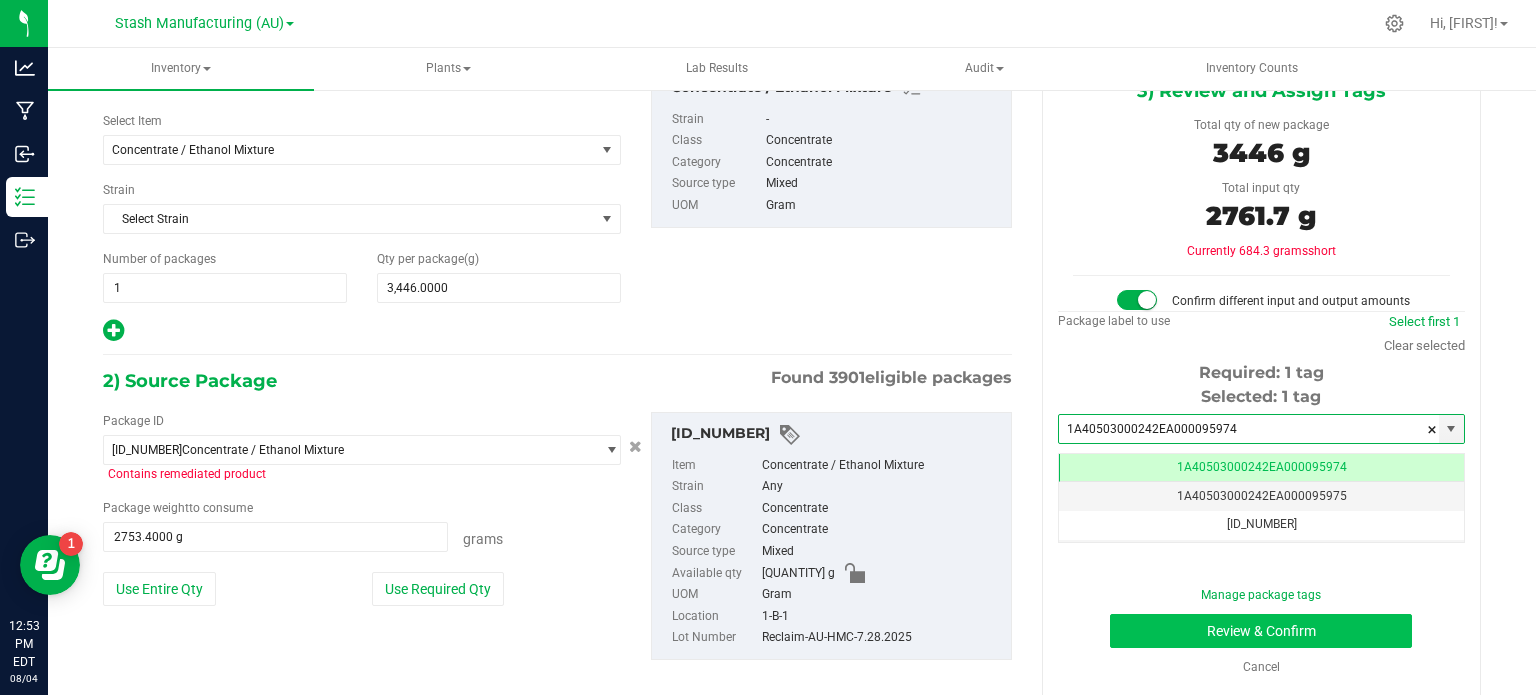 type on "1A40503000242EA000095974" 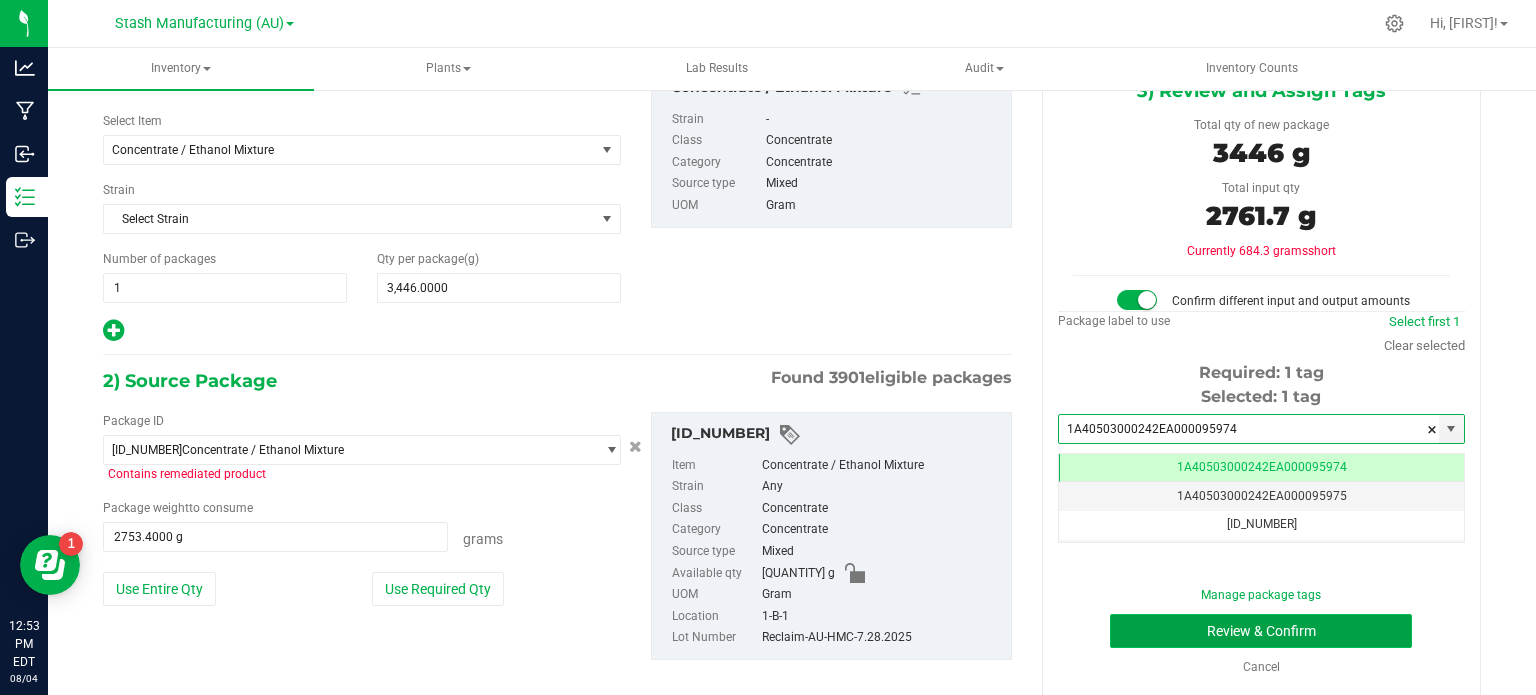 click on "Review & Confirm" at bounding box center (1261, 631) 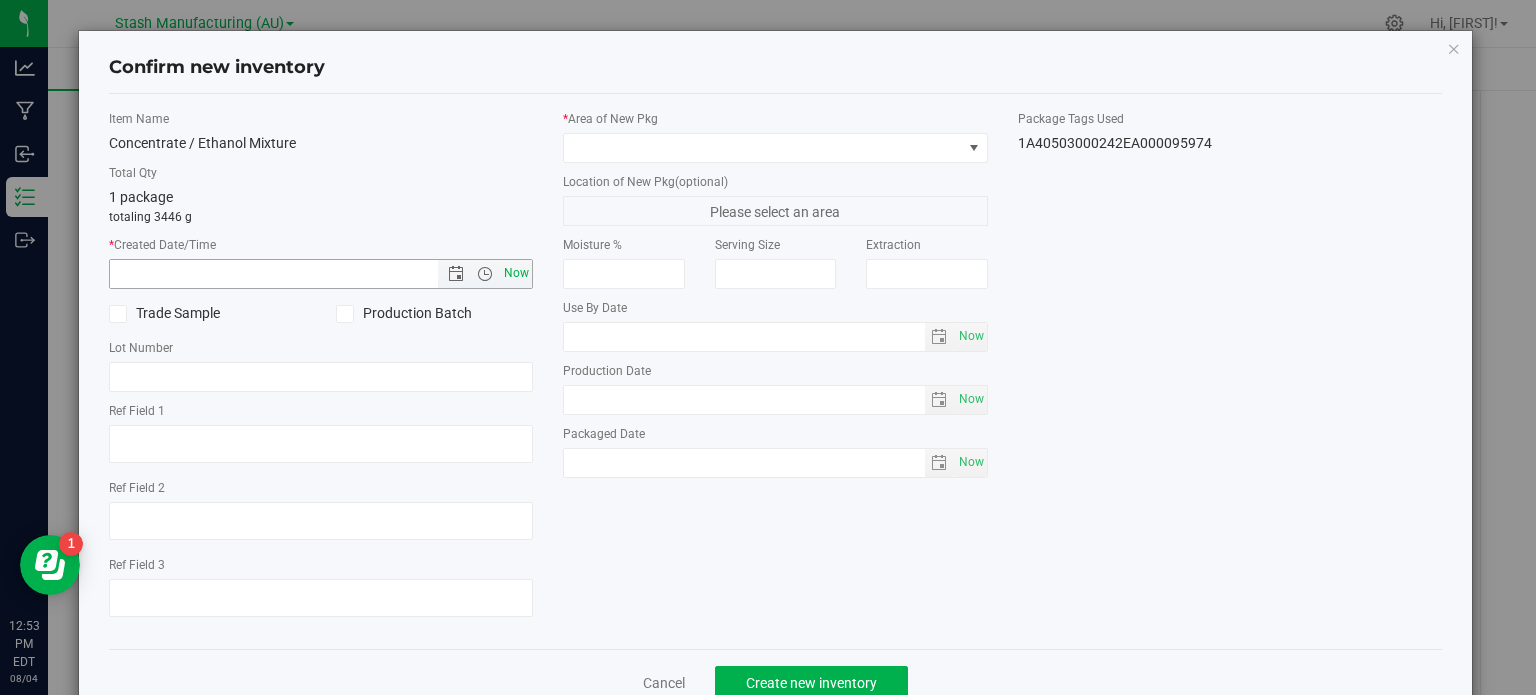 click on "Now" at bounding box center [517, 273] 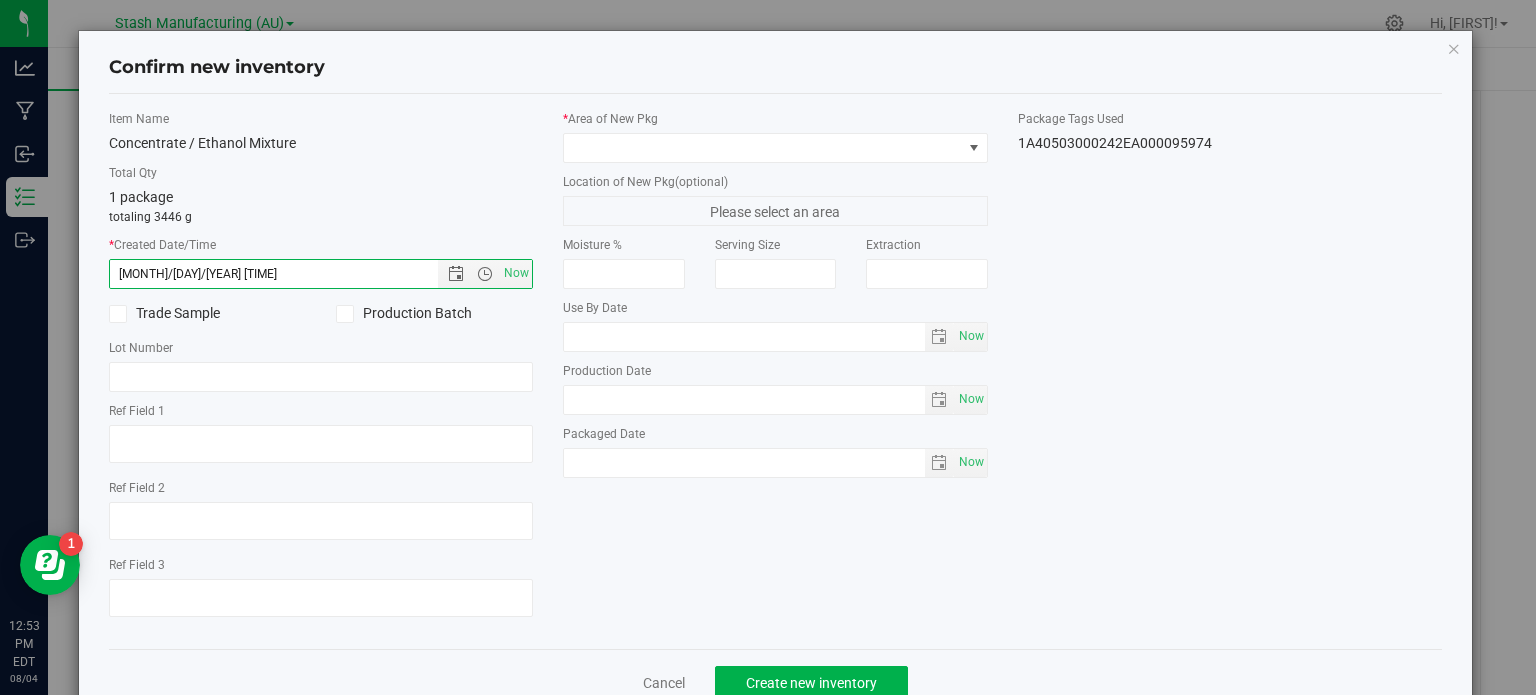 click at bounding box center (344, 314) 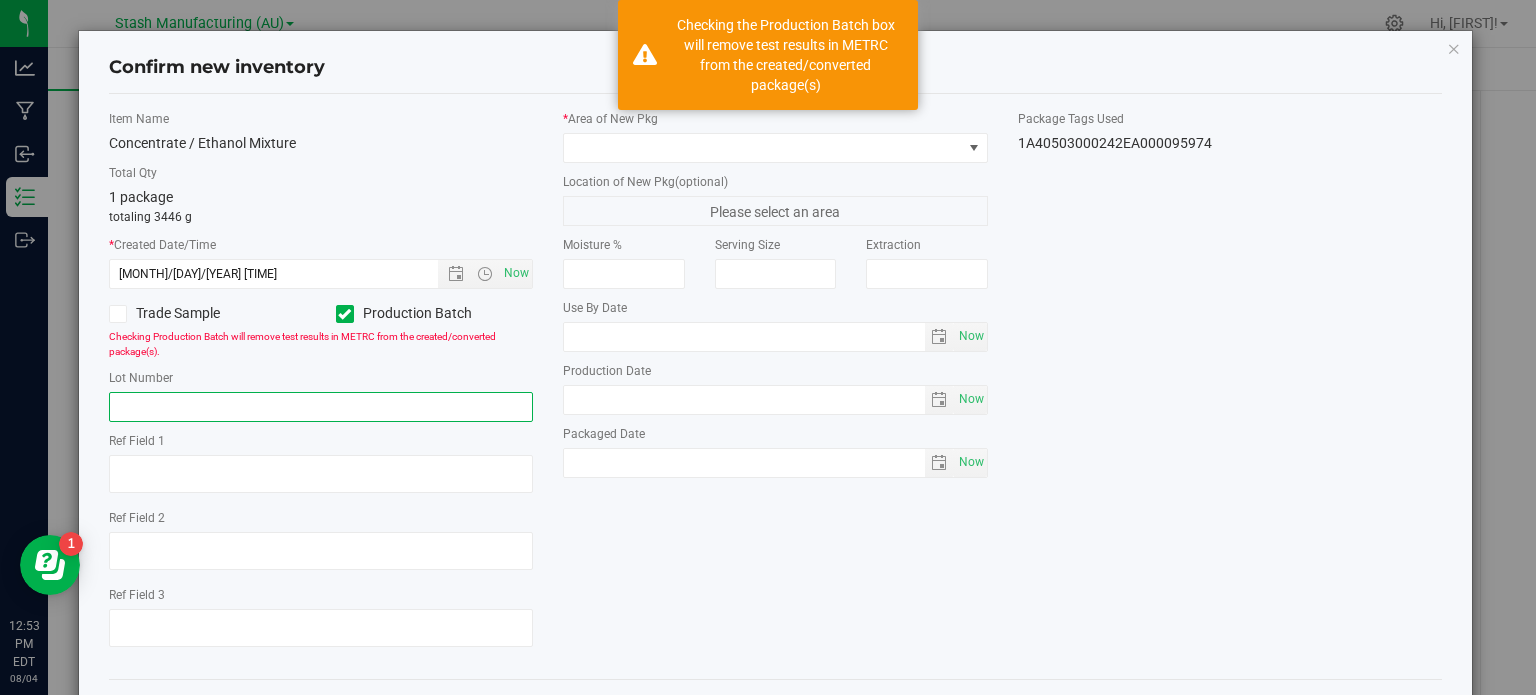 click at bounding box center [321, 407] 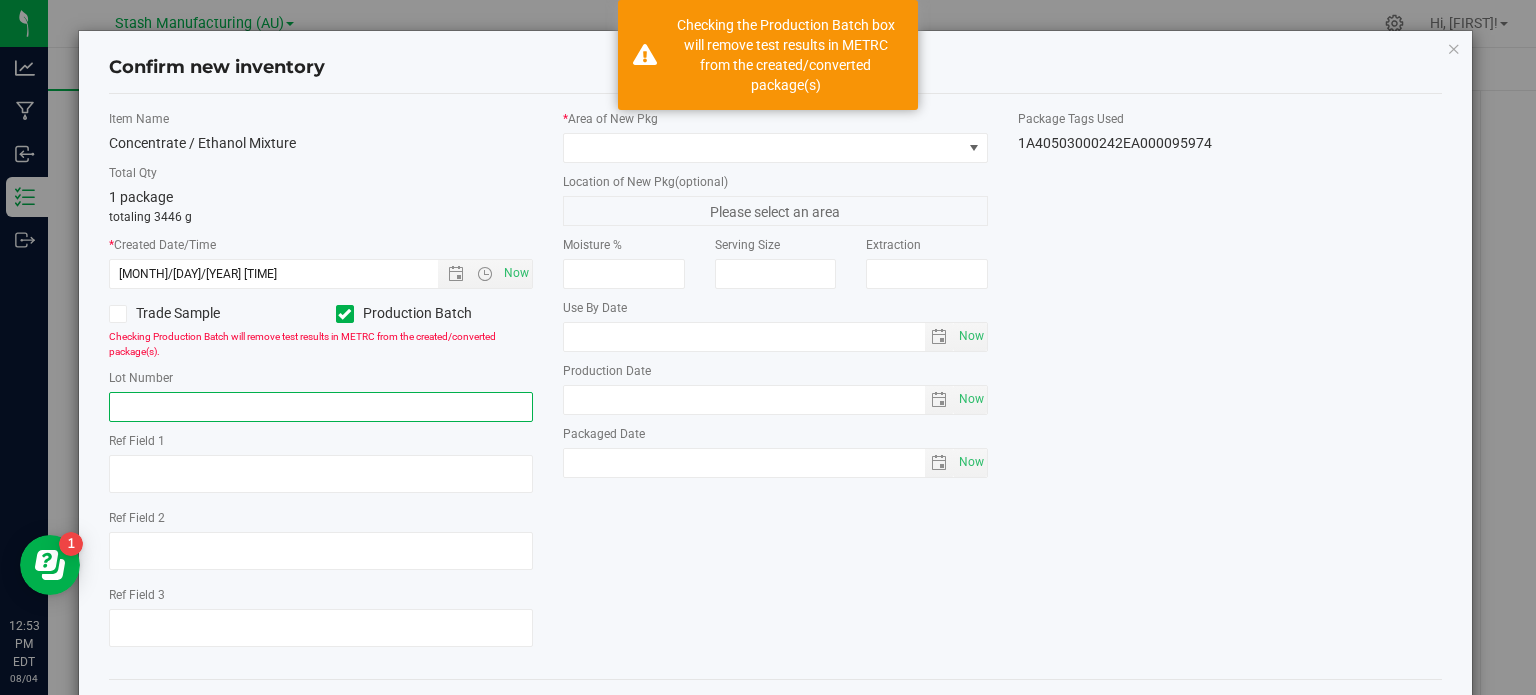 click at bounding box center [321, 407] 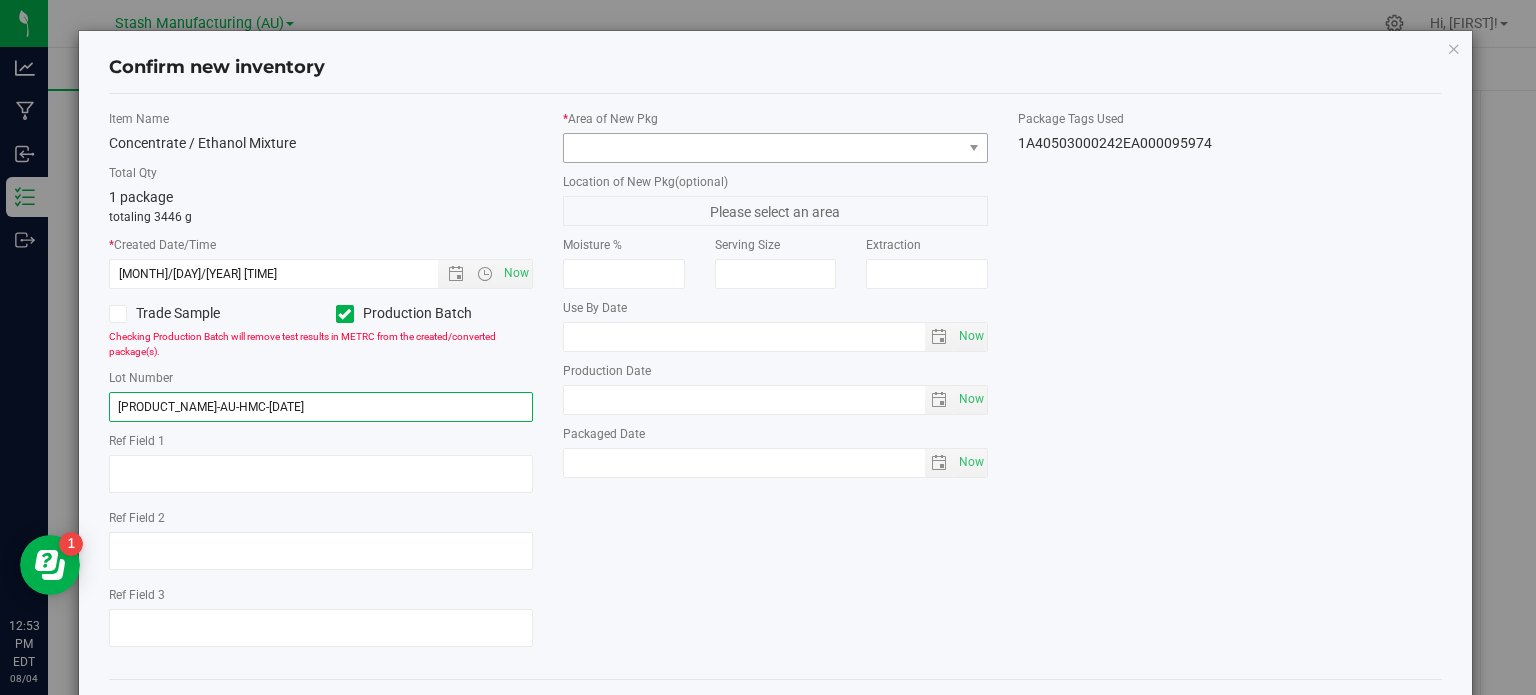 type on "[PRODUCT_NAME]-AU-HMC-[DATE]" 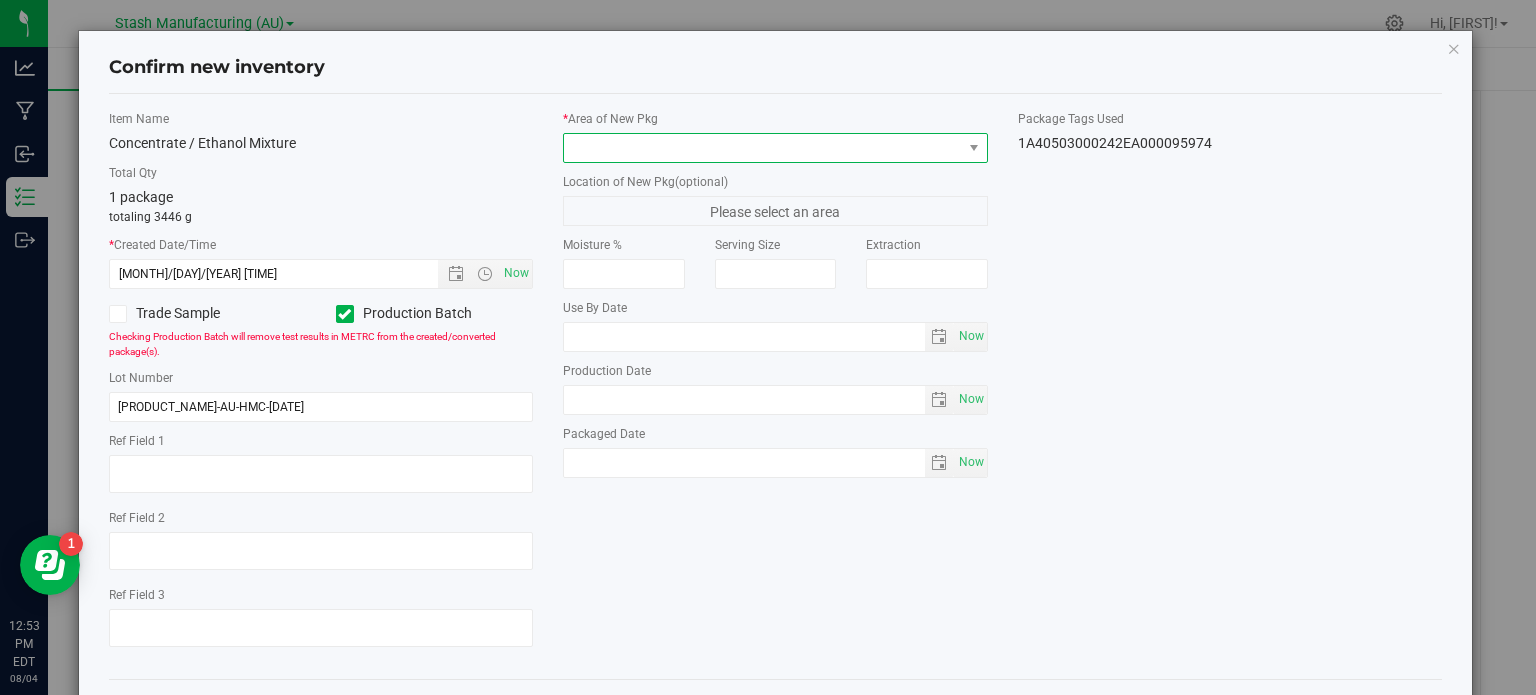 click at bounding box center [763, 148] 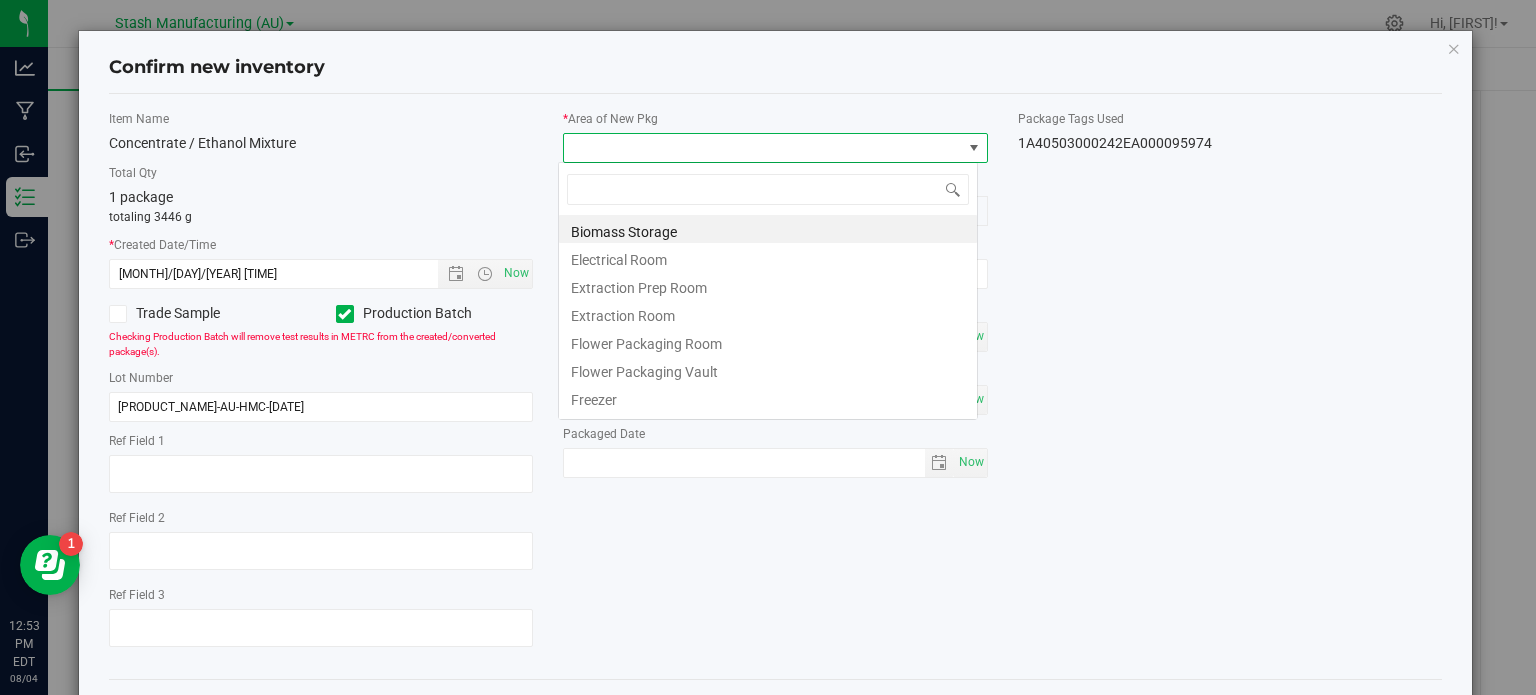 scroll, scrollTop: 99970, scrollLeft: 99580, axis: both 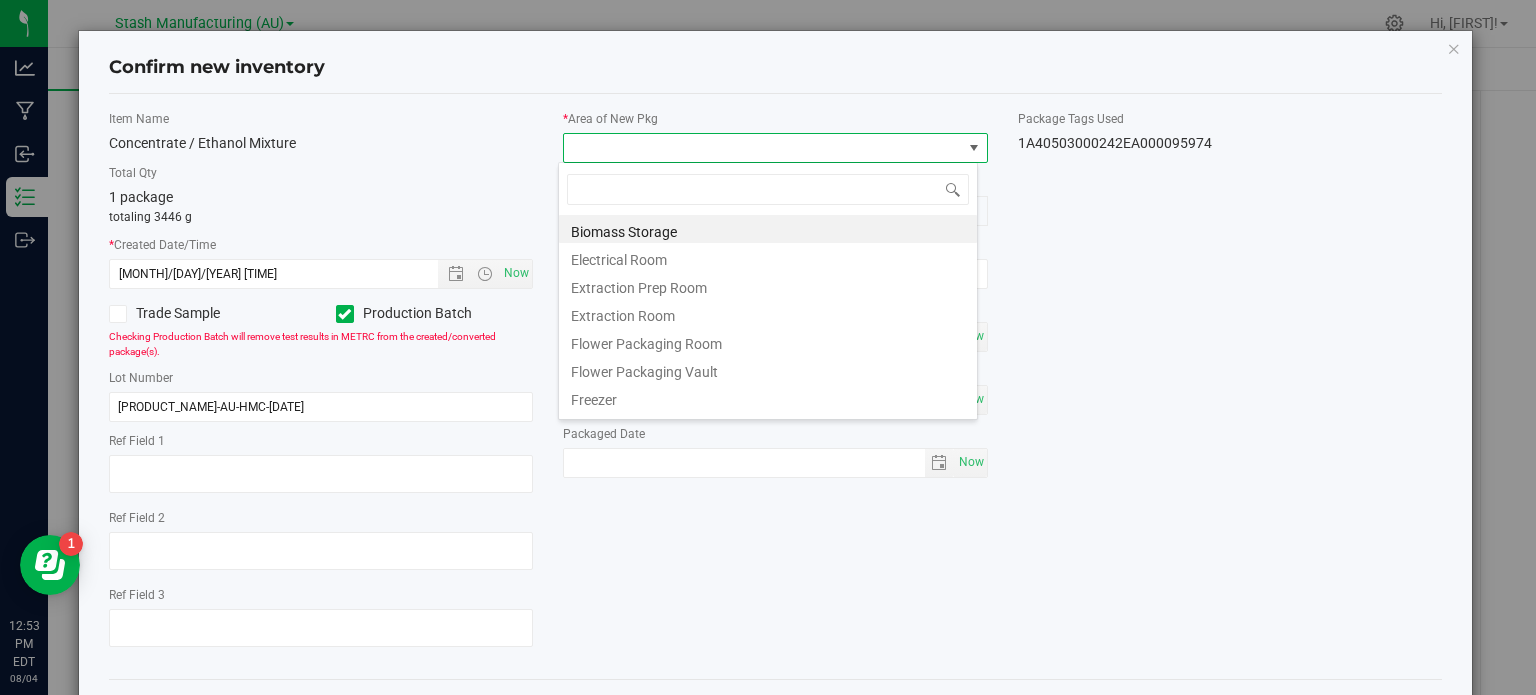 click on "Item Name
Concentrate / Ethanol Mixture
Total Qty
1 package  totaling 3446 g
*
Created Date/Time
[DATE] [TIME]
Now
Trade Sample
Production Batch" at bounding box center [776, 386] 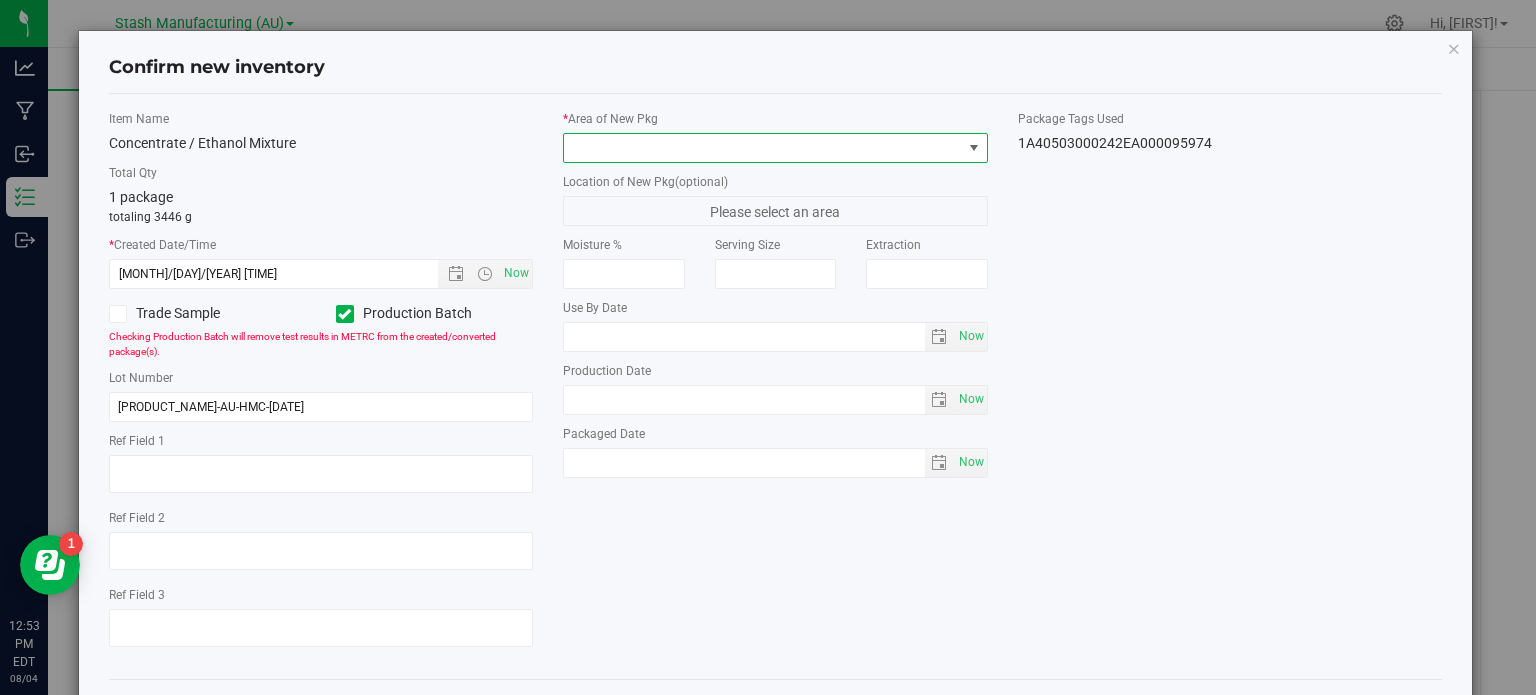 click at bounding box center [974, 148] 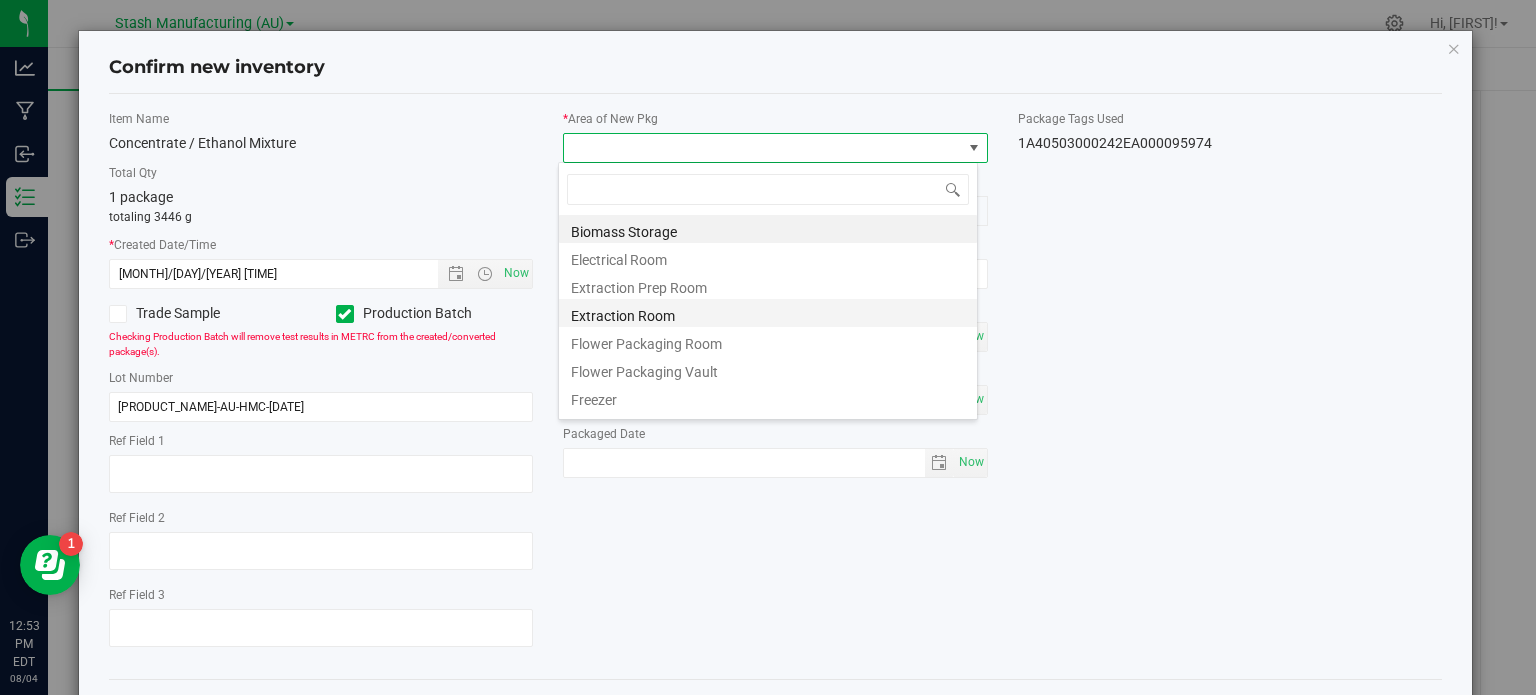 click on "Extraction Room" at bounding box center (768, 313) 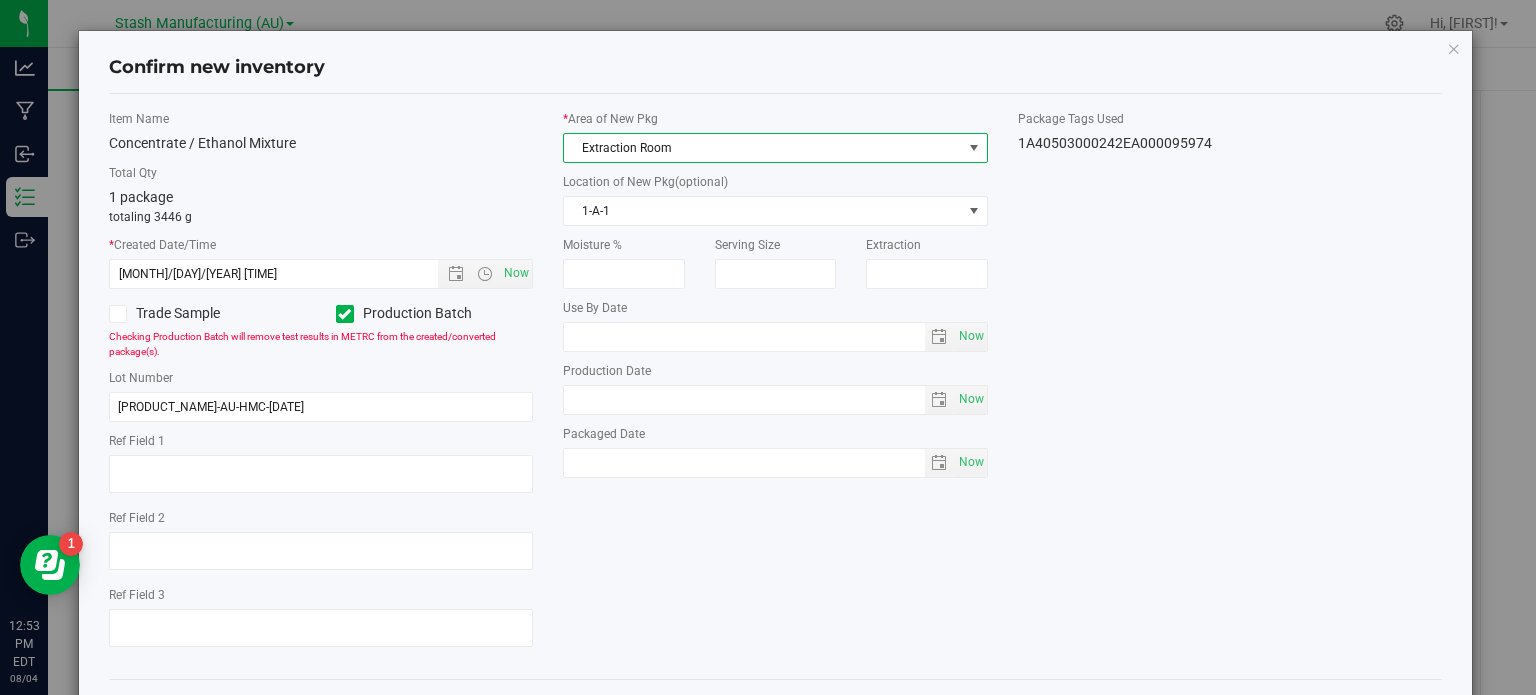 click on "Item Name
Concentrate / Ethanol Mixture
Total Qty
1 package  totaling 3446 g
*
Created Date/Time
[DATE] [TIME]
Now
Trade Sample
Production Batch" at bounding box center [776, 386] 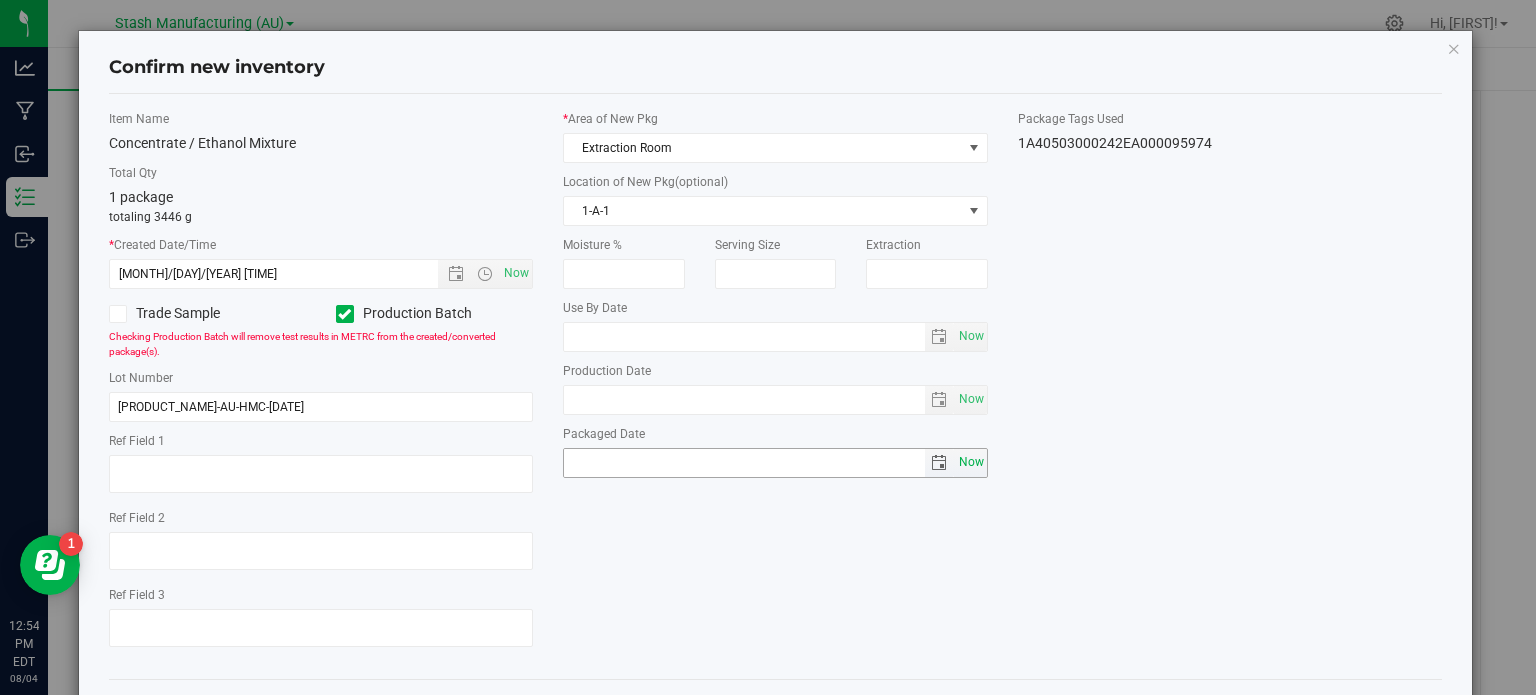 click on "Now" at bounding box center (971, 462) 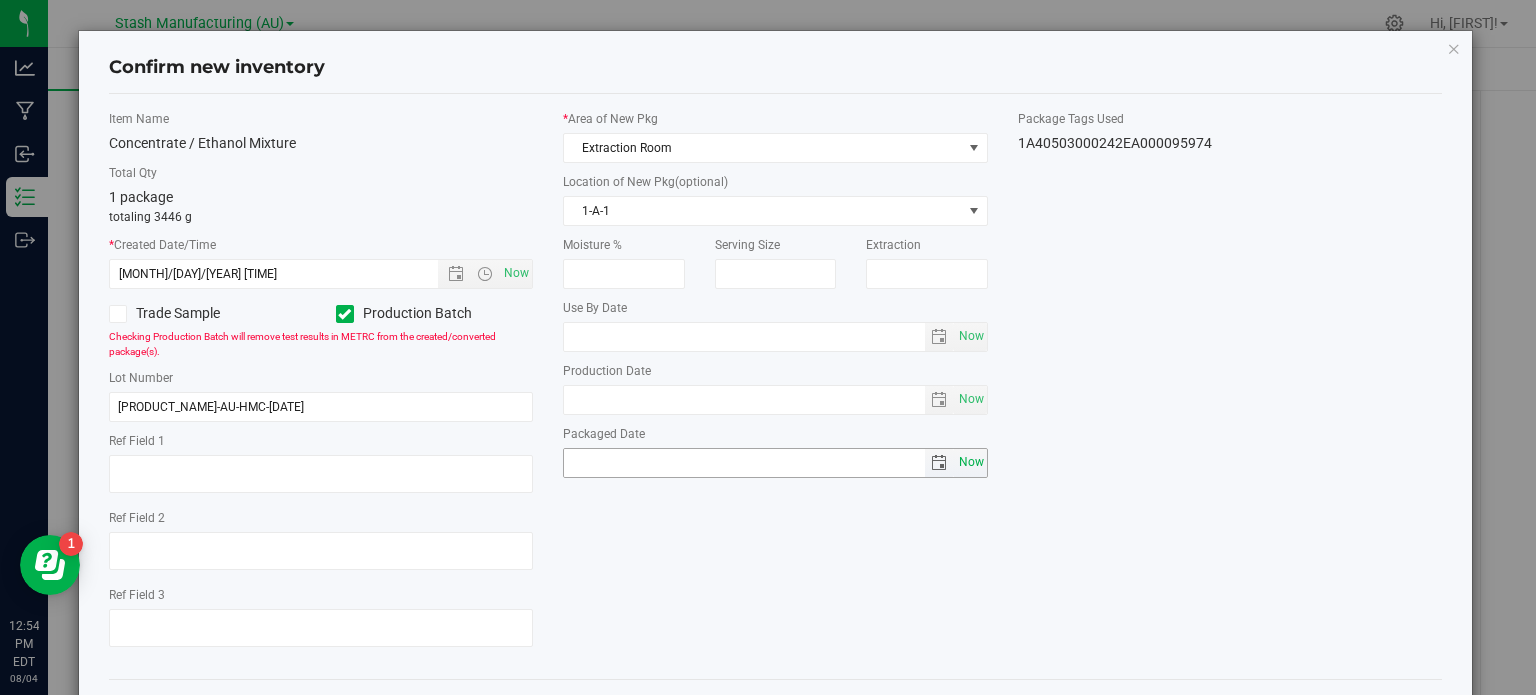 type on "2025-08-04" 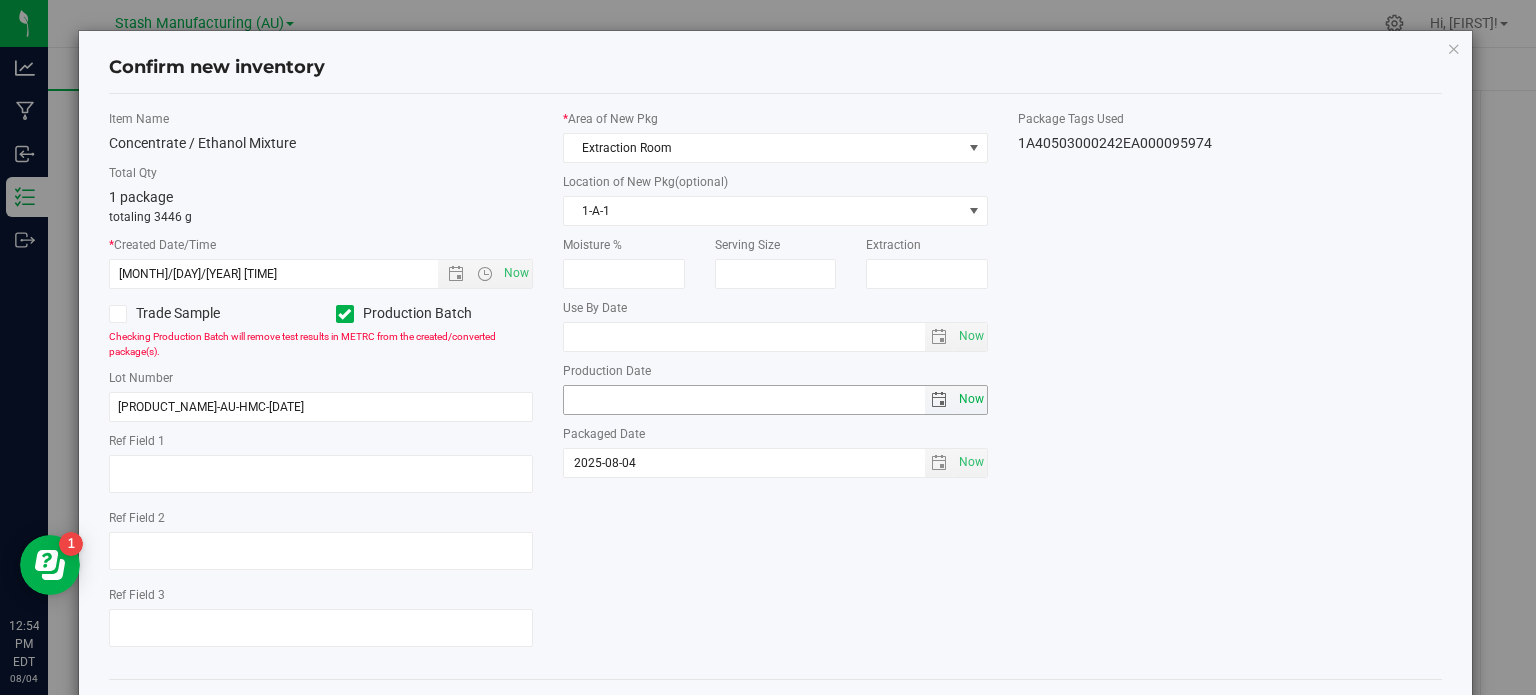 click on "Now" at bounding box center [971, 399] 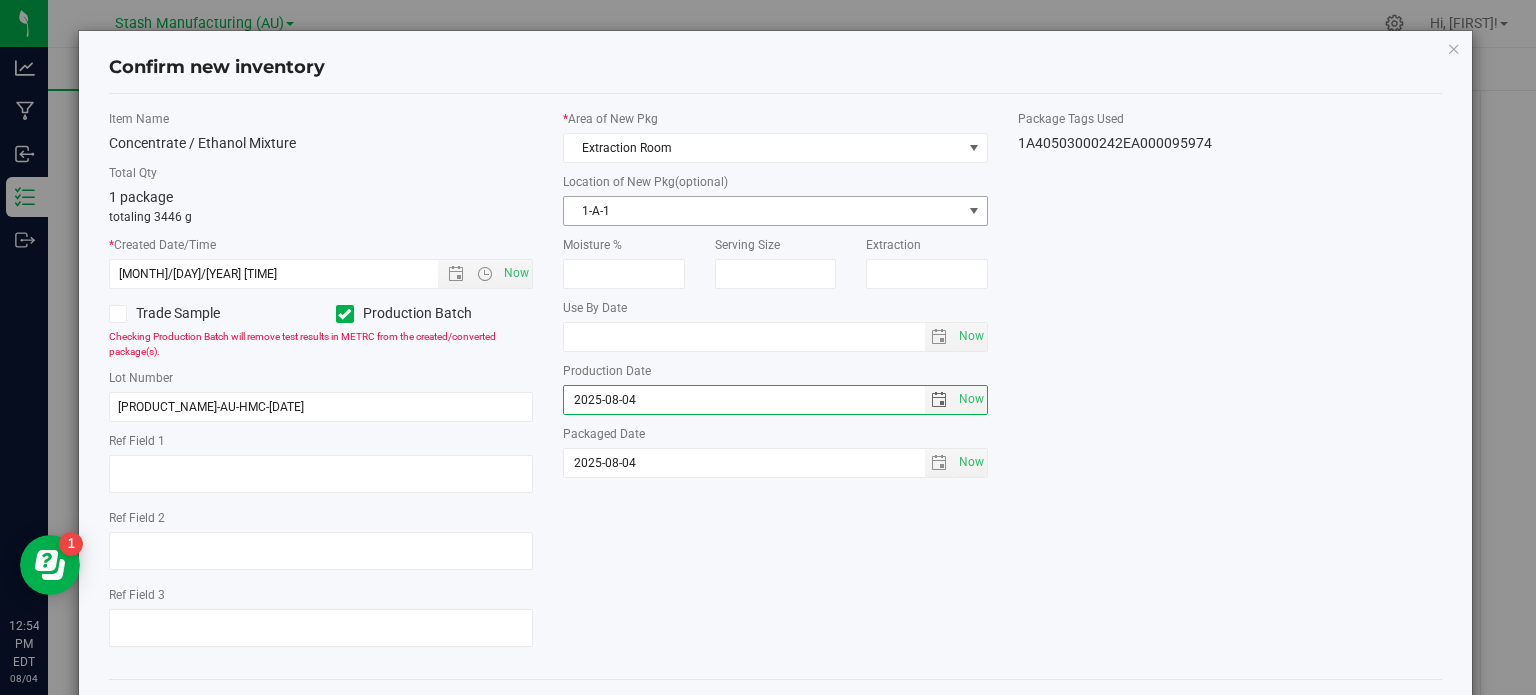 click at bounding box center (974, 211) 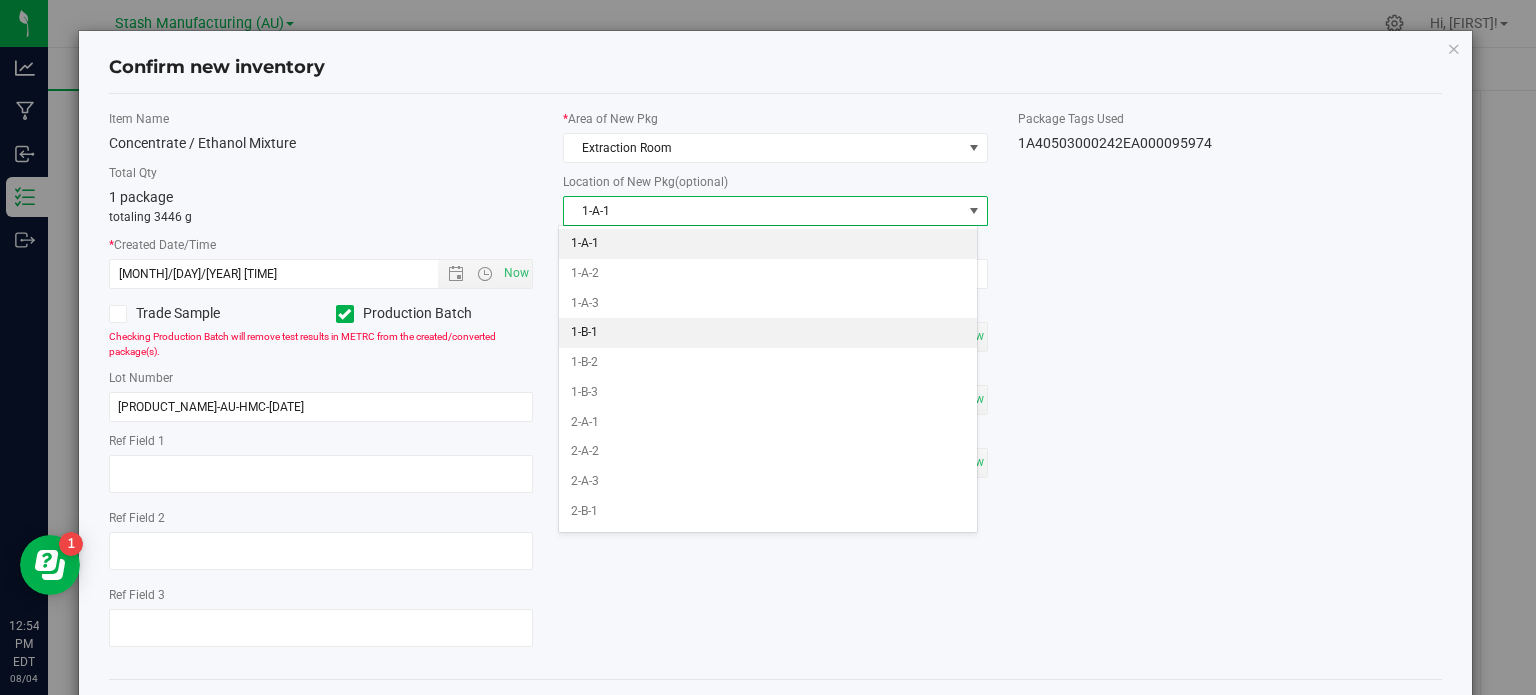 click on "1-B-1" at bounding box center (768, 333) 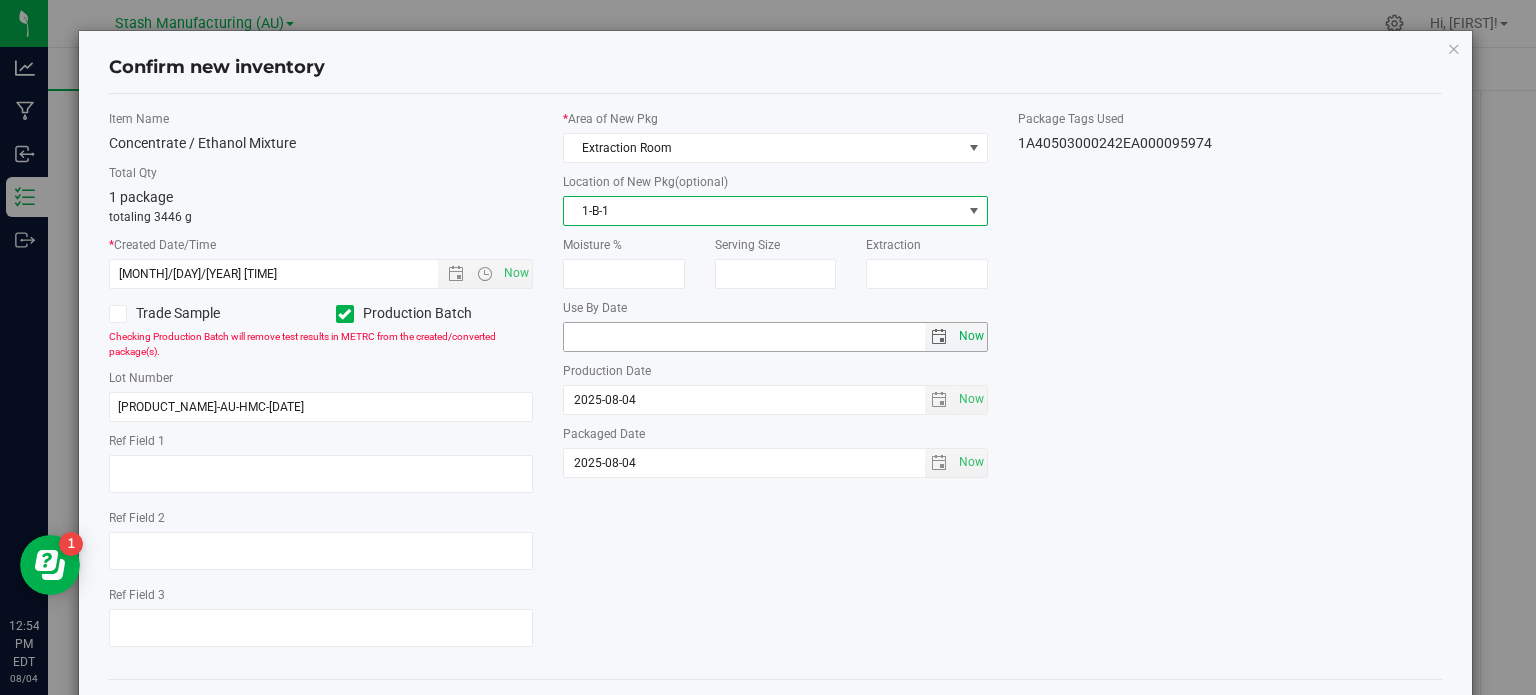 click on "Now" at bounding box center (971, 336) 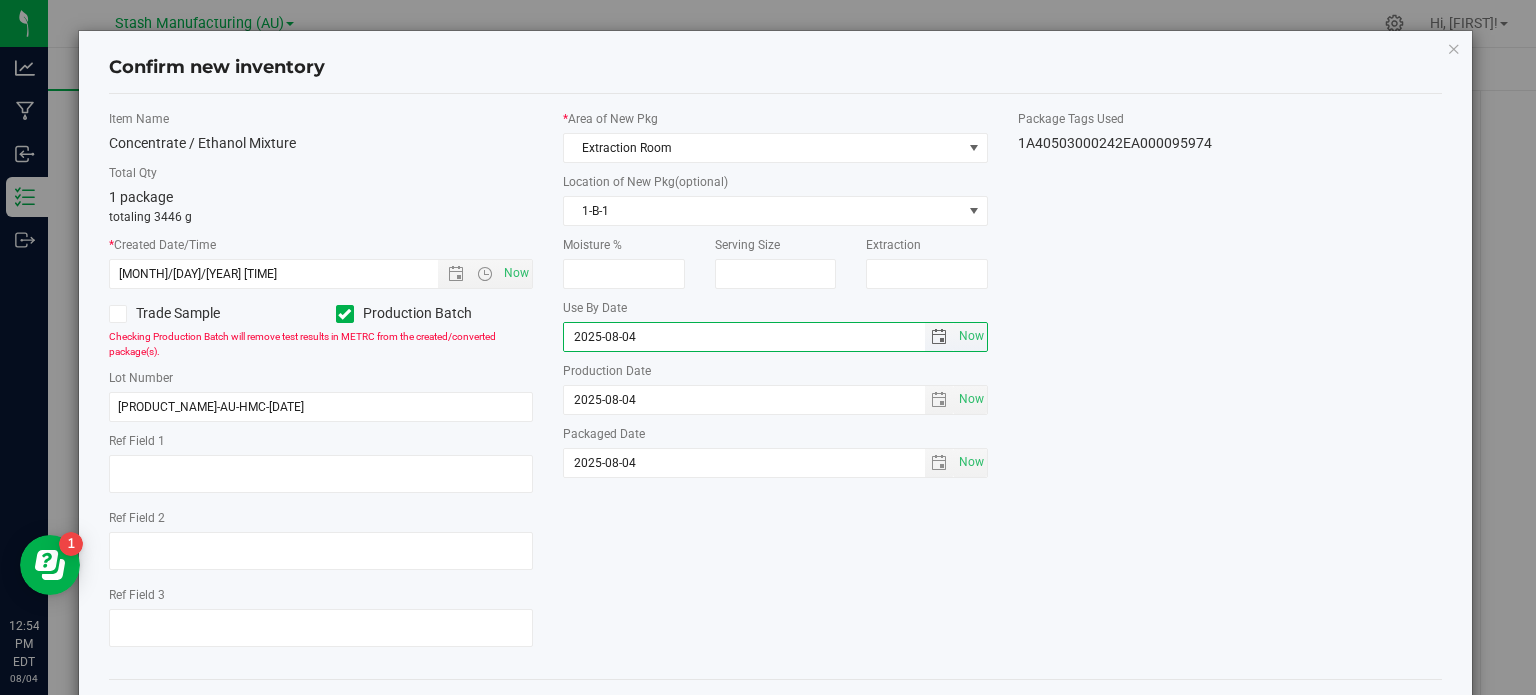 click on "2025-08-04" at bounding box center (744, 337) 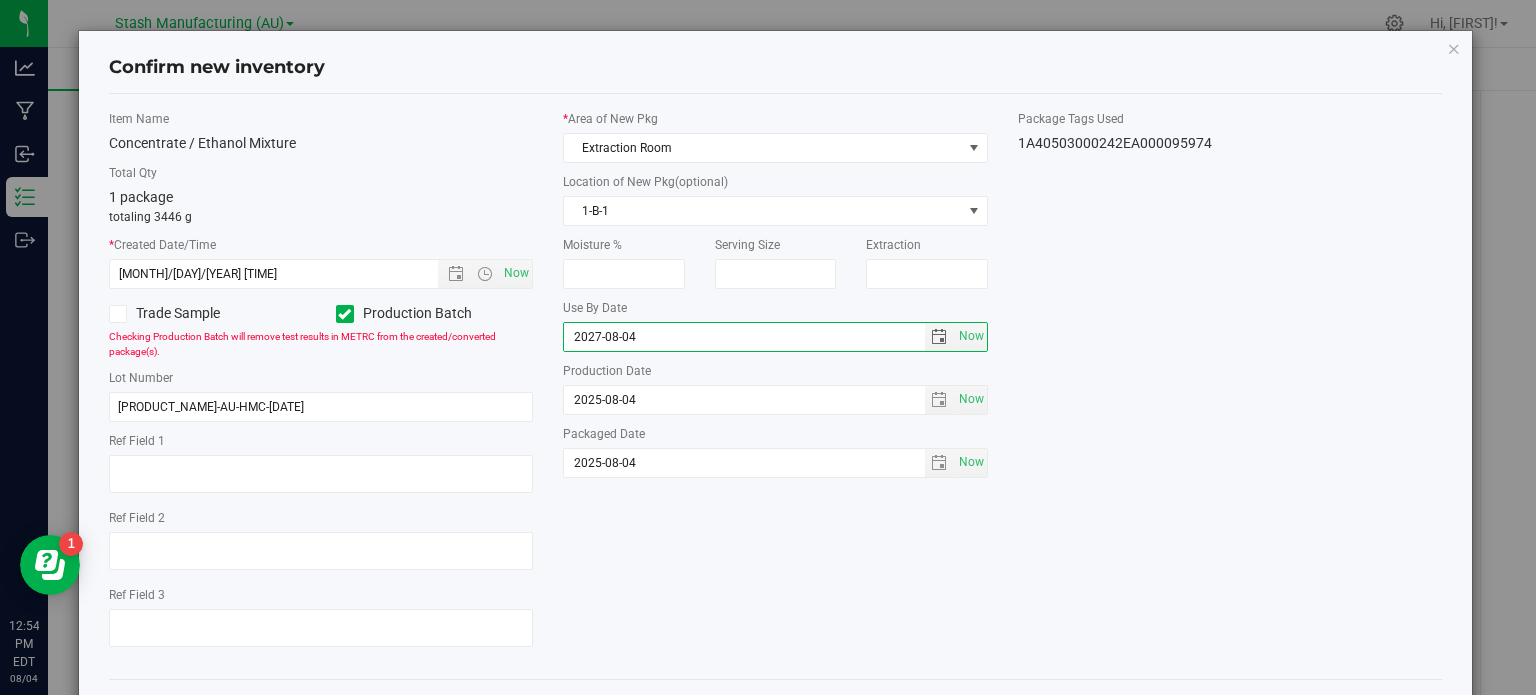 type on "2027-08-04" 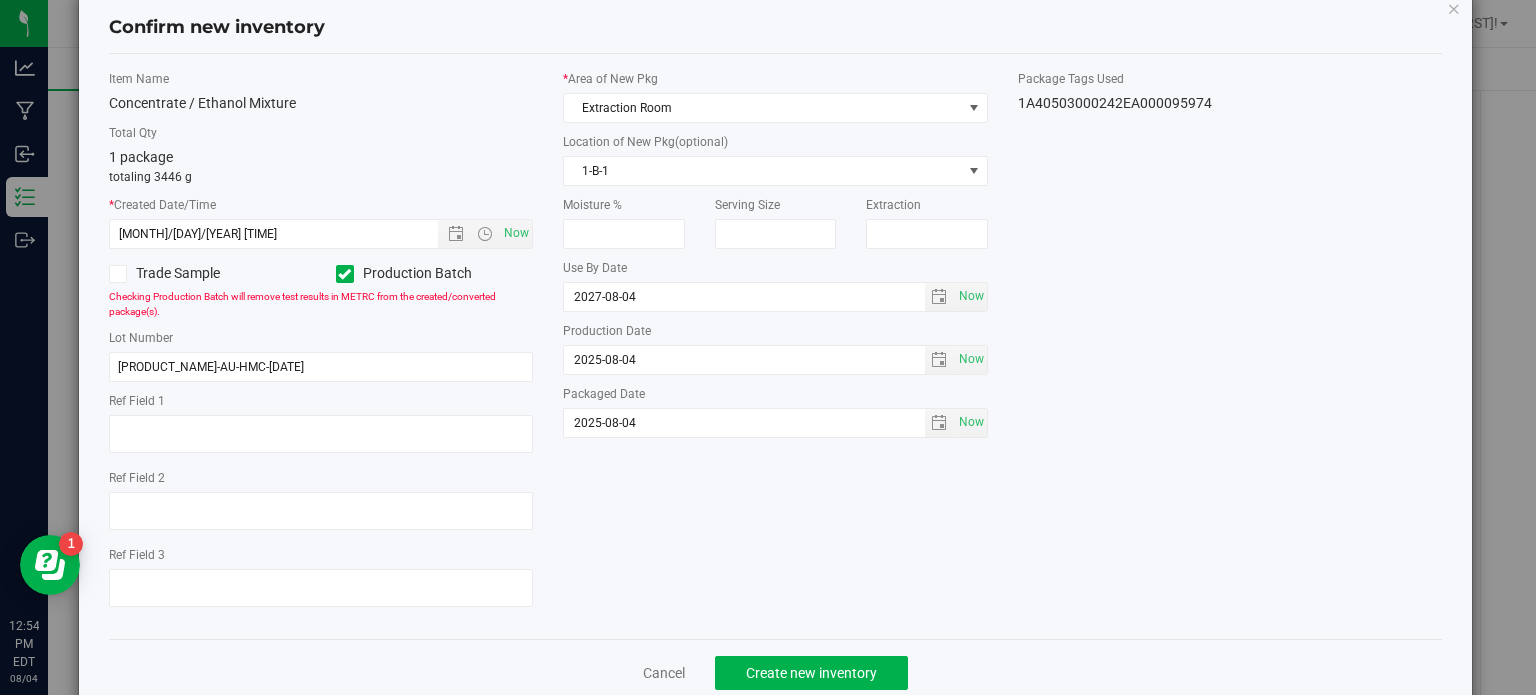 scroll, scrollTop: 80, scrollLeft: 0, axis: vertical 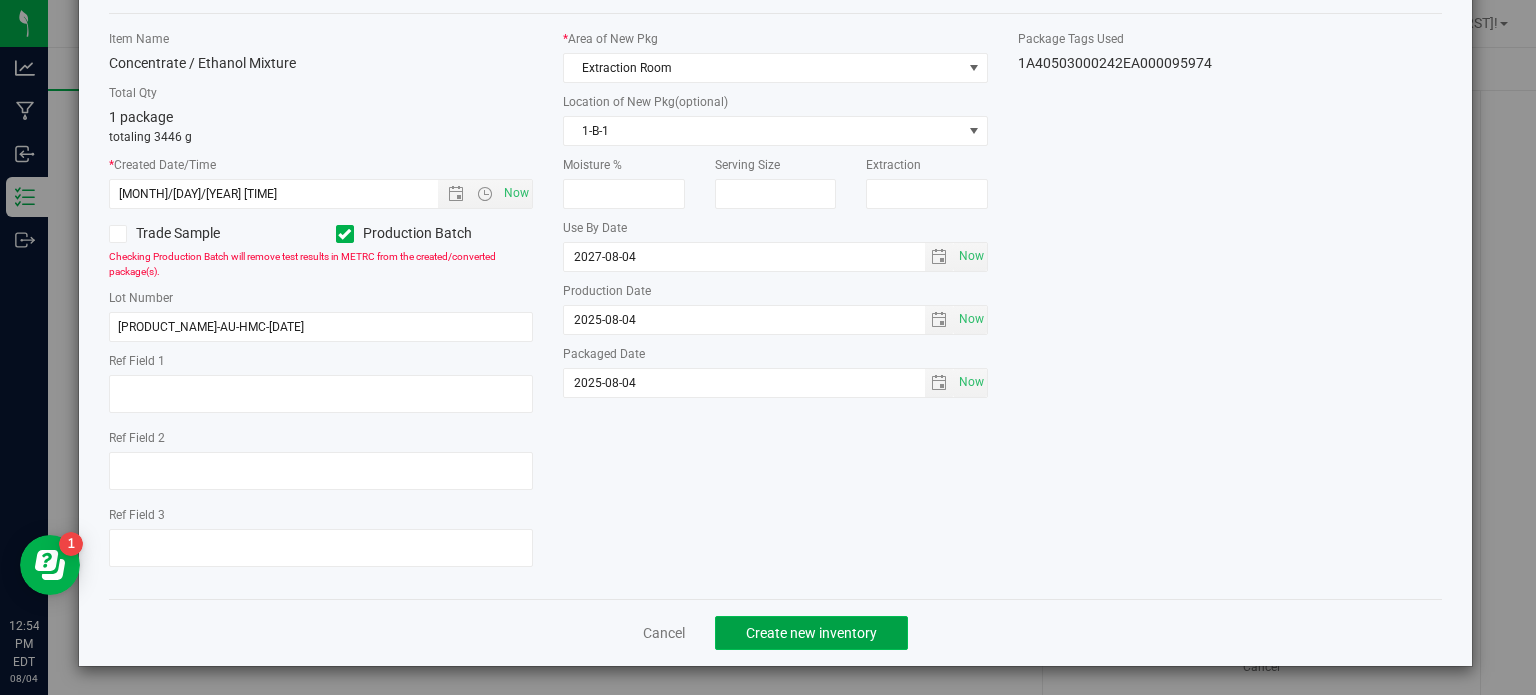 click on "Create new inventory" 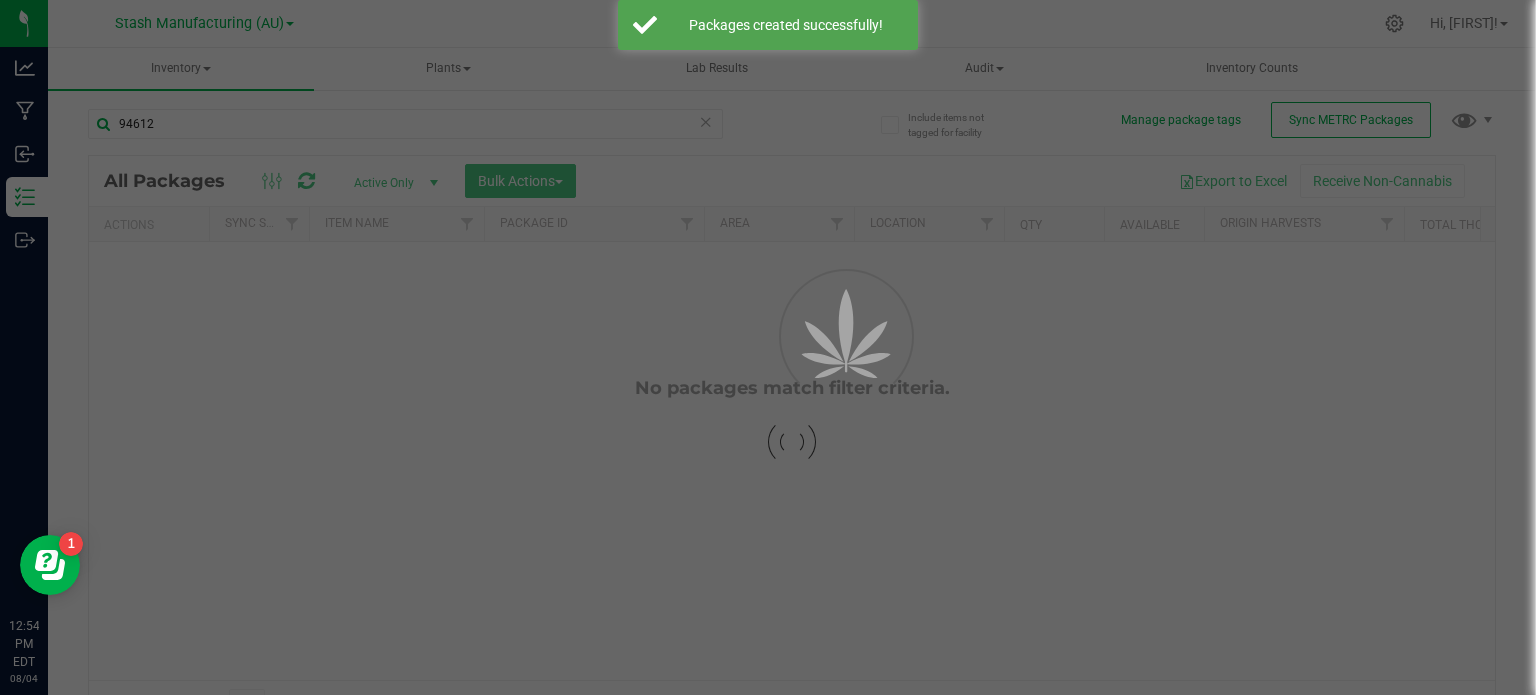 scroll, scrollTop: 35, scrollLeft: 0, axis: vertical 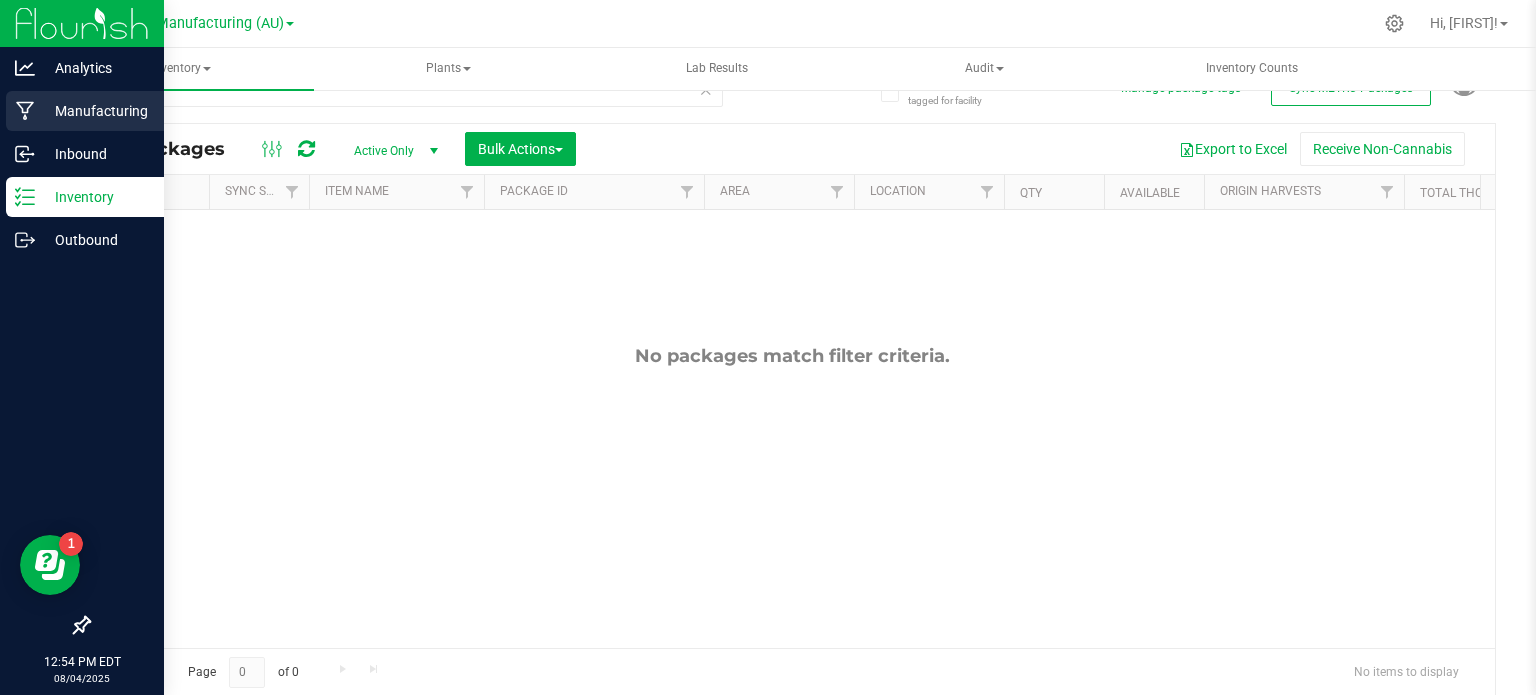 click on "Manufacturing" at bounding box center [95, 111] 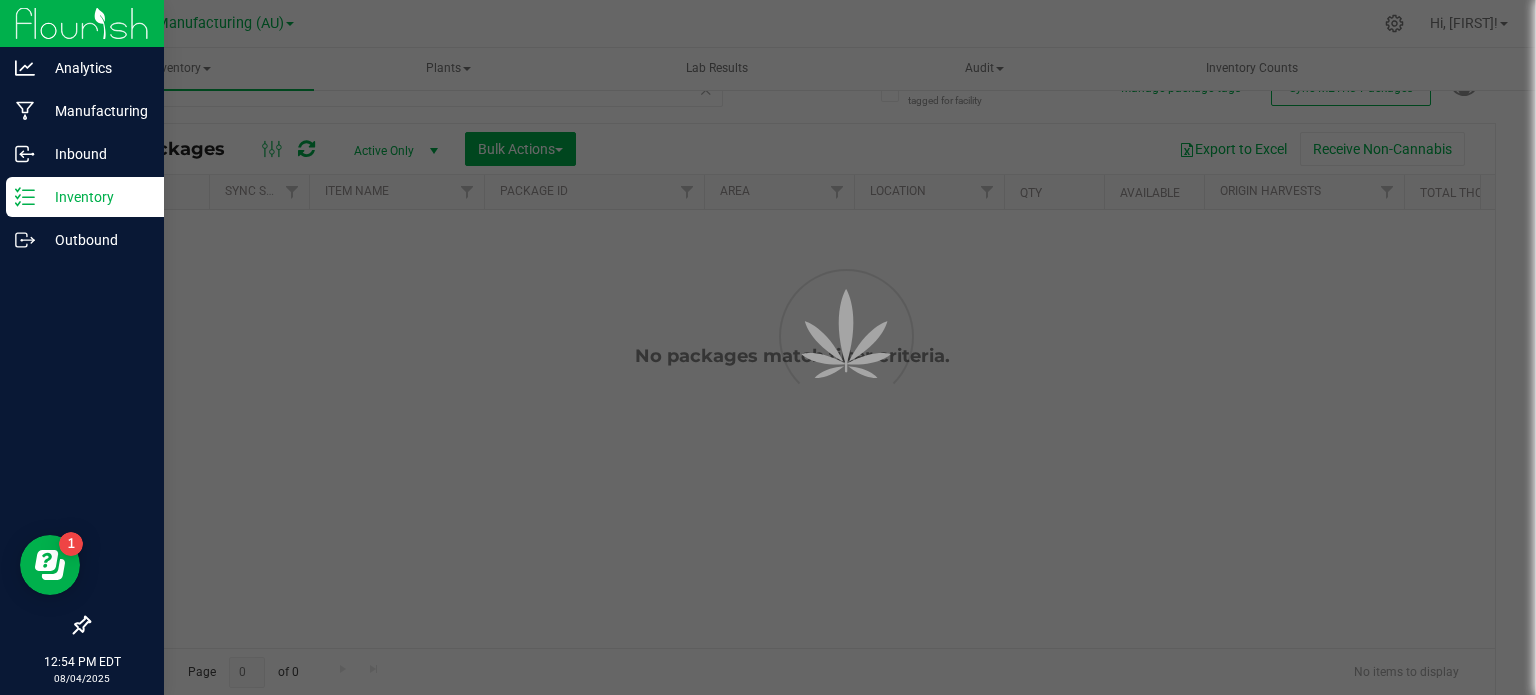 click on "Inventory" at bounding box center (95, 197) 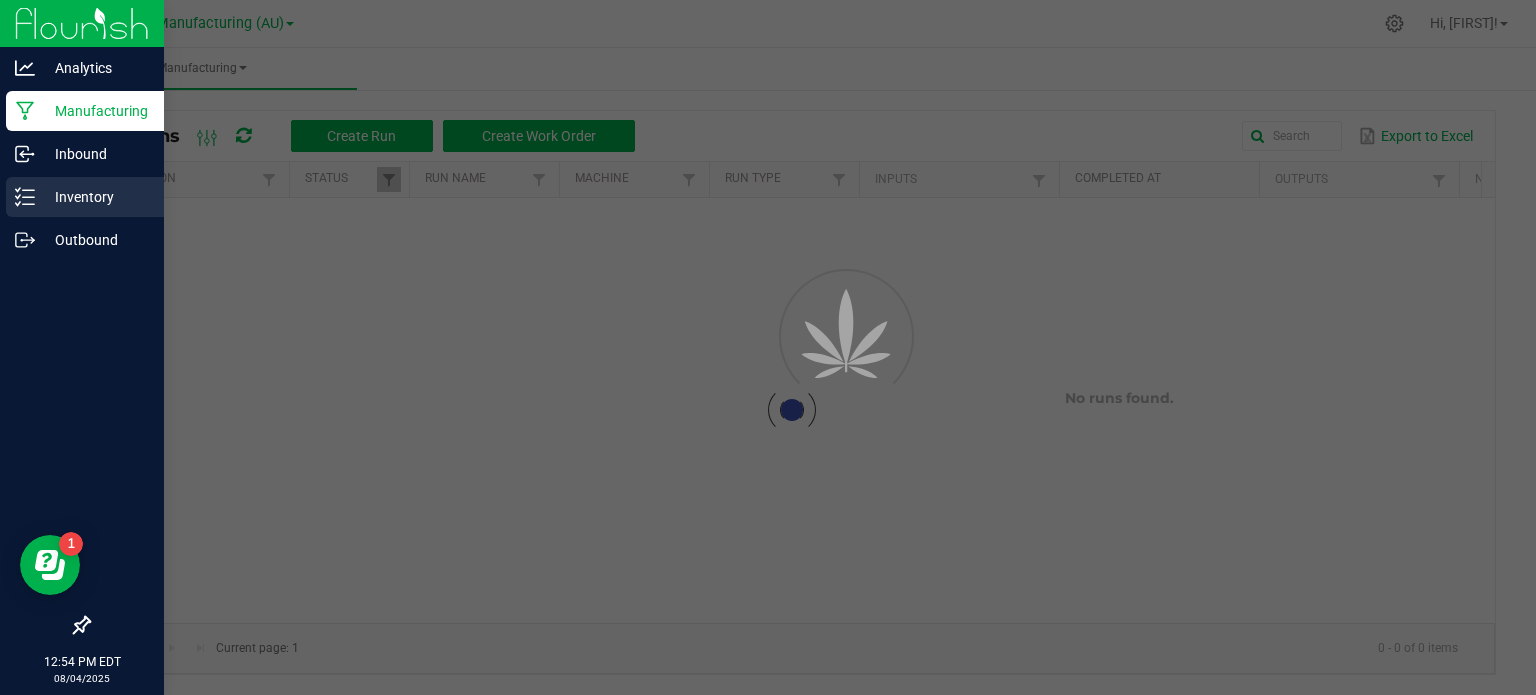 scroll, scrollTop: 0, scrollLeft: 0, axis: both 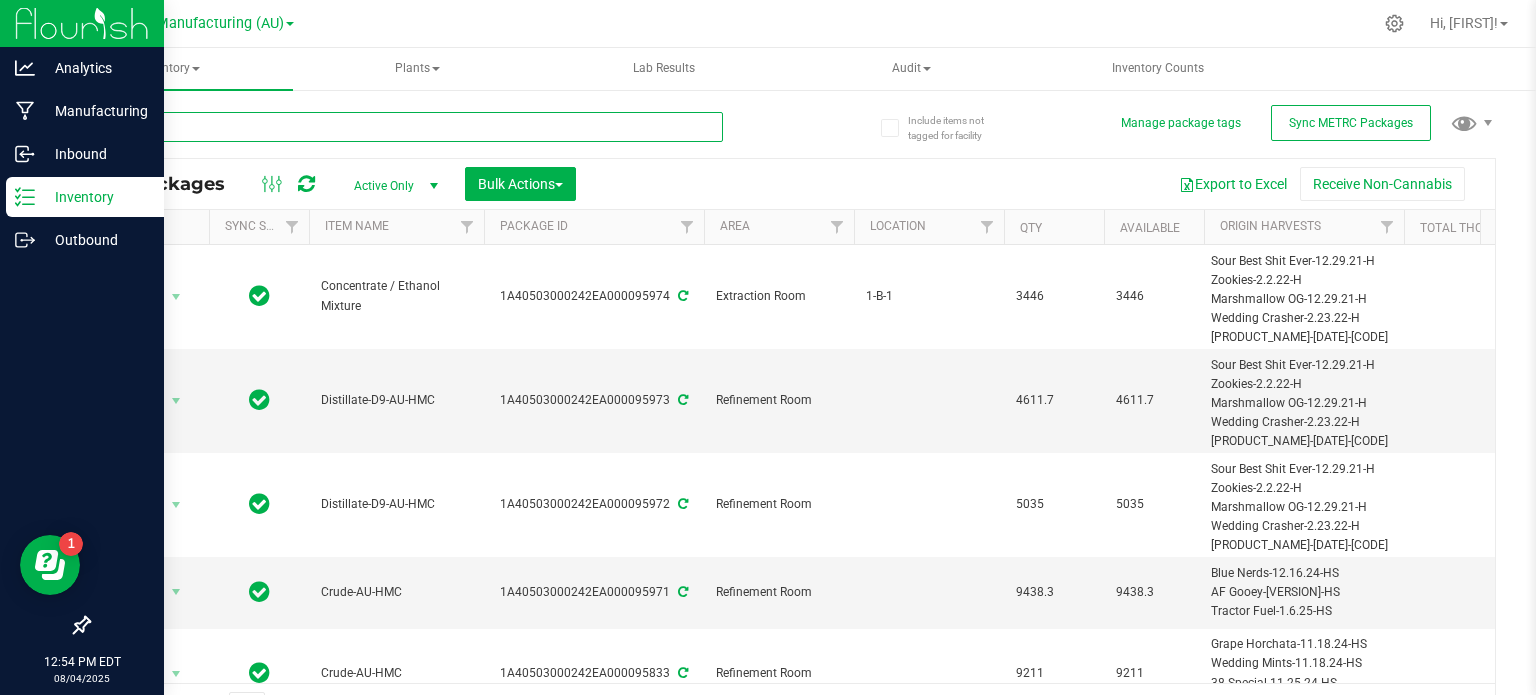 click at bounding box center (405, 127) 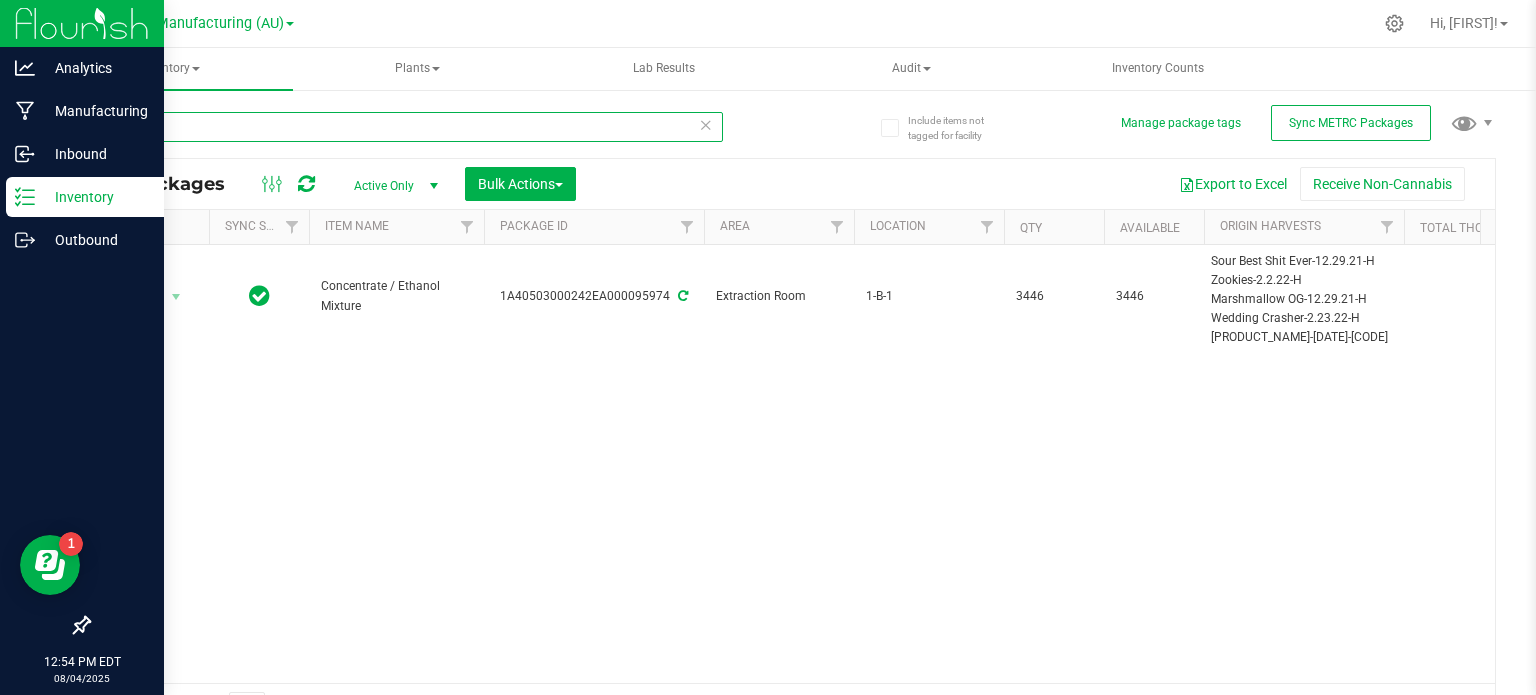 type on "9" 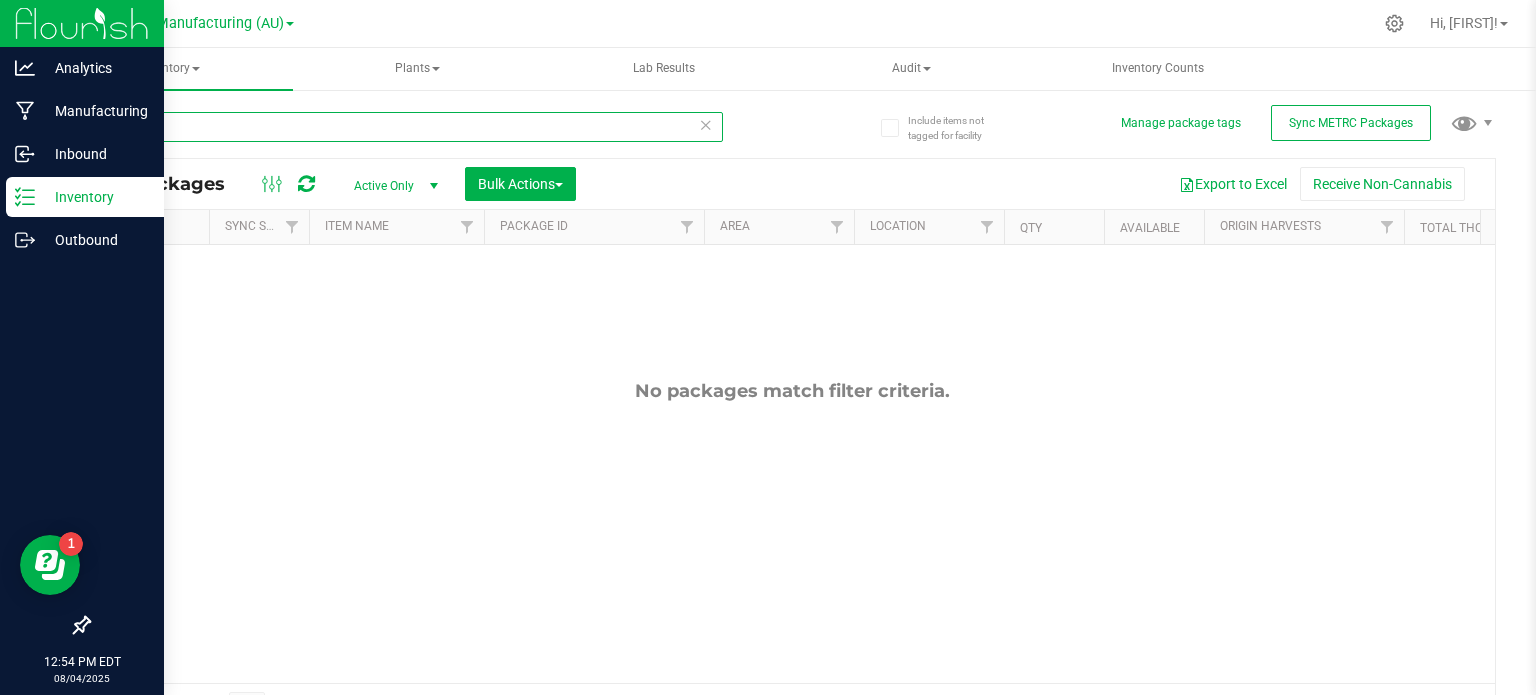 type on "9" 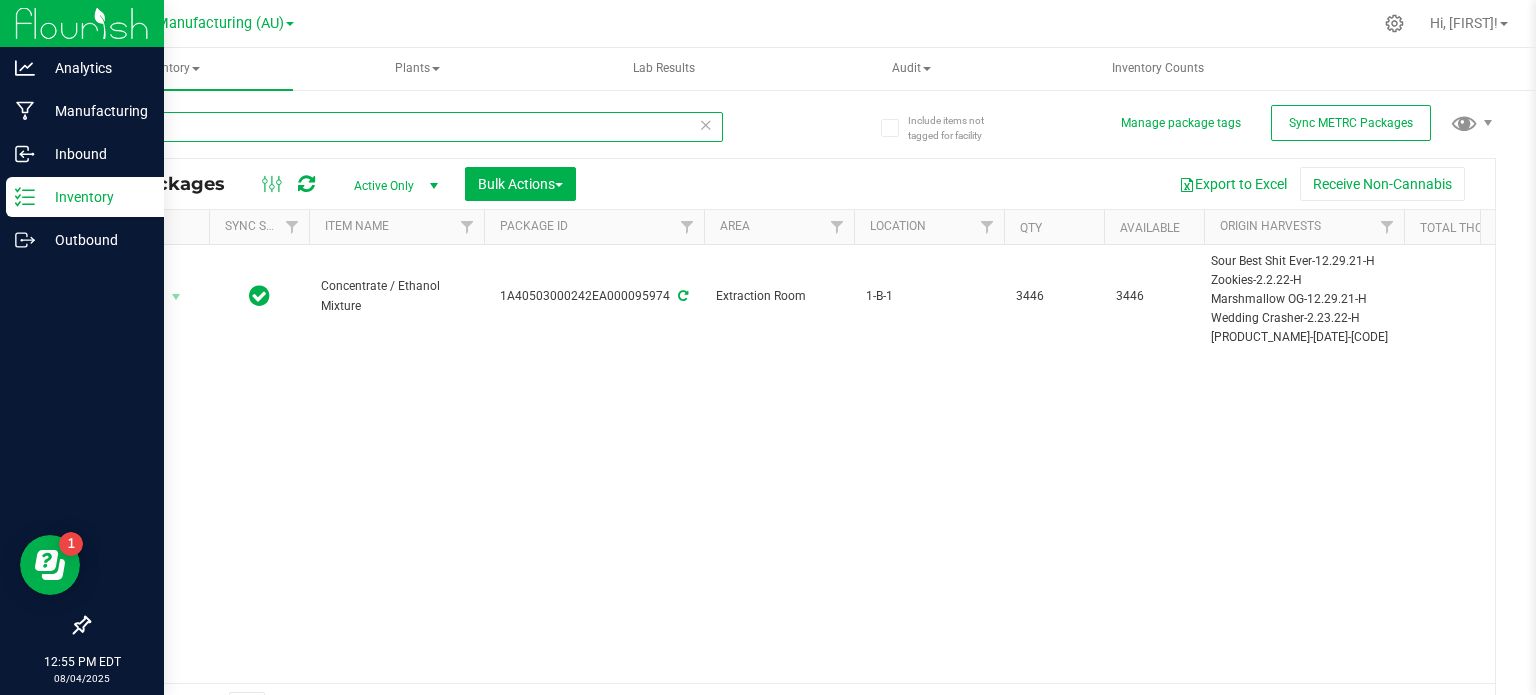type on "9" 